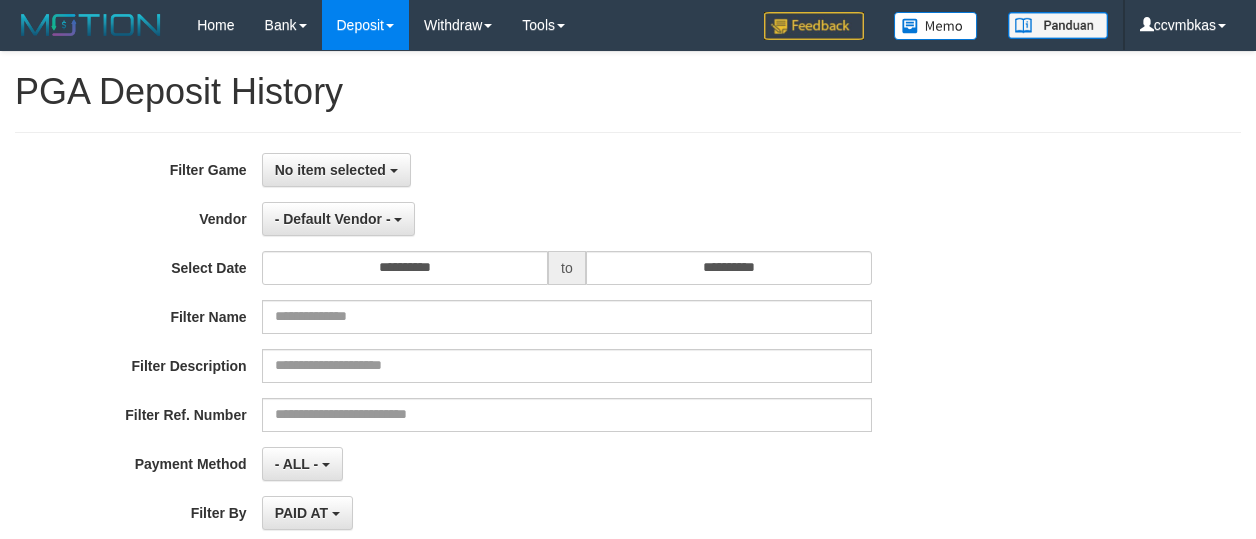 select 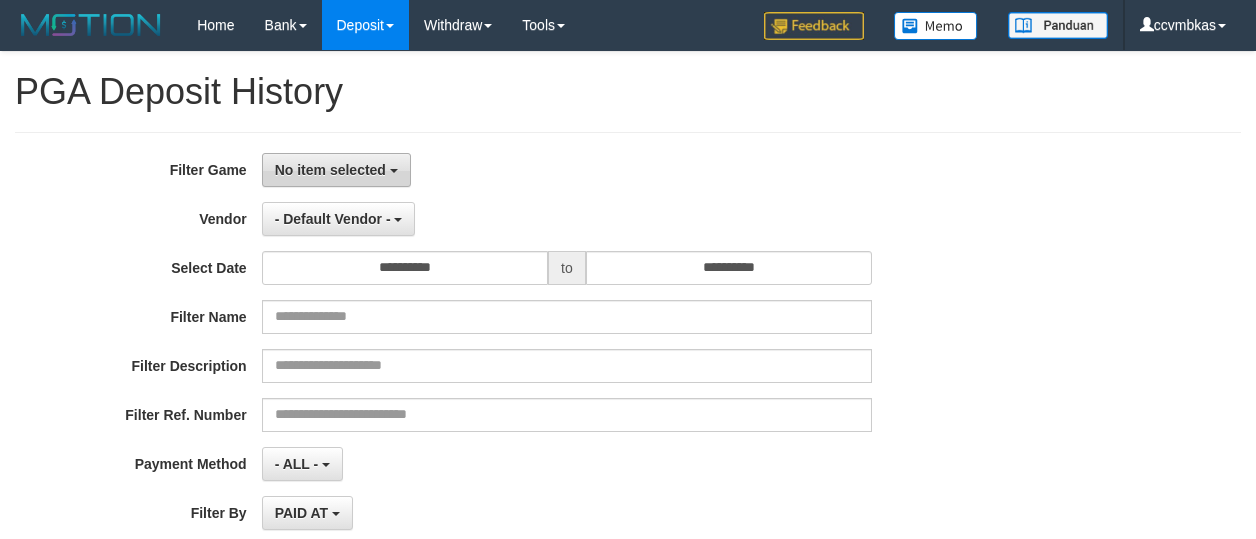 click on "No item selected" at bounding box center (330, 170) 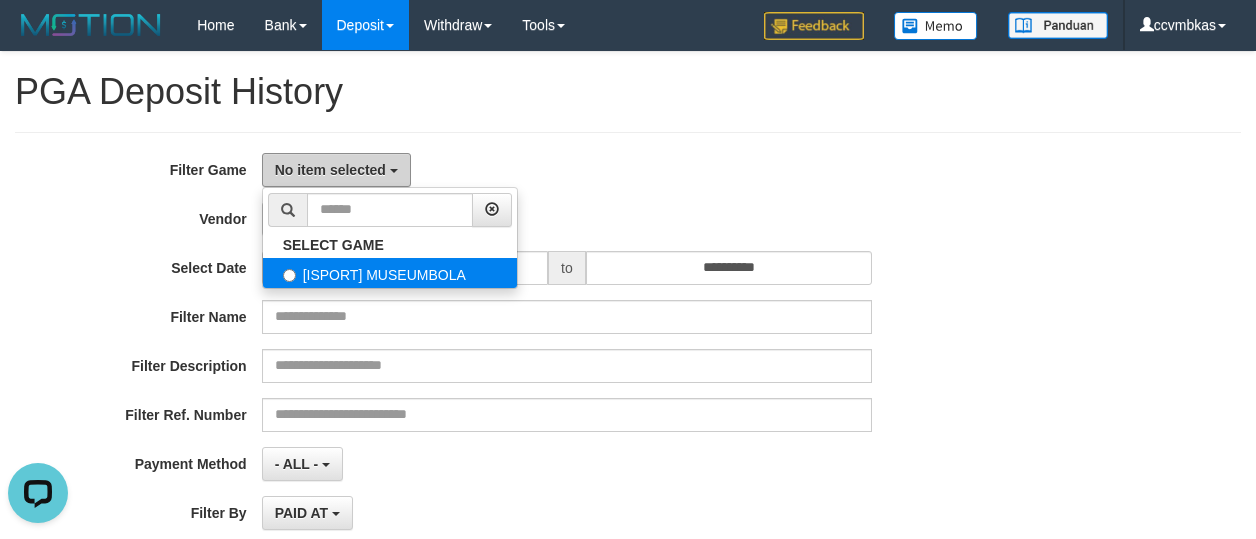 scroll, scrollTop: 0, scrollLeft: 0, axis: both 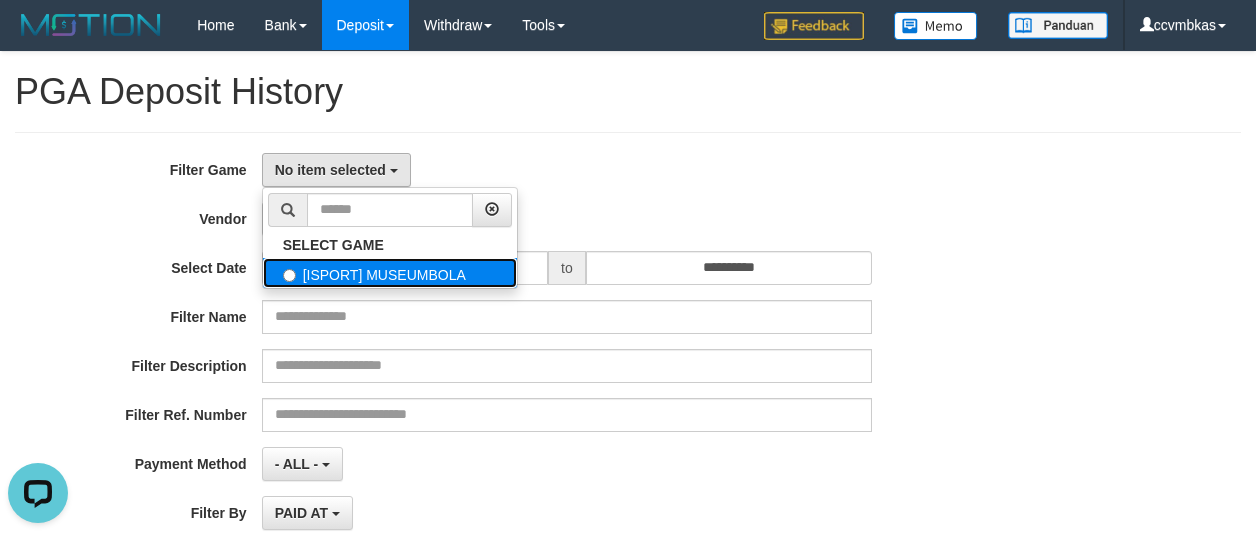 click on "[ISPORT] MUSEUMBOLA" at bounding box center (390, 273) 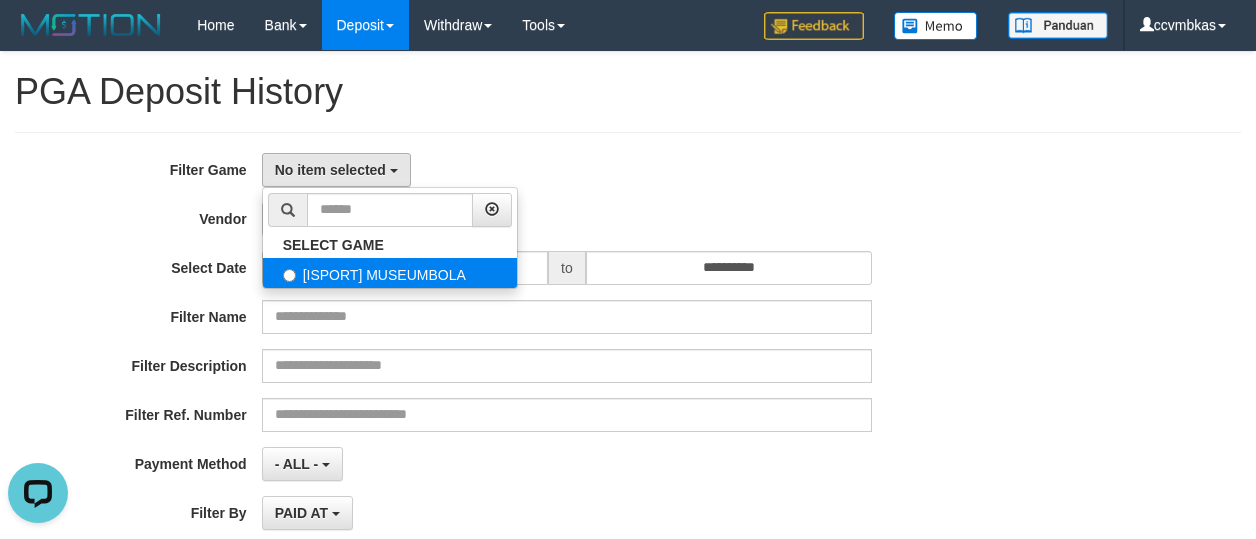 select on "****" 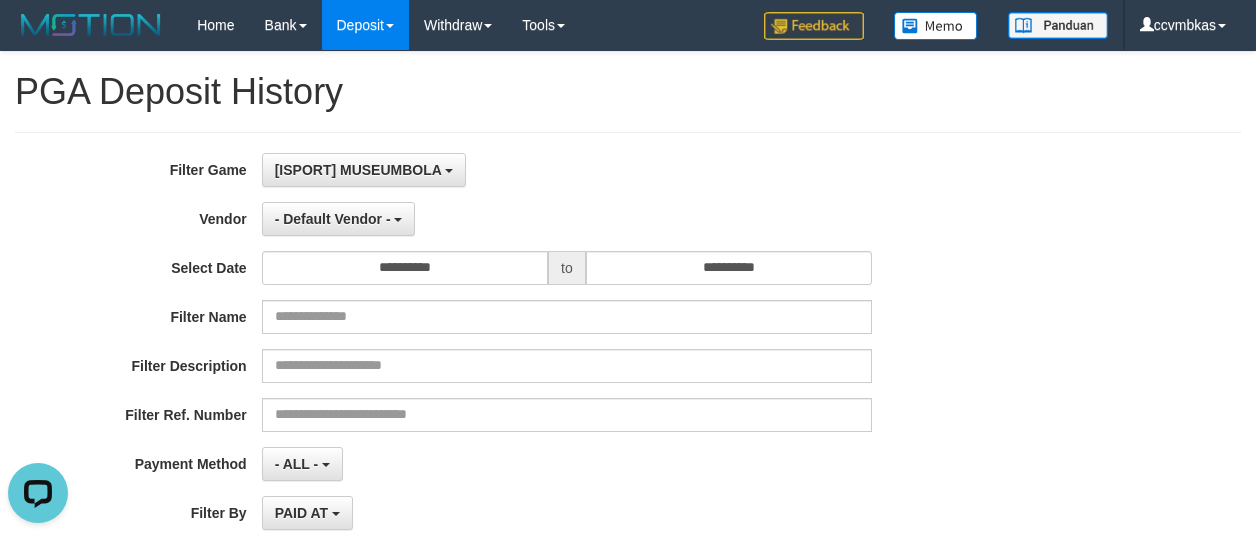 scroll, scrollTop: 18, scrollLeft: 0, axis: vertical 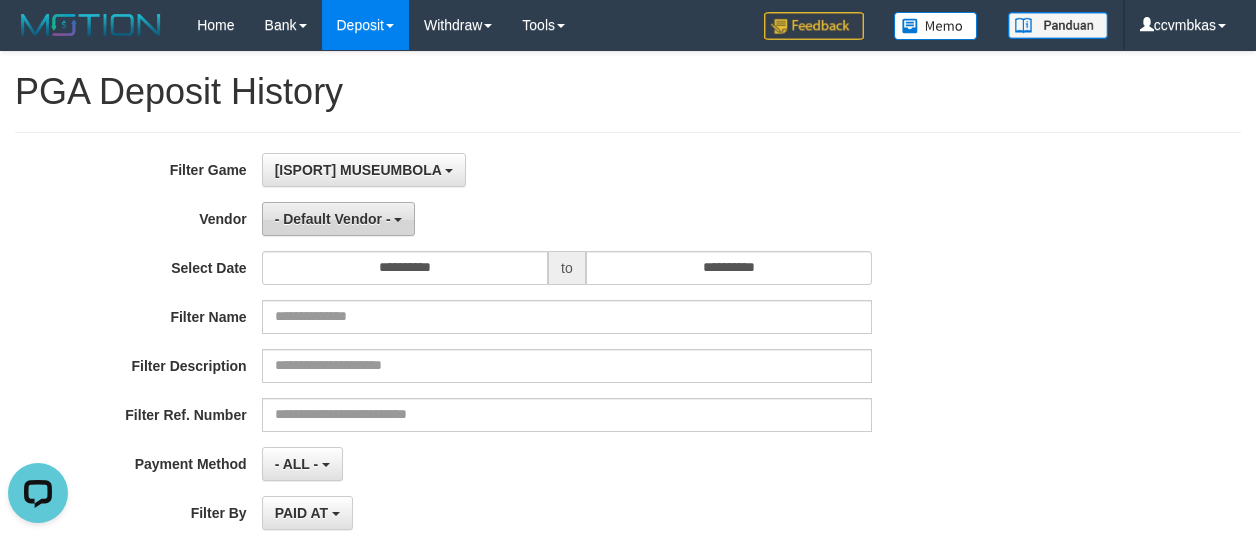 click on "- Default Vendor -" at bounding box center (333, 219) 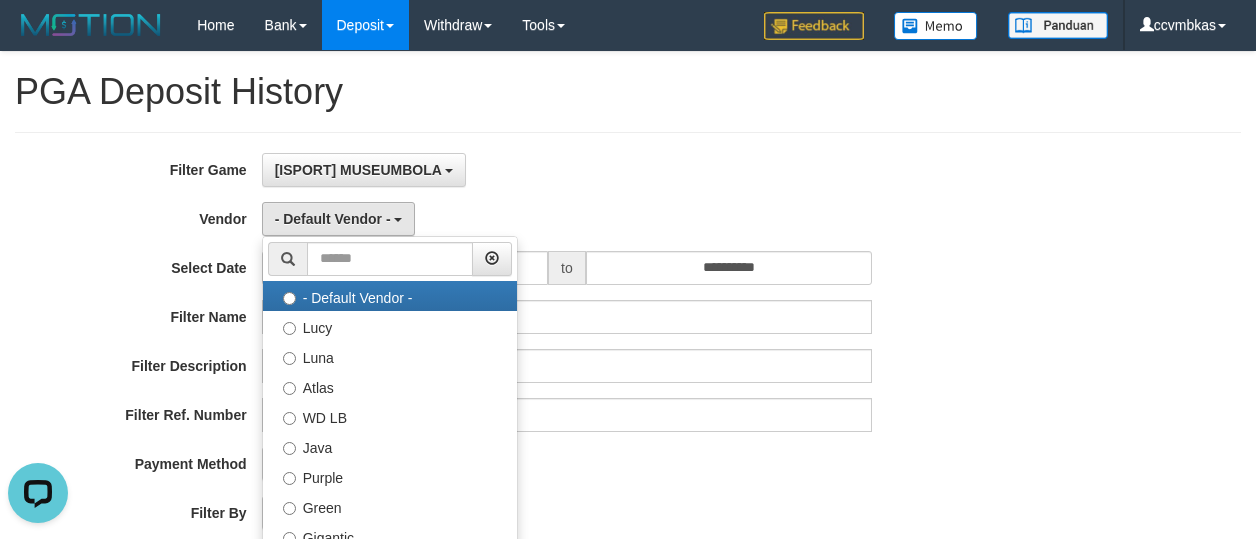 click on "- Default Vendor -  Lucy  Luna  Atlas  WD LB  Java  Purple  Green  Gigantic  Aladin  Dubai  Alibaba  Grape  Gameboy  Bigon  Allstar  Xtr  Gama  IBX11  Selat  Borde  Indahjualpulsa  Lemavo  Gogogoy  Itudo  Yuwanatopup  Sidikgame  Voucher100  Awalpulsa  Lambda  Combo  IBX3 NUANSATOPUP  IBX3 Pusatjualpulsa  IBX3 Itemgame  IBX3 SILAKSA  IBX3 Makmurvoucher  IBX3 MAKMURTOPUP  IBX3 Pilihvoucher" at bounding box center [390, 486] 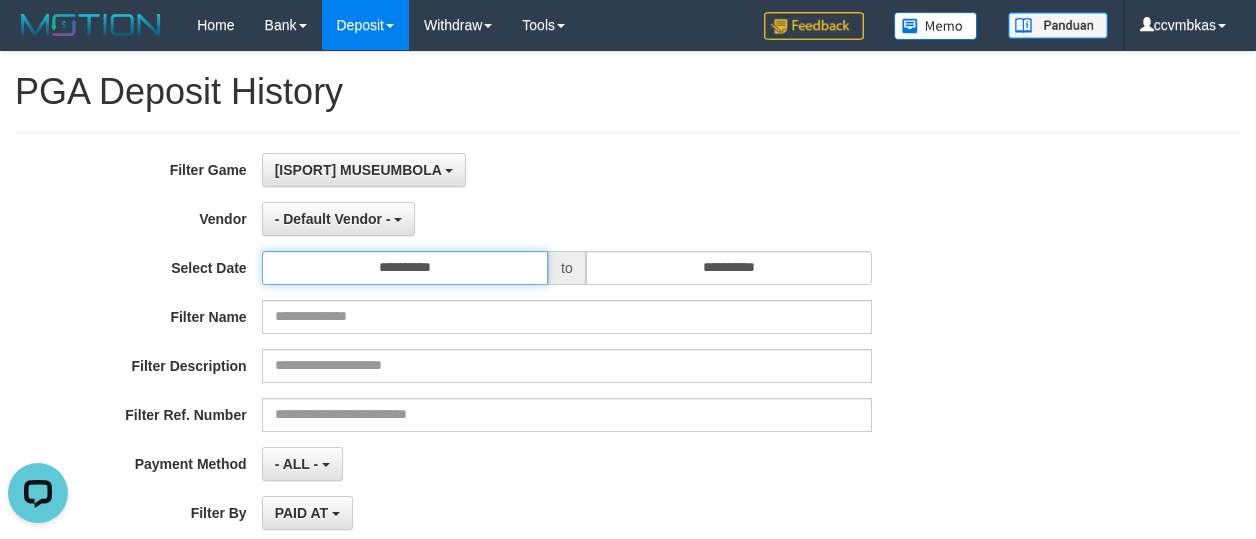 click on "**********" at bounding box center [405, 268] 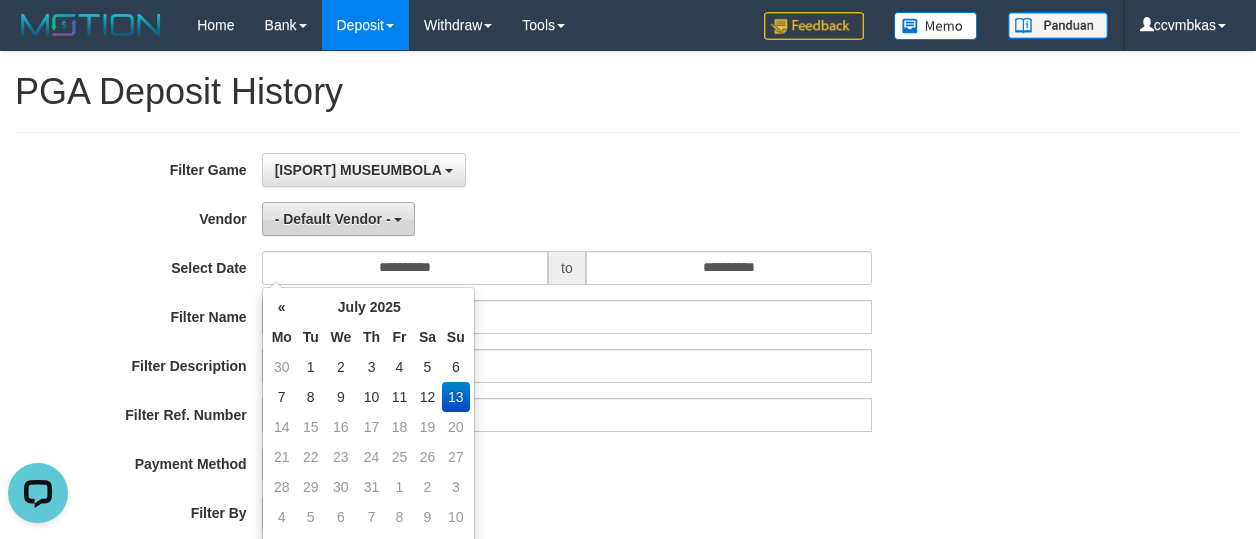 click on "- Default Vendor -" at bounding box center [339, 219] 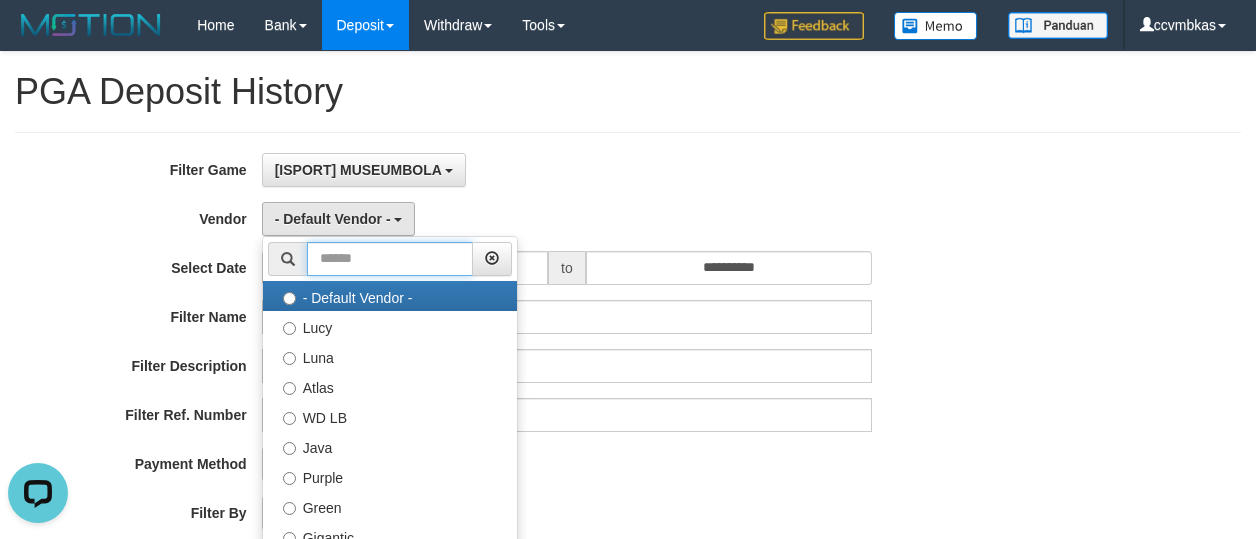 click at bounding box center (390, 259) 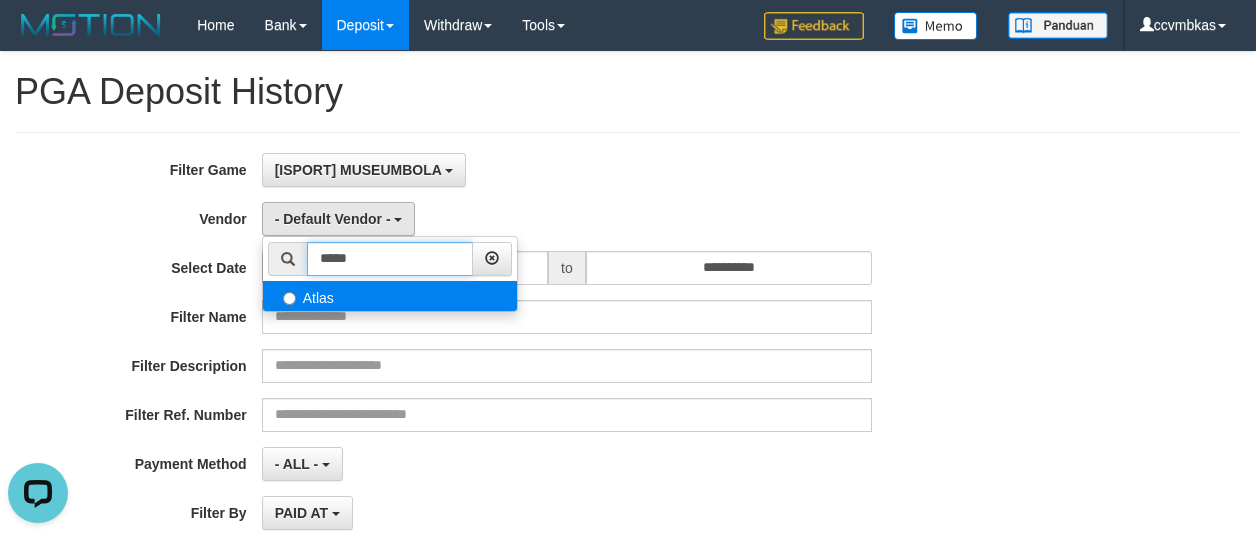 type on "*****" 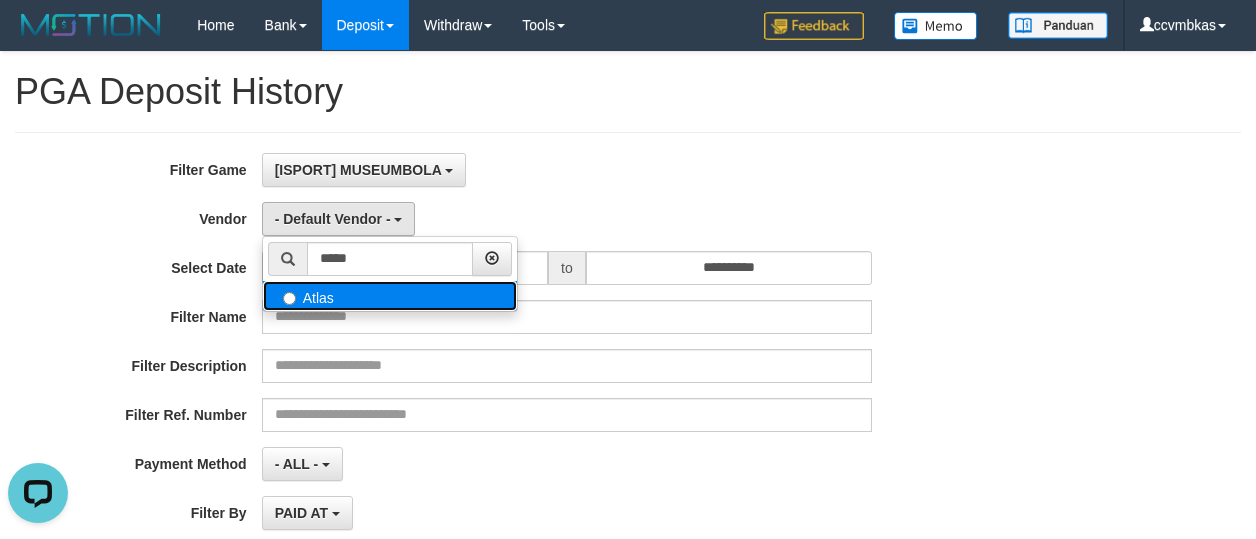click on "Atlas" at bounding box center (390, 296) 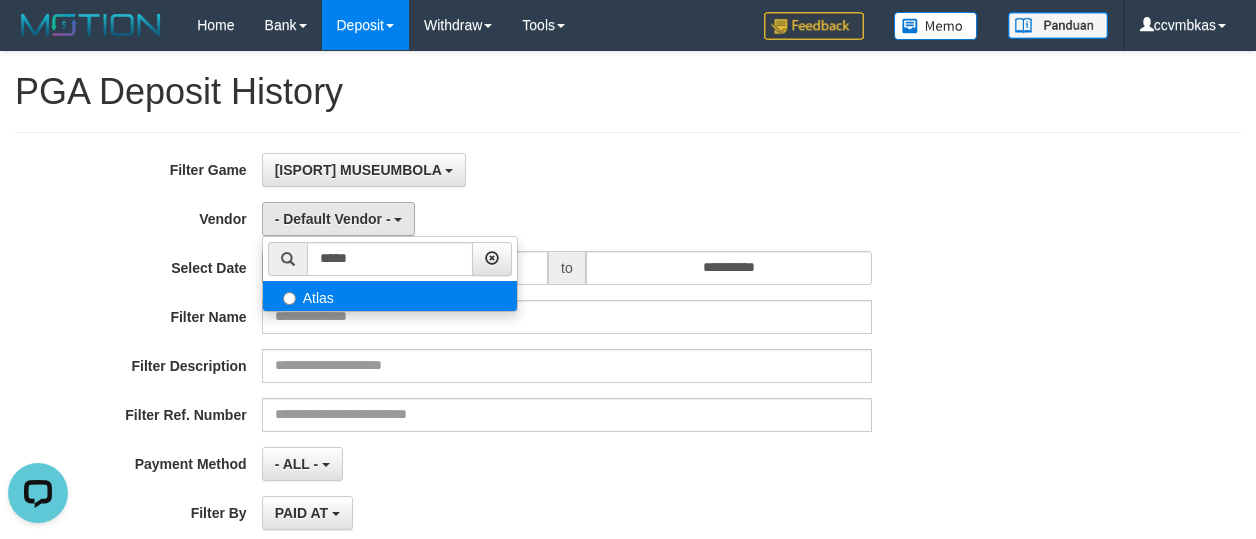 select on "**********" 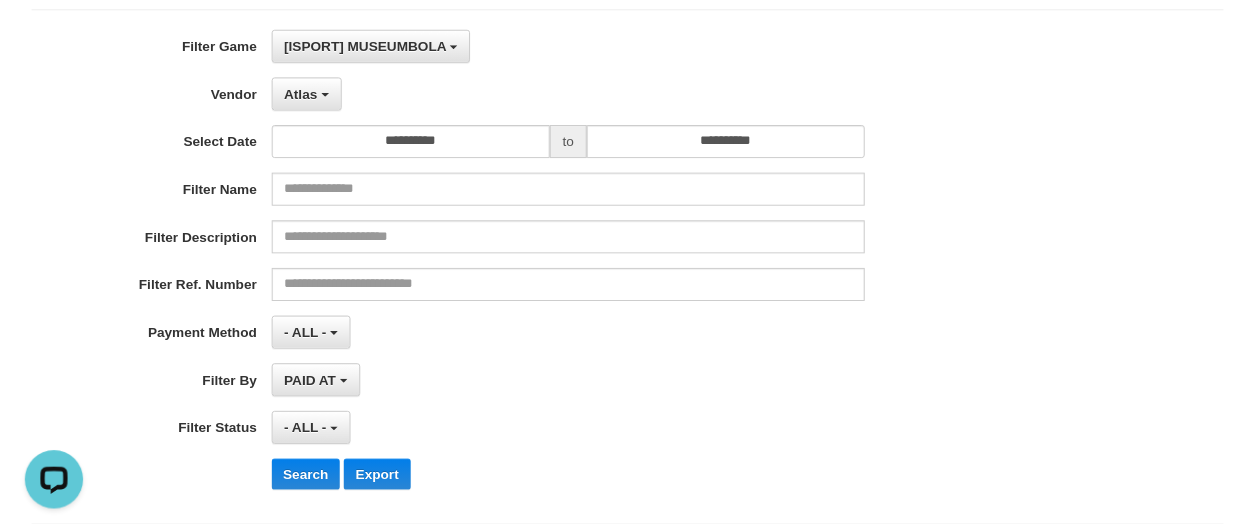 scroll, scrollTop: 300, scrollLeft: 0, axis: vertical 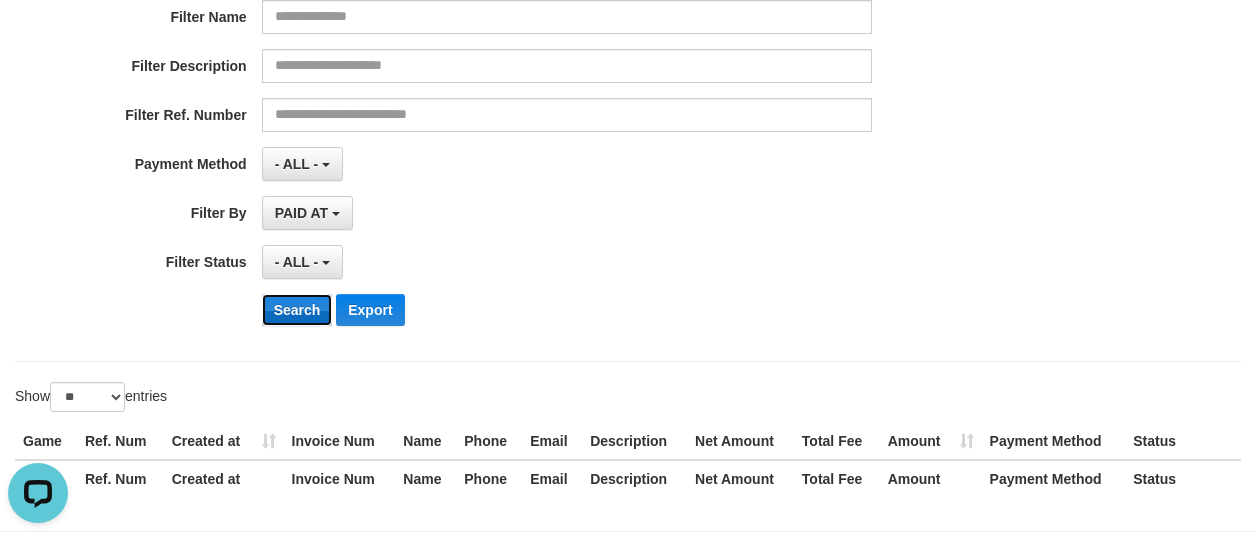 click on "Search" at bounding box center (297, 310) 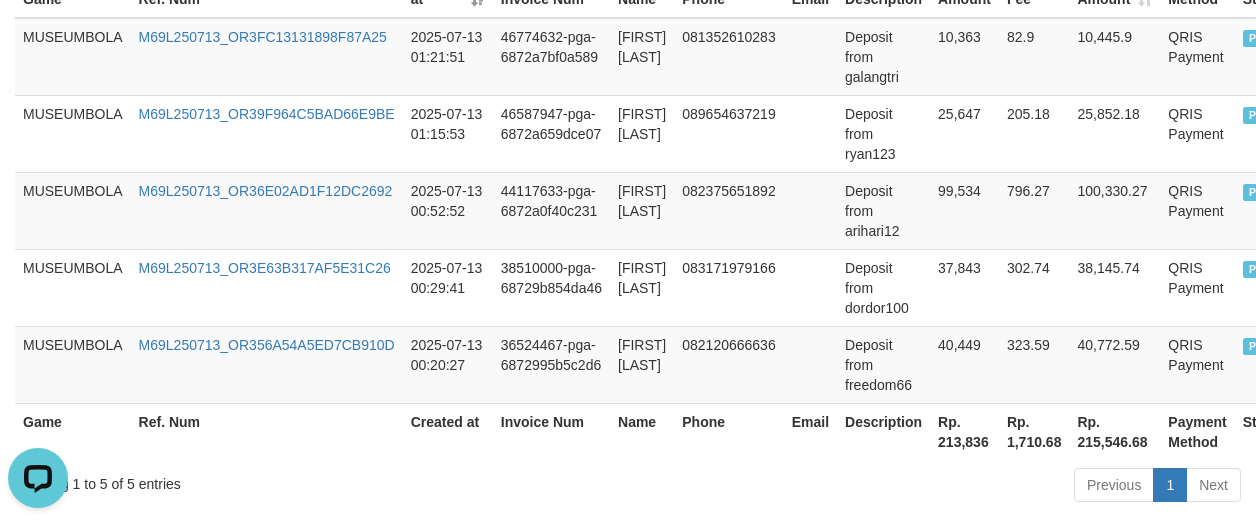 scroll, scrollTop: 858, scrollLeft: 0, axis: vertical 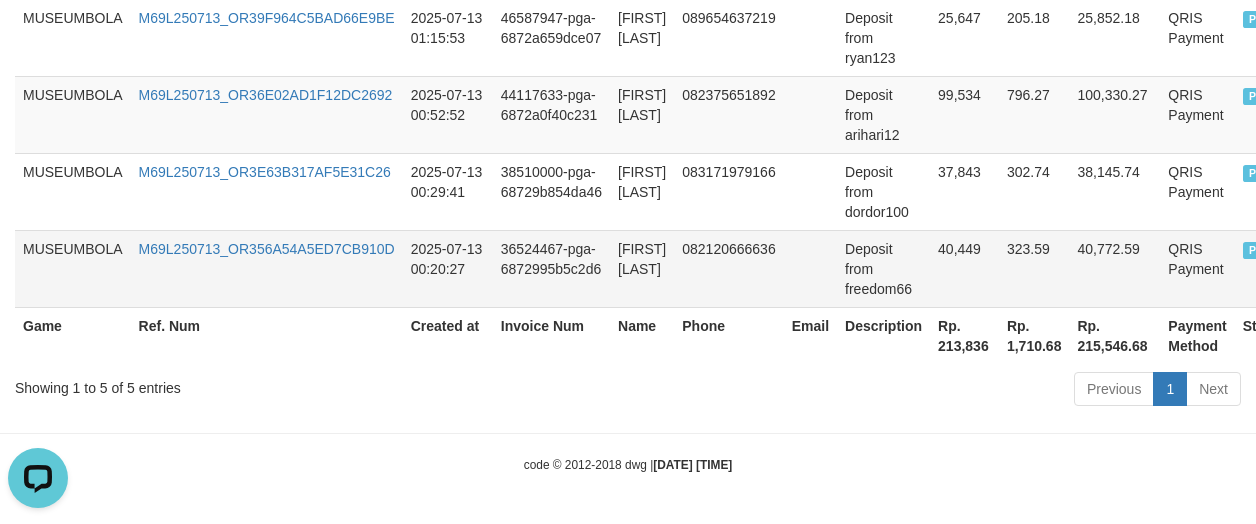 click on "40,449" at bounding box center [964, 268] 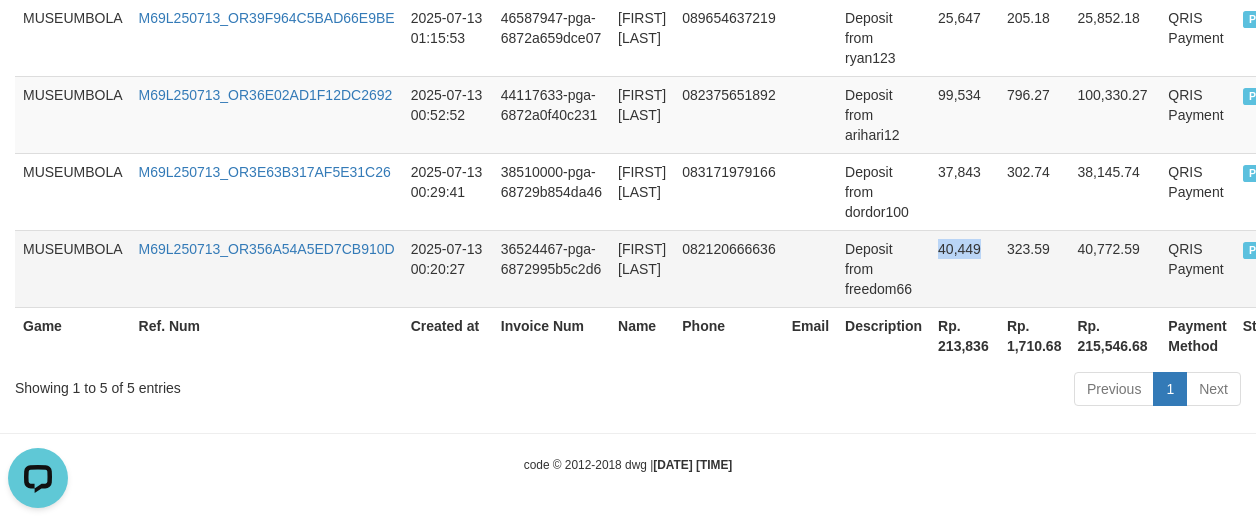 click on "40,449" at bounding box center [964, 268] 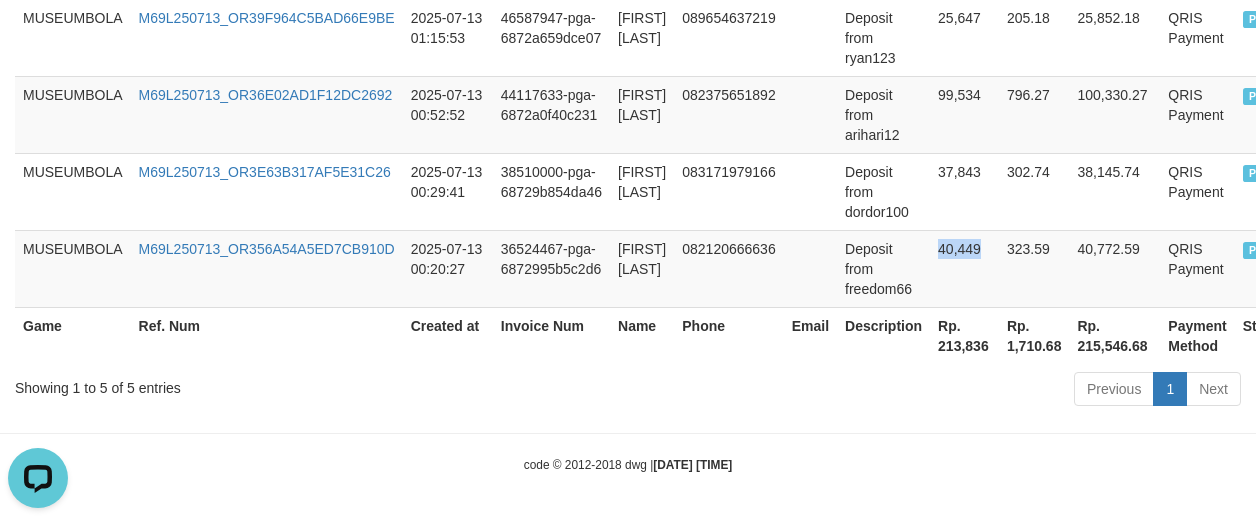 copy on "40,449" 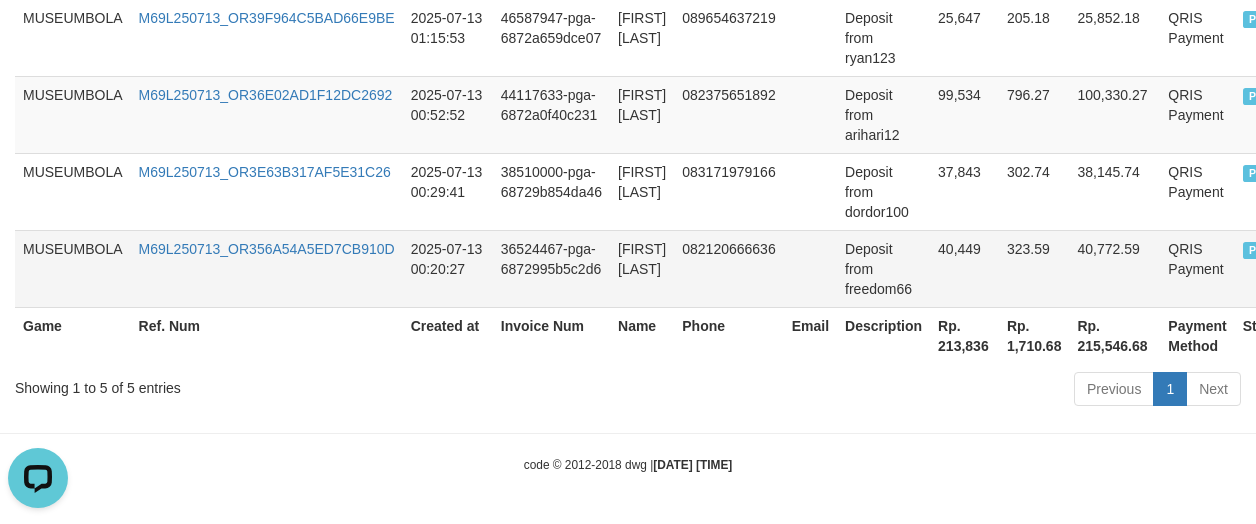 click on "Deposit from freedom66" at bounding box center (883, 268) 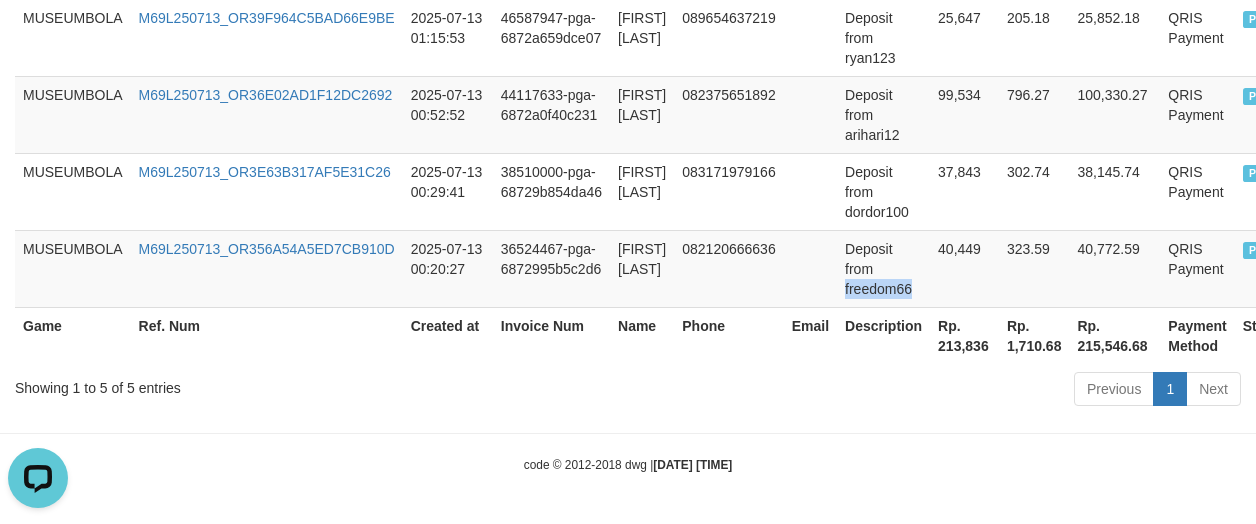 copy on "[USERNAME]" 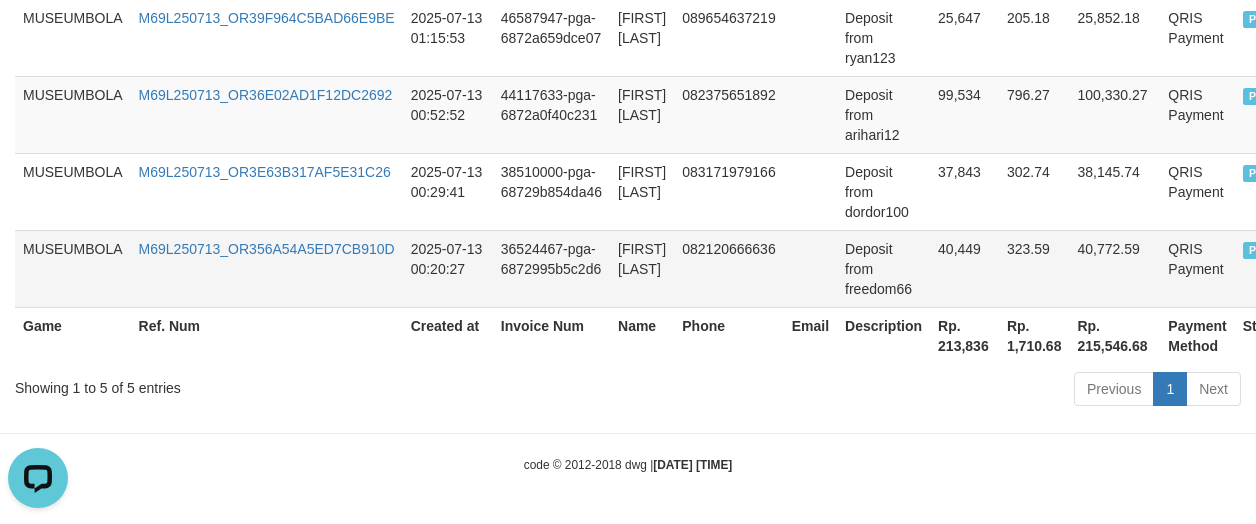 click on "[FIRST] [LAST]" at bounding box center [642, 268] 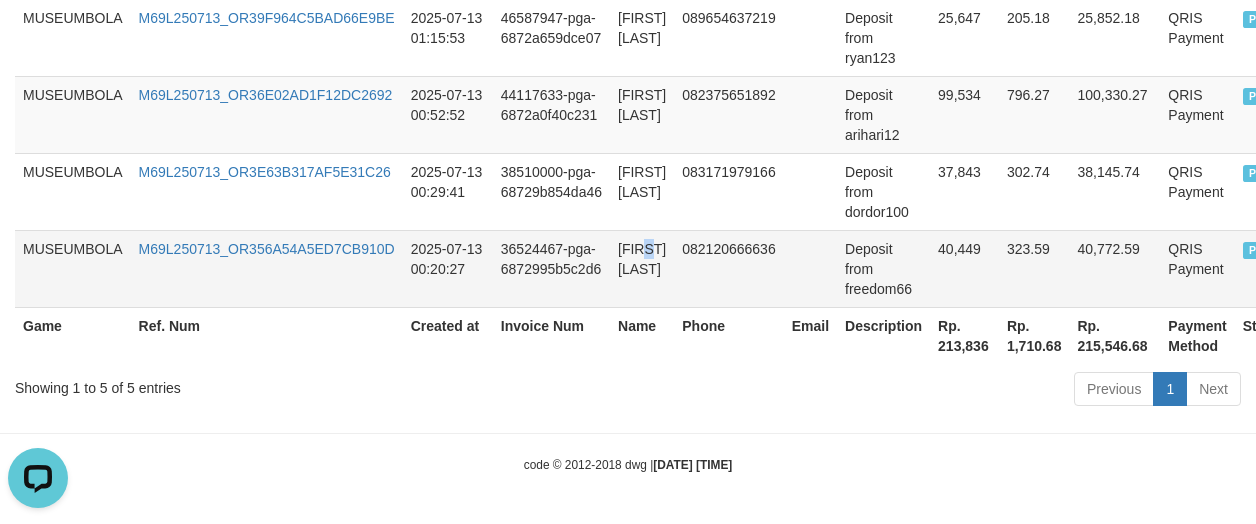 click on "[FIRST] [LAST]" at bounding box center (642, 268) 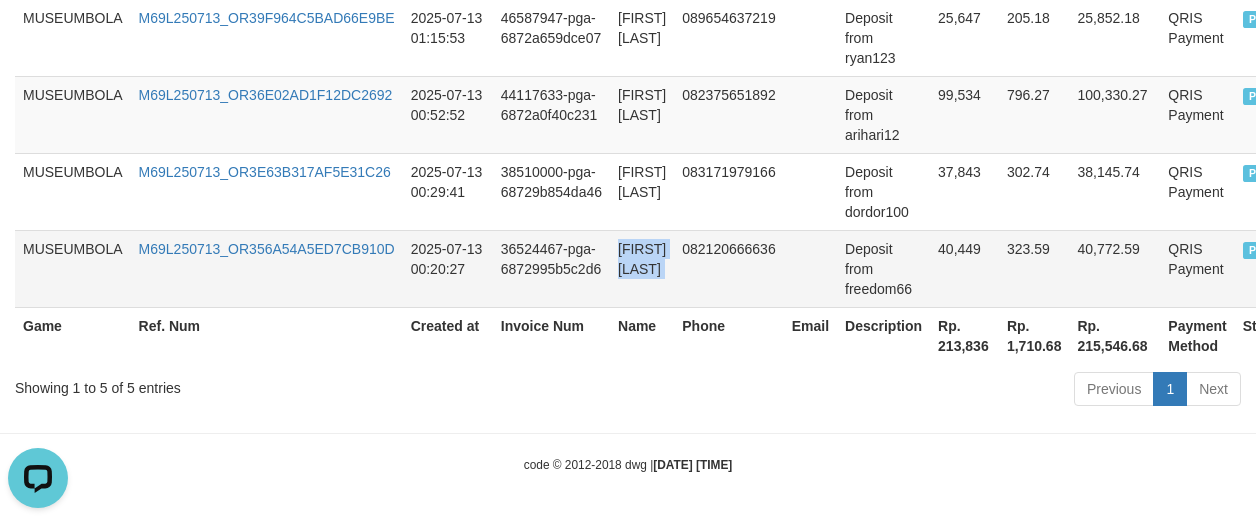 click on "[FIRST] [LAST]" at bounding box center [642, 268] 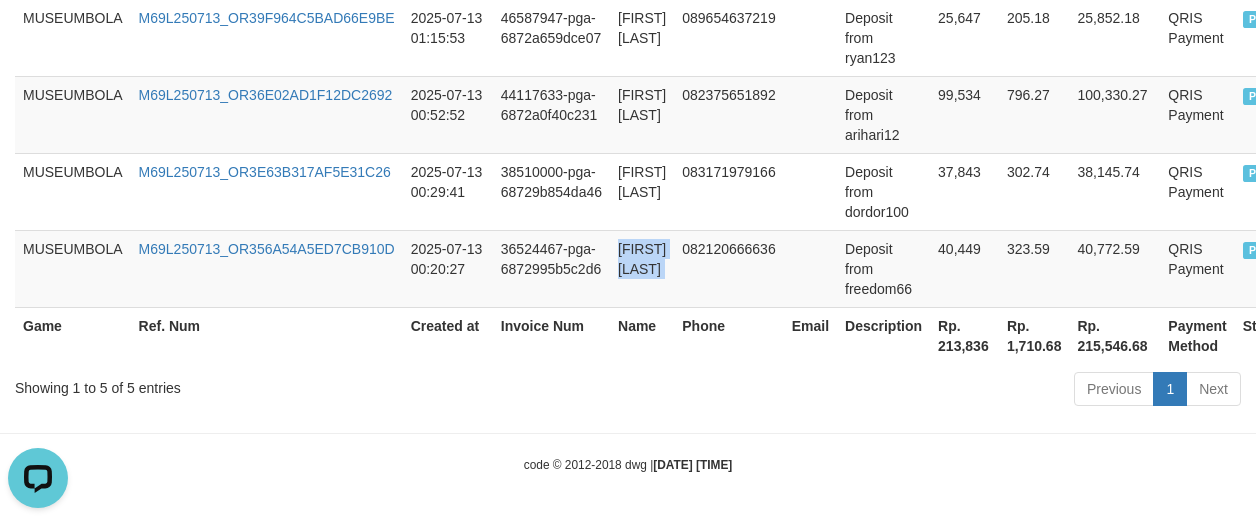 copy on "[FIRST] [LAST]" 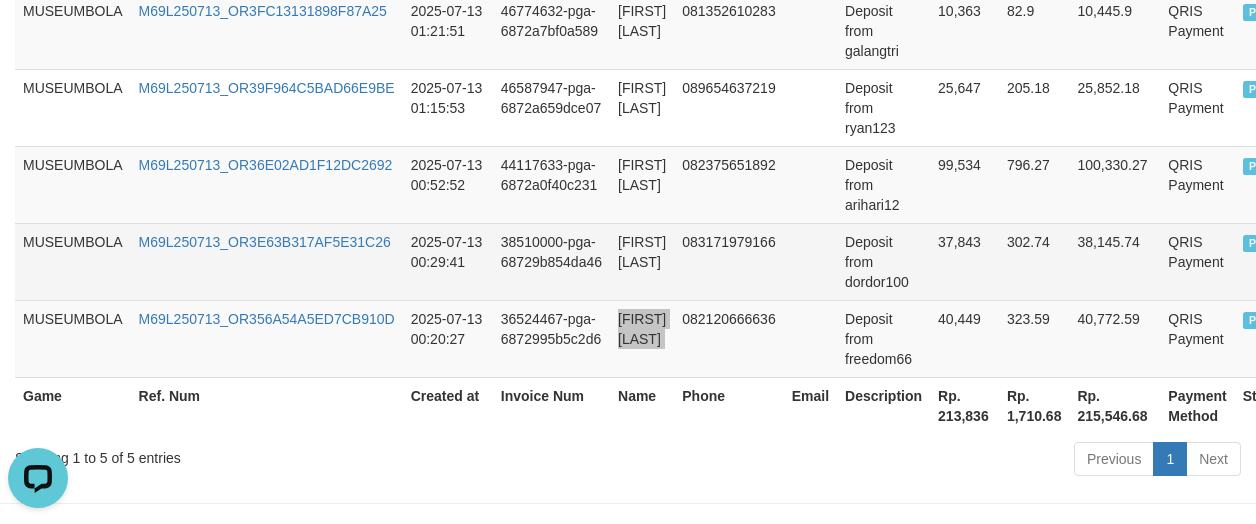 scroll, scrollTop: 758, scrollLeft: 0, axis: vertical 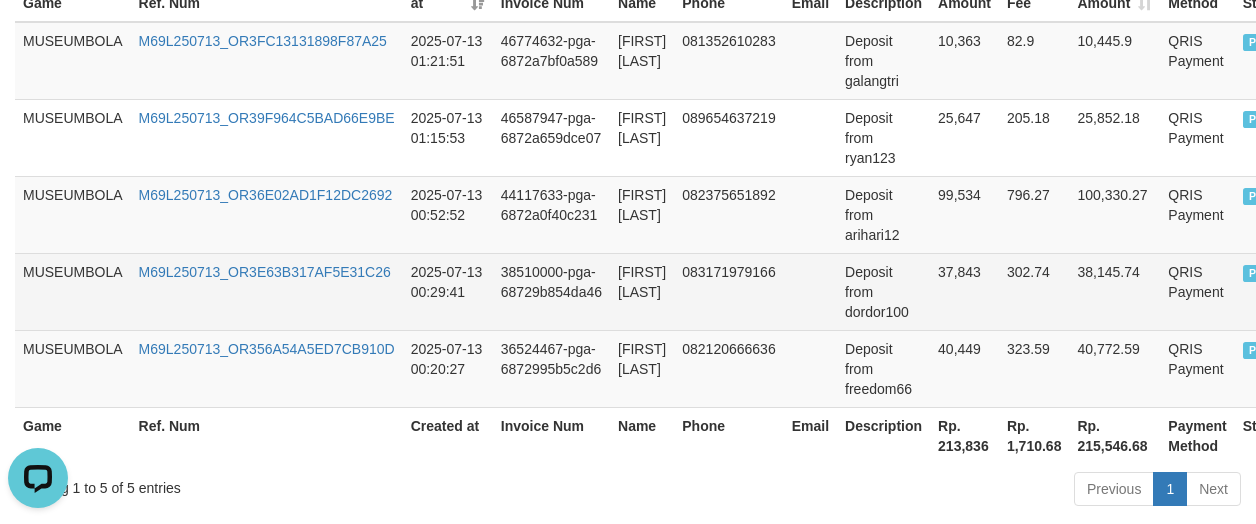 click on "[FIRST] [LAST]" at bounding box center [642, 291] 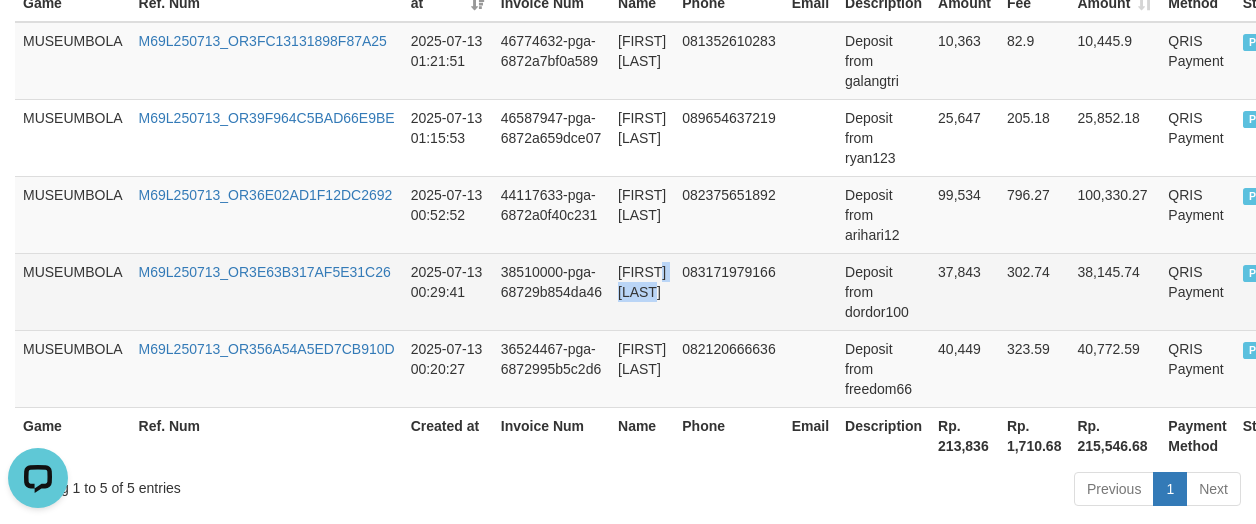 click on "[FIRST] [LAST]" at bounding box center [642, 291] 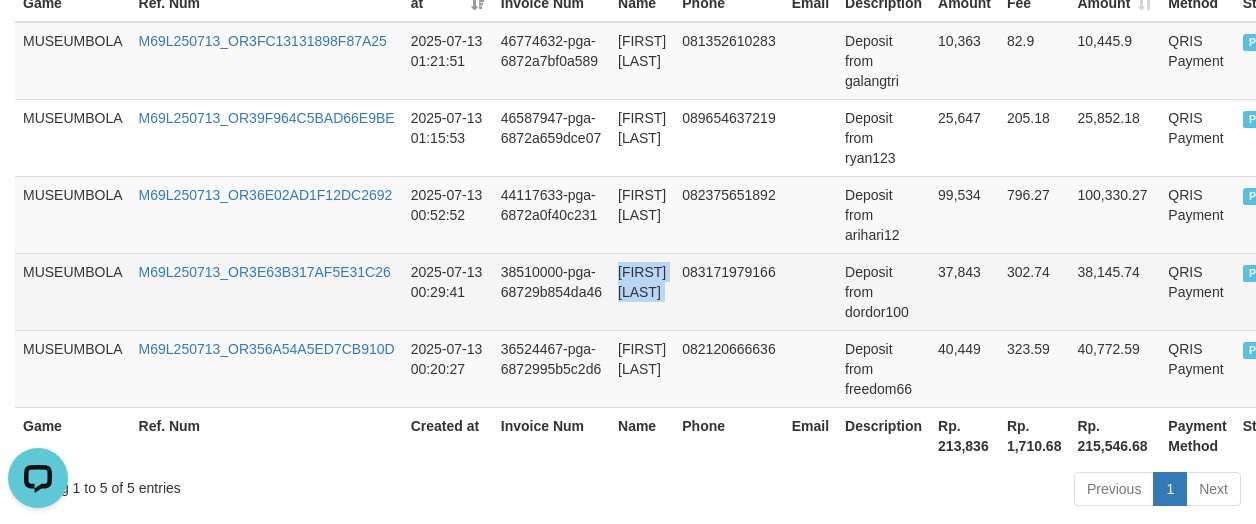 click on "[FIRST] [LAST]" at bounding box center (642, 291) 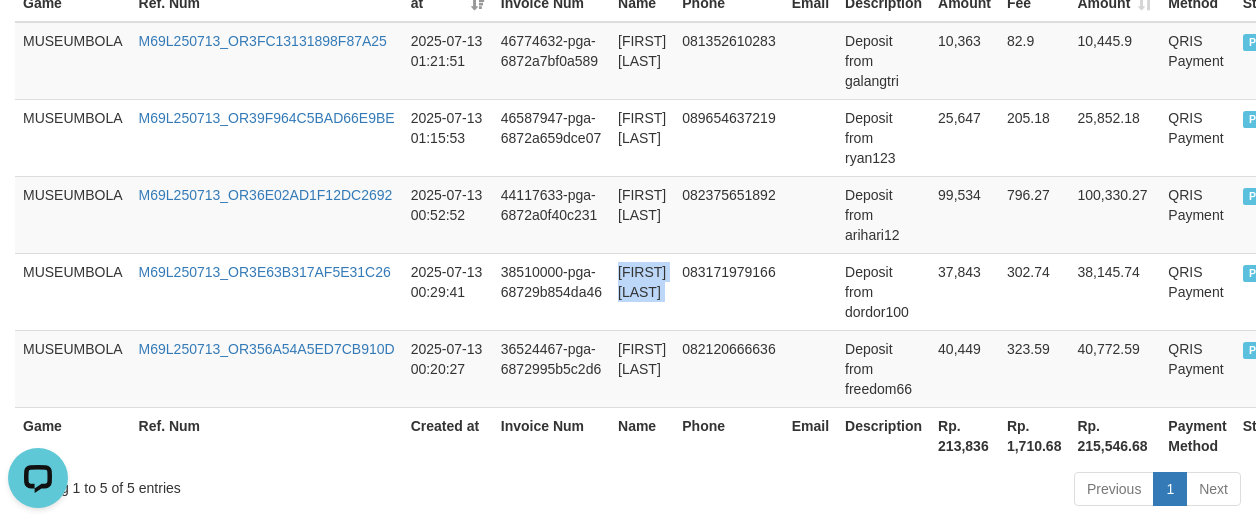 copy on "[FIRST] [LAST]" 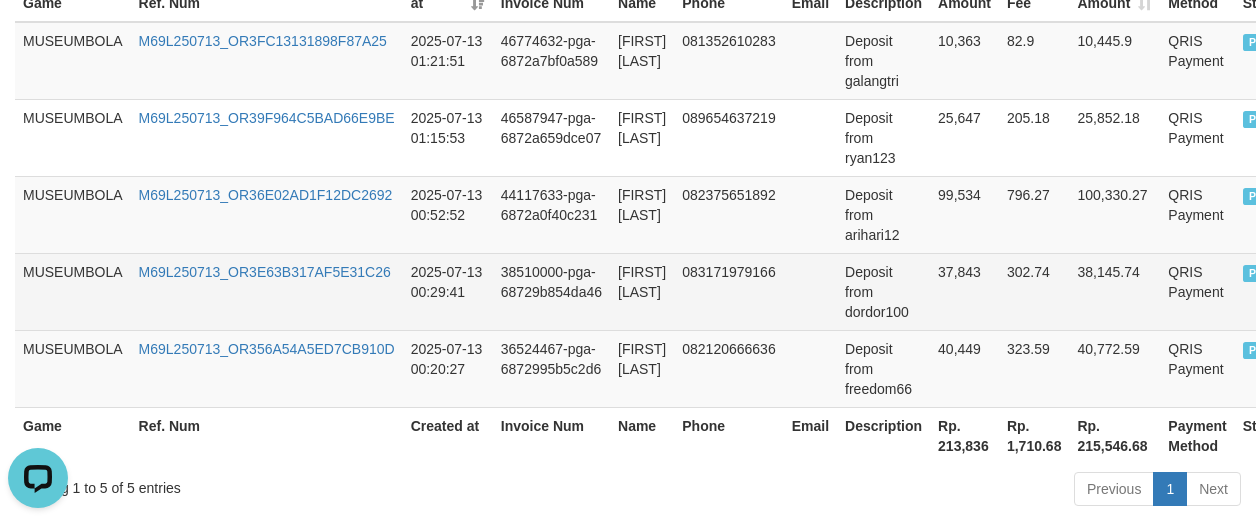 click on "Deposit from dordor100" at bounding box center [883, 291] 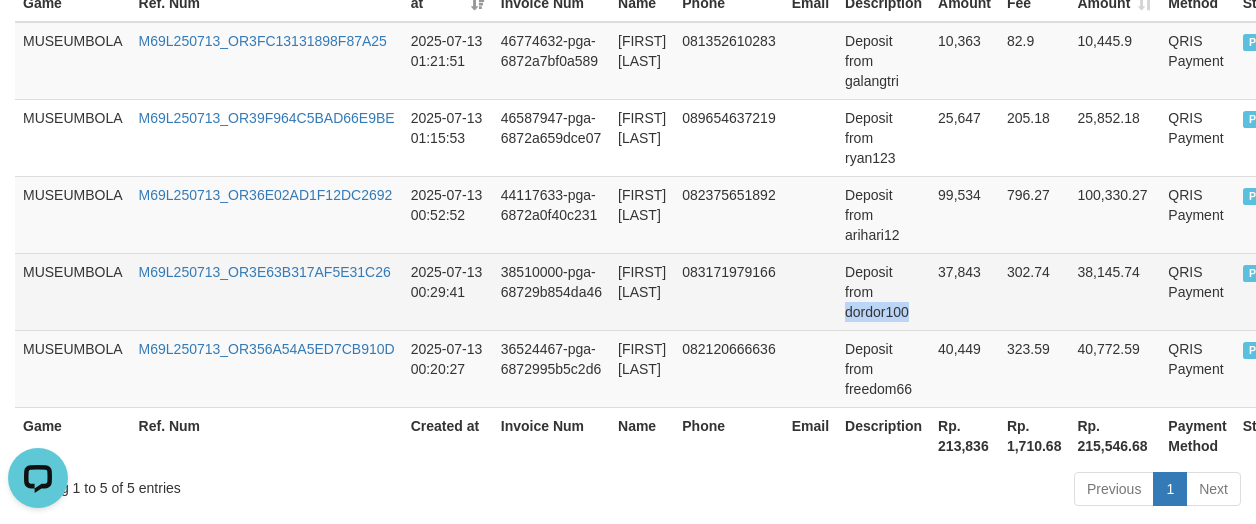 click on "Deposit from dordor100" at bounding box center [883, 291] 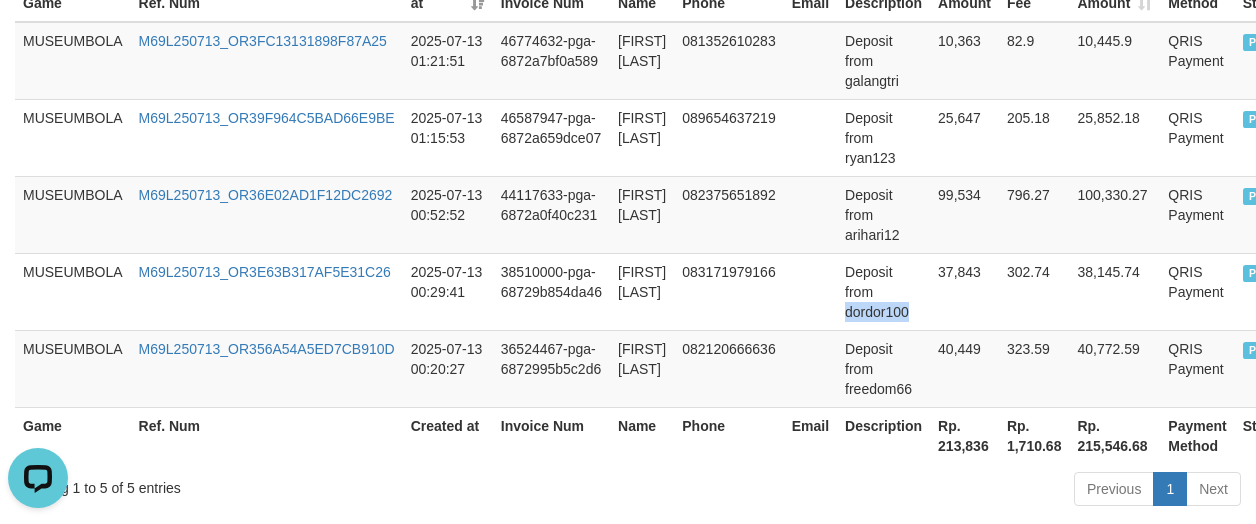 copy on "[USERNAME]" 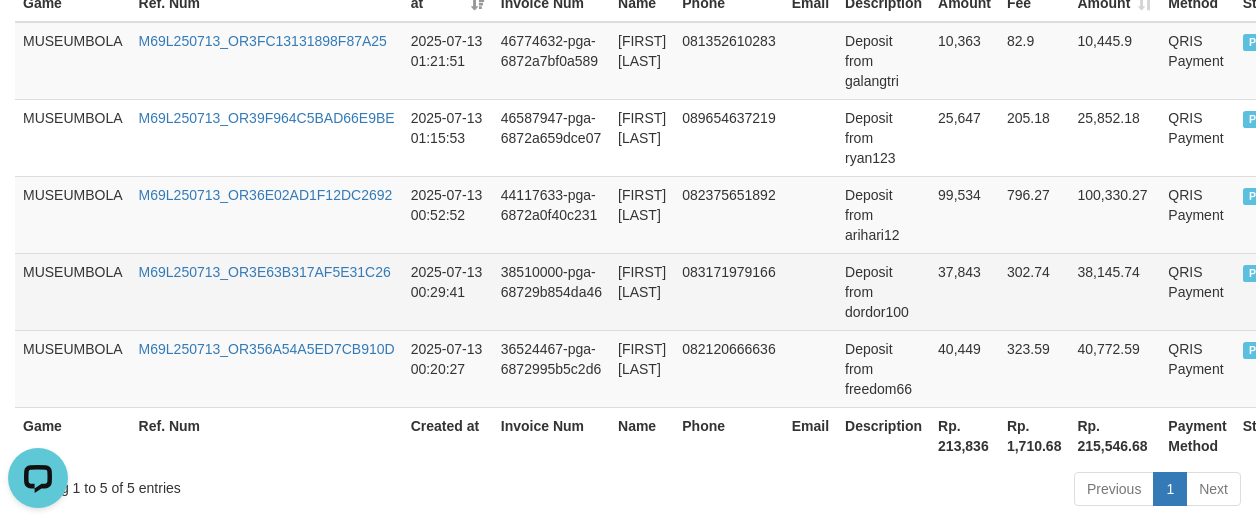 click on "37,843" at bounding box center [964, 291] 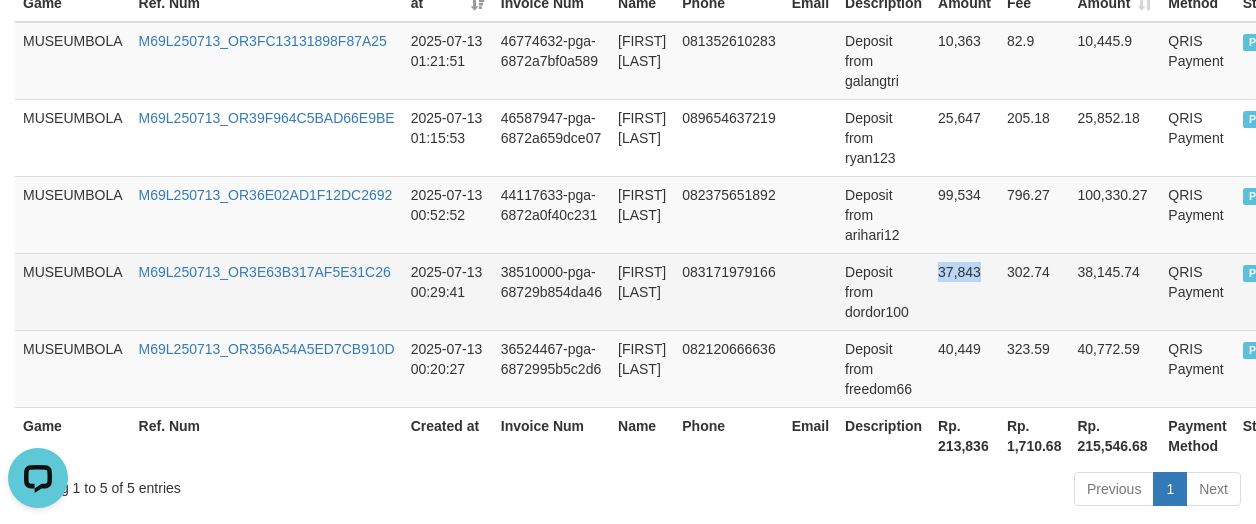 click on "37,843" at bounding box center (964, 291) 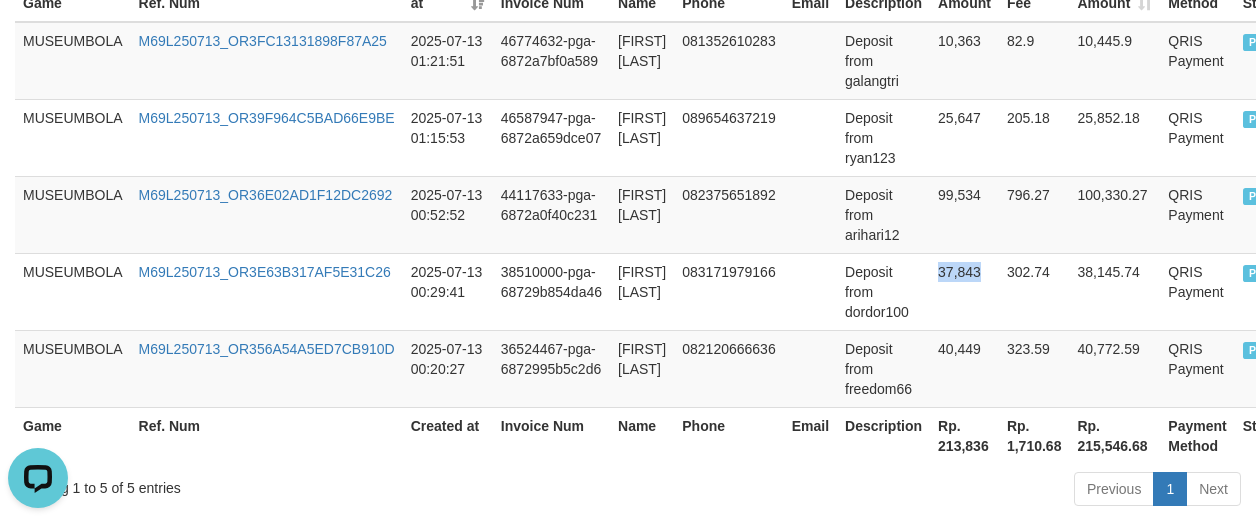 copy on "37,843" 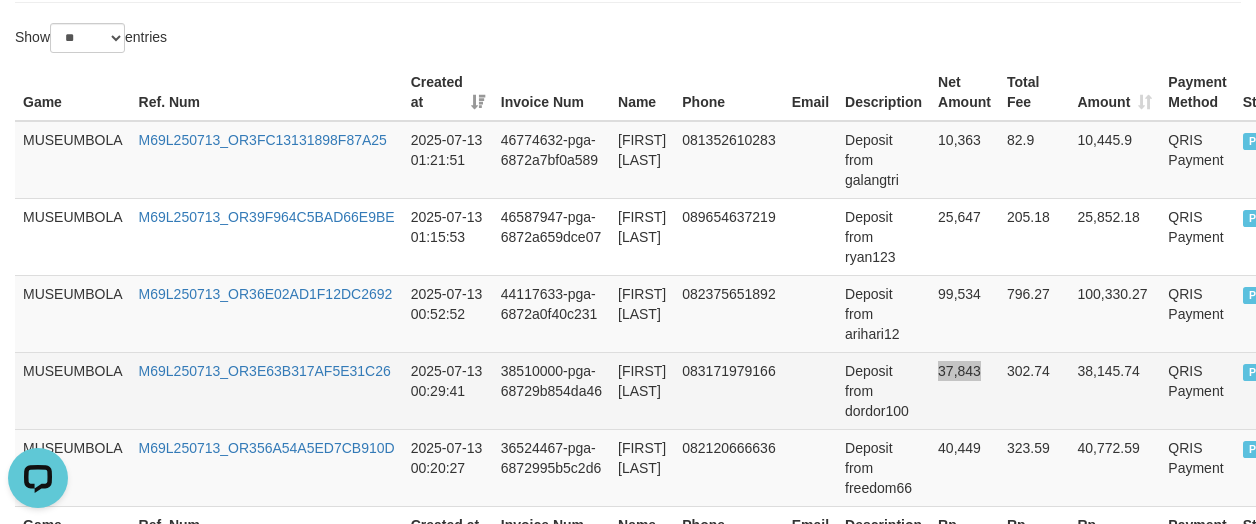 scroll, scrollTop: 658, scrollLeft: 0, axis: vertical 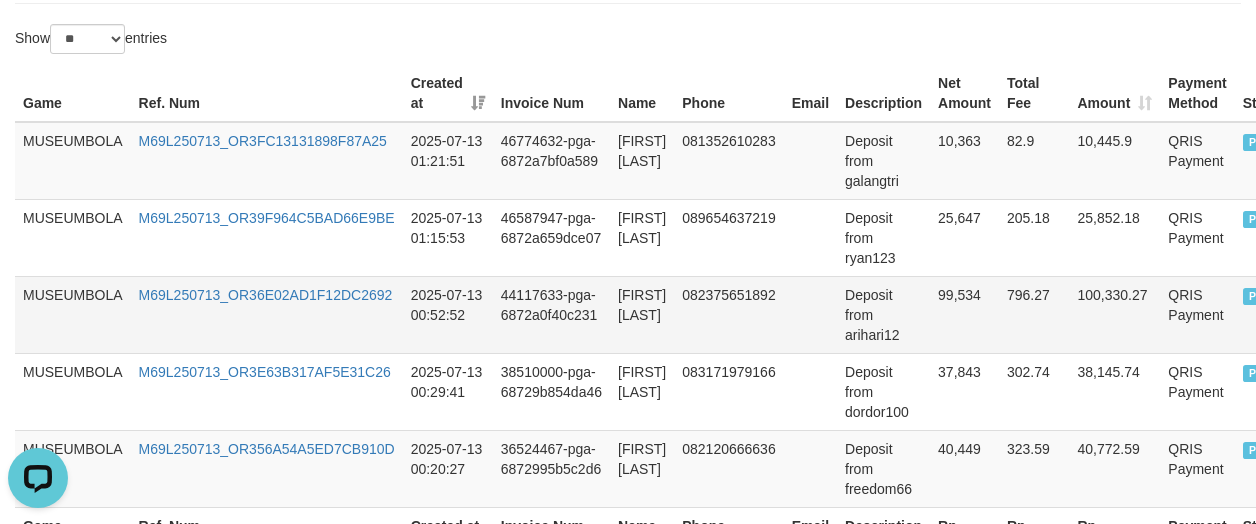 click on "99,534" at bounding box center (964, 314) 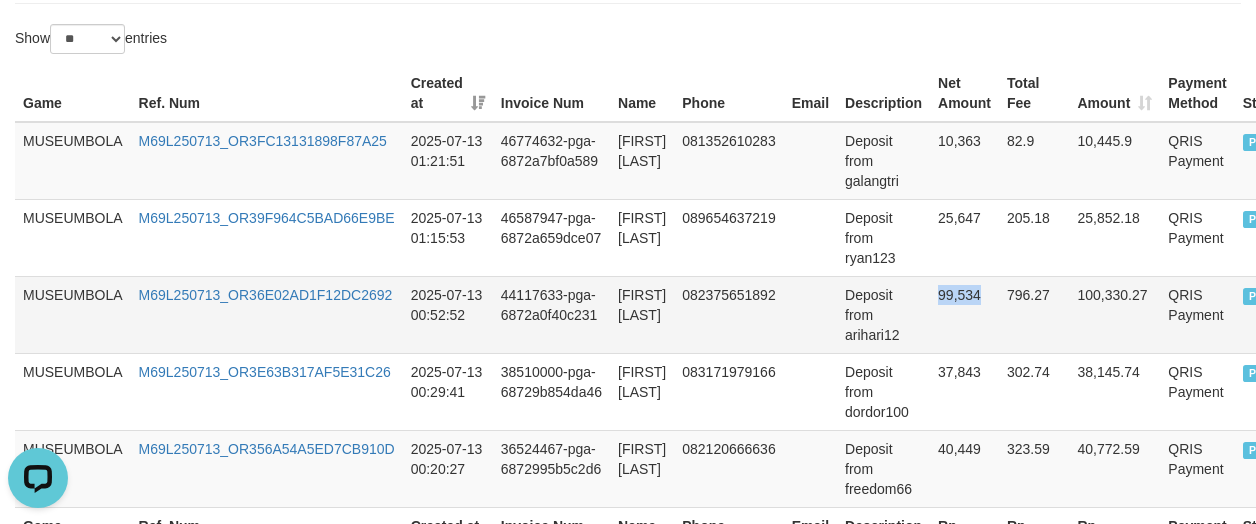 click on "99,534" at bounding box center (964, 314) 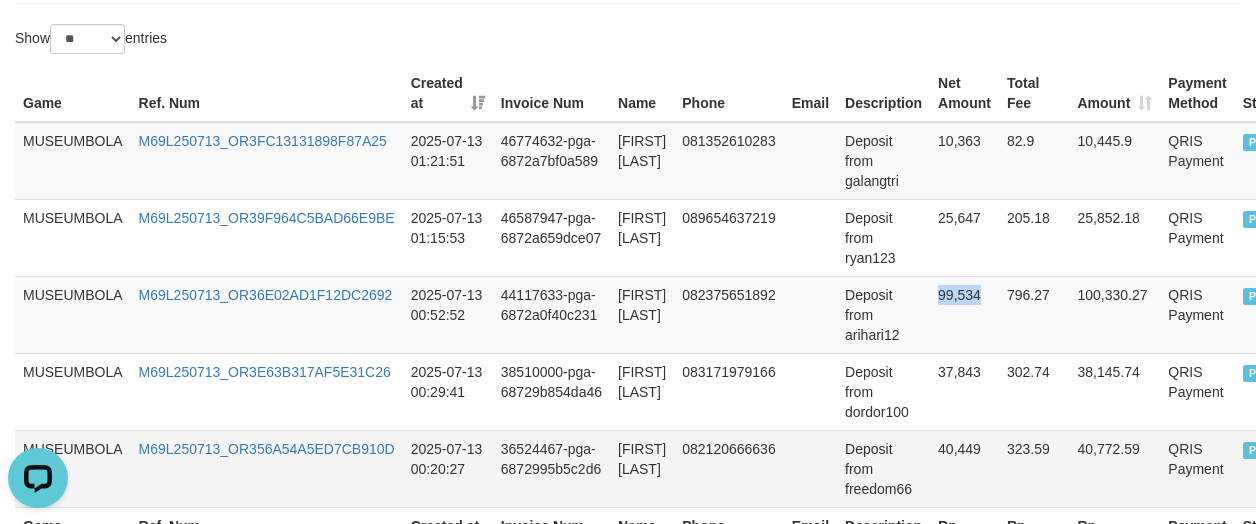 copy on "99,534" 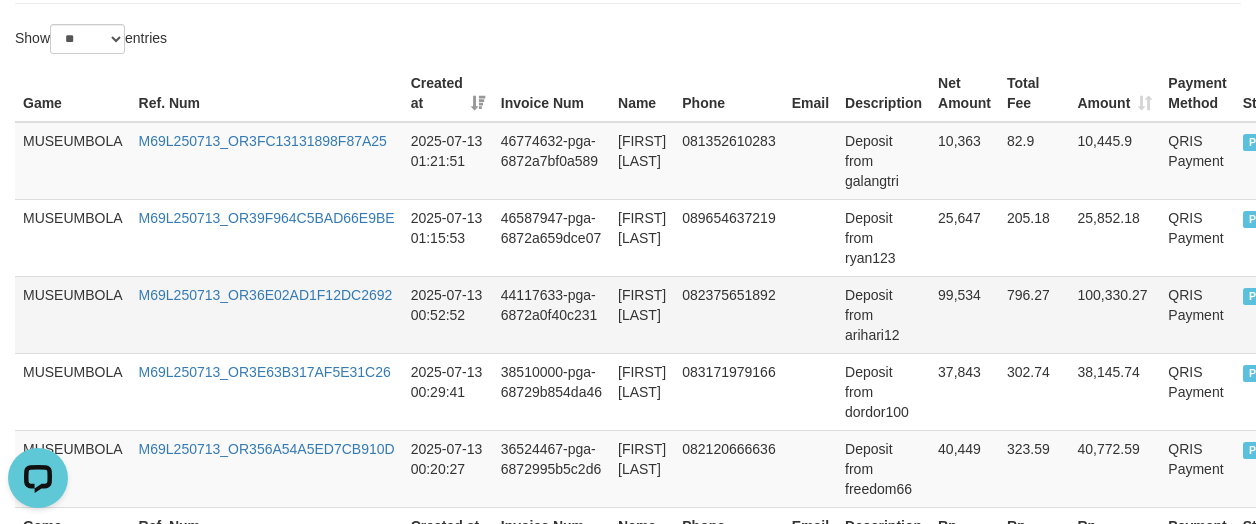 click on "Deposit from arihari12" at bounding box center [883, 314] 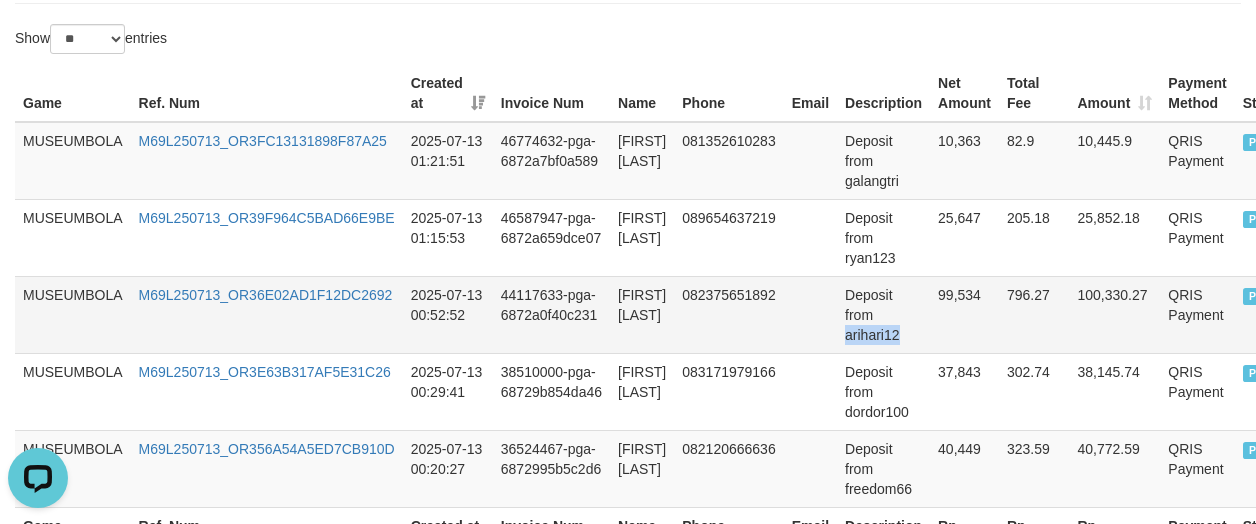 click on "Deposit from arihari12" at bounding box center (883, 314) 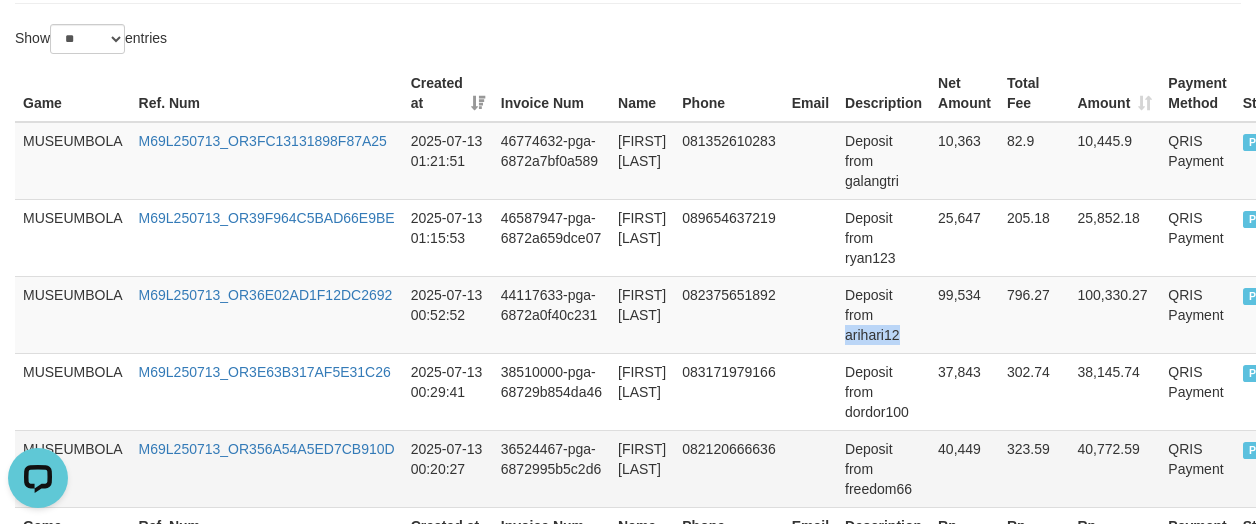copy on "[USERNAME]" 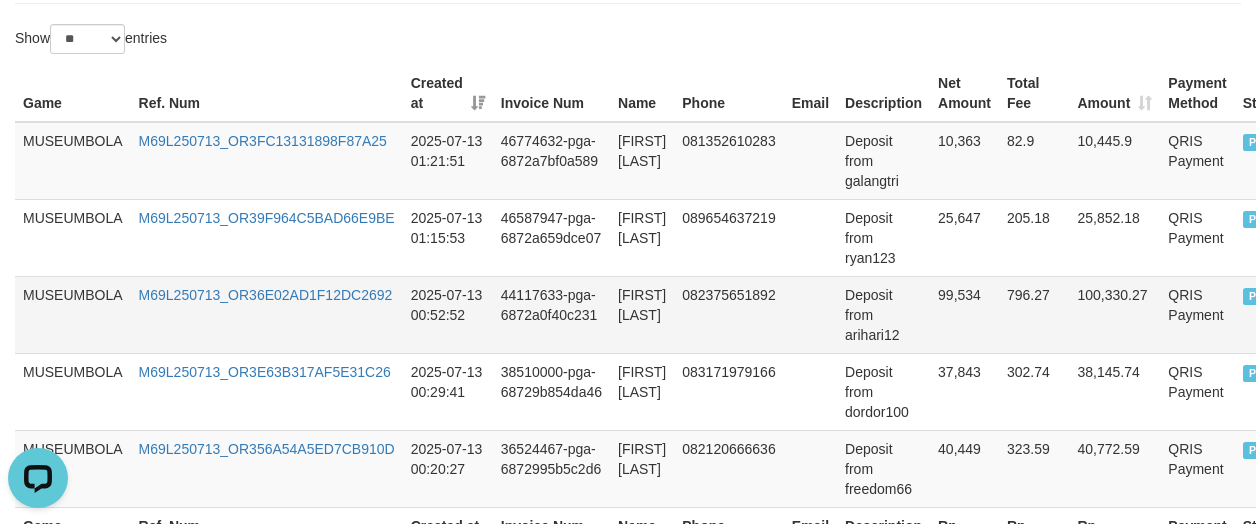 click on "44117633-pga-6872a0f40c231" at bounding box center (551, 314) 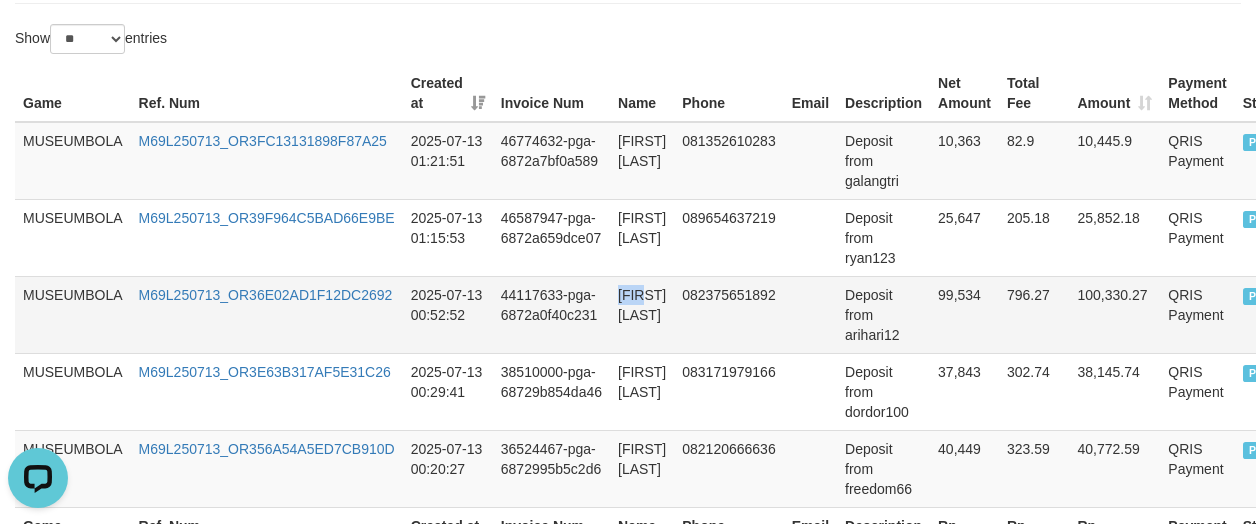 click on "[FIRST] [LAST]" at bounding box center (642, 314) 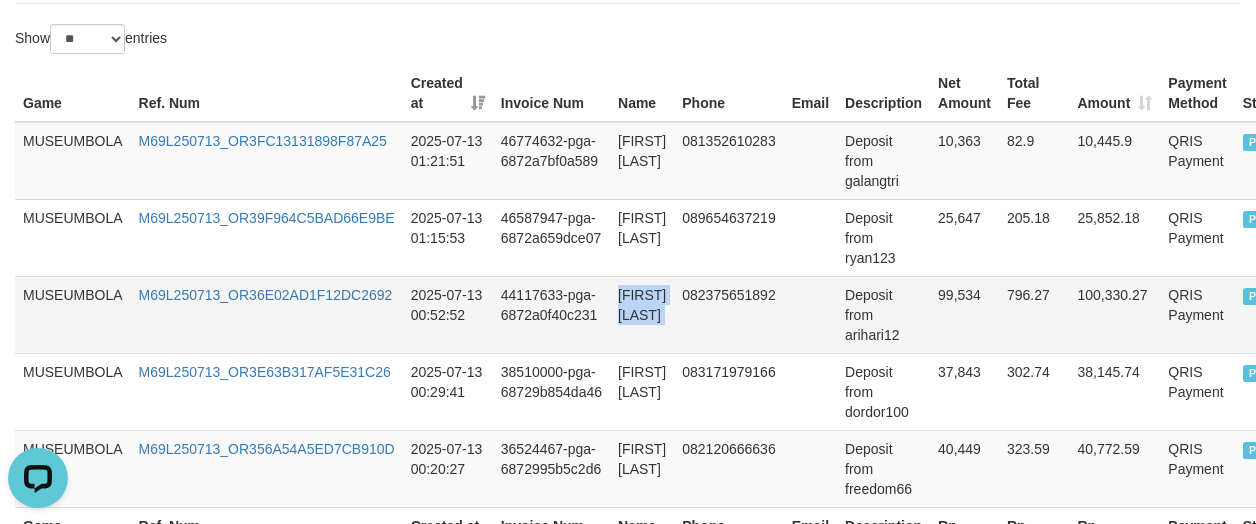 click on "[FIRST] [LAST]" at bounding box center [642, 314] 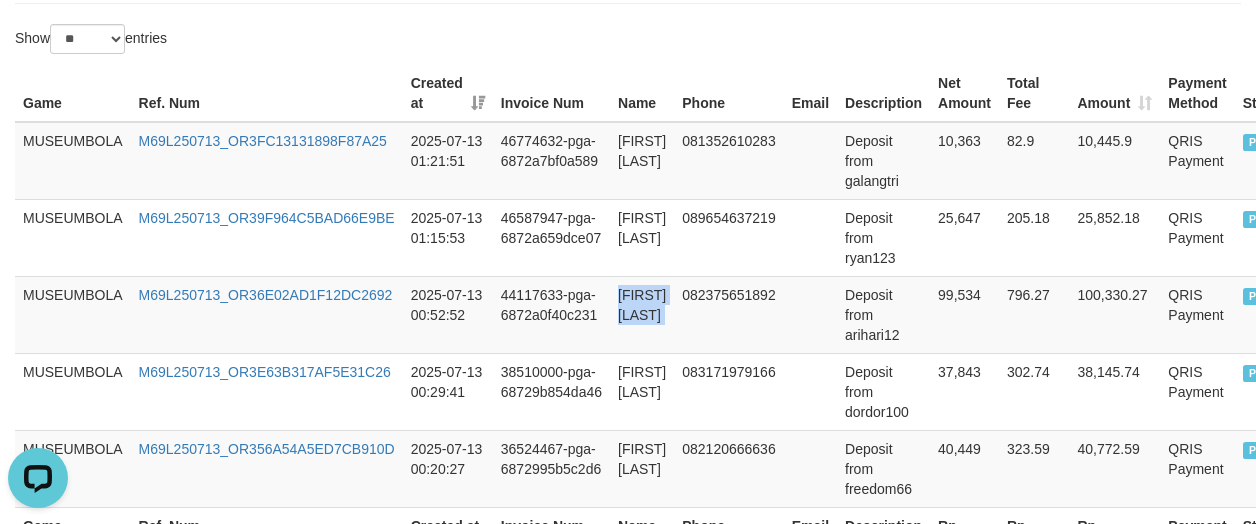 copy on "[FIRST] [LAST]" 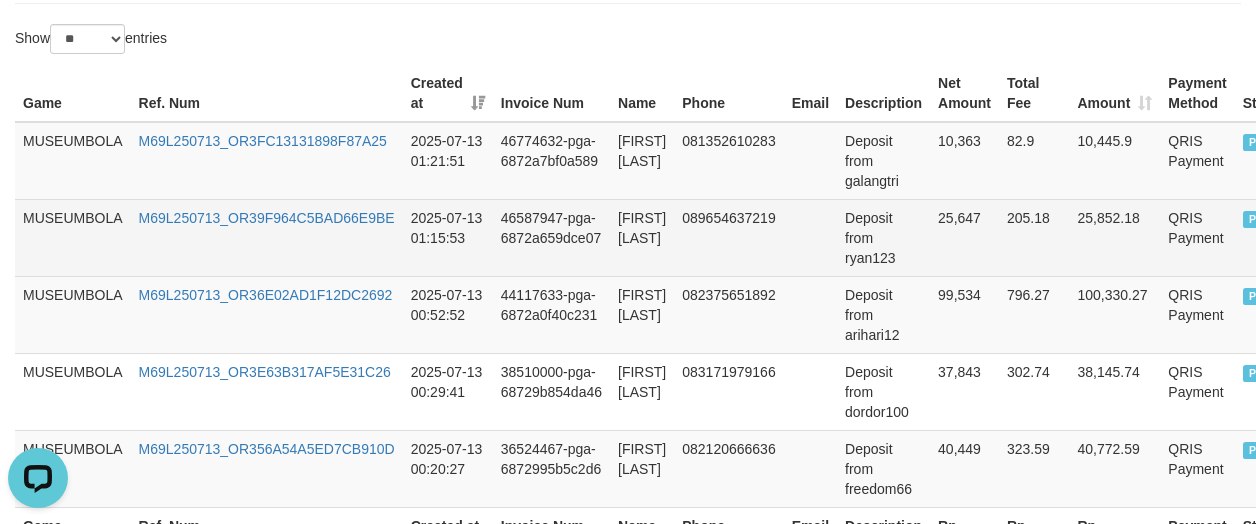 click on "[FIRST] [LAST]" at bounding box center (642, 237) 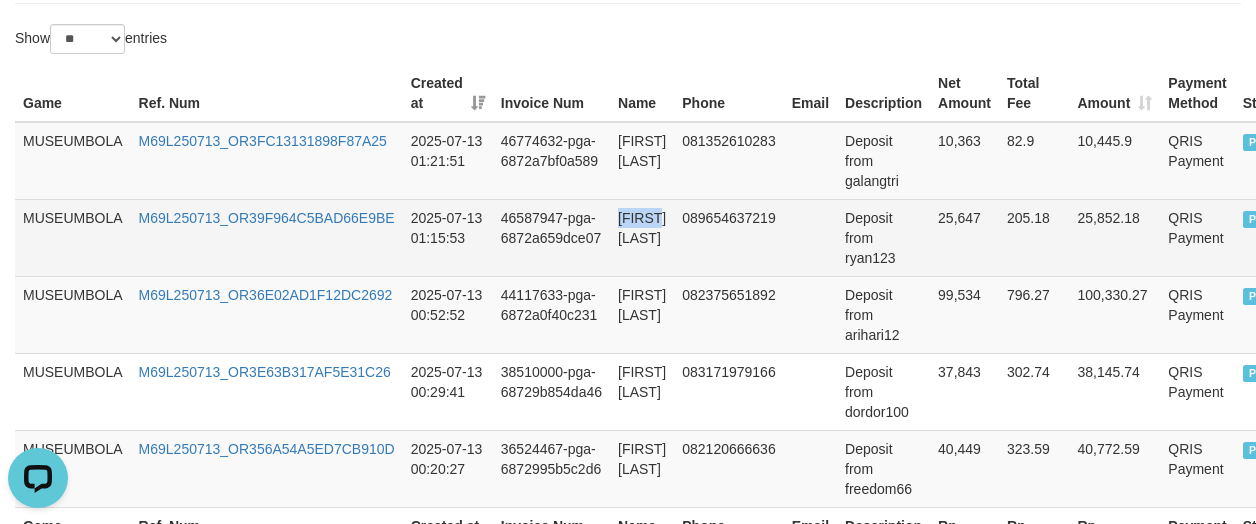 click on "[FIRST] [LAST]" at bounding box center [642, 237] 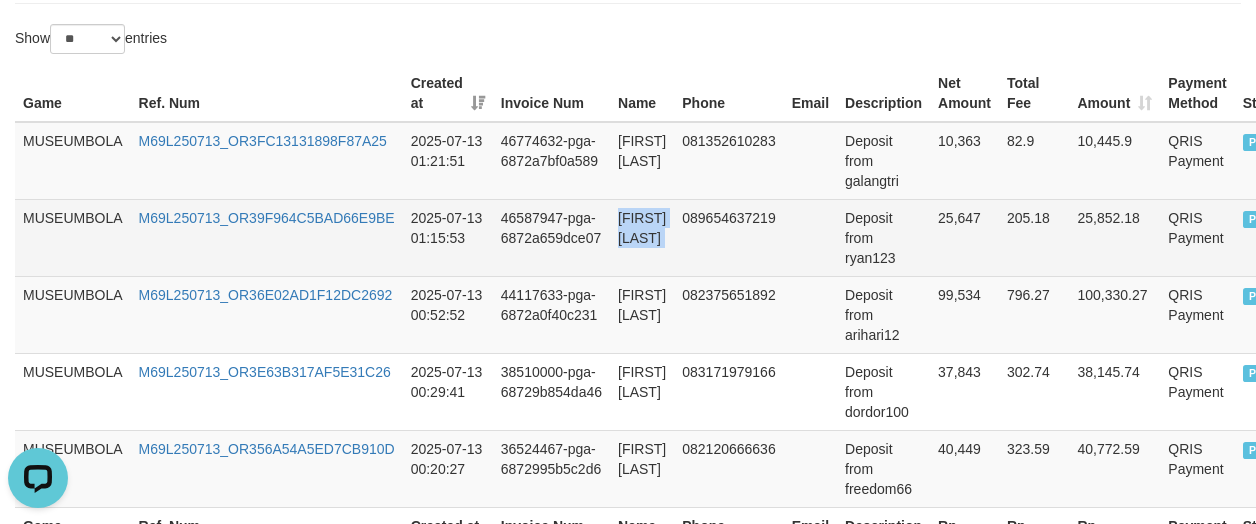 click on "[FIRST] [LAST]" at bounding box center (642, 237) 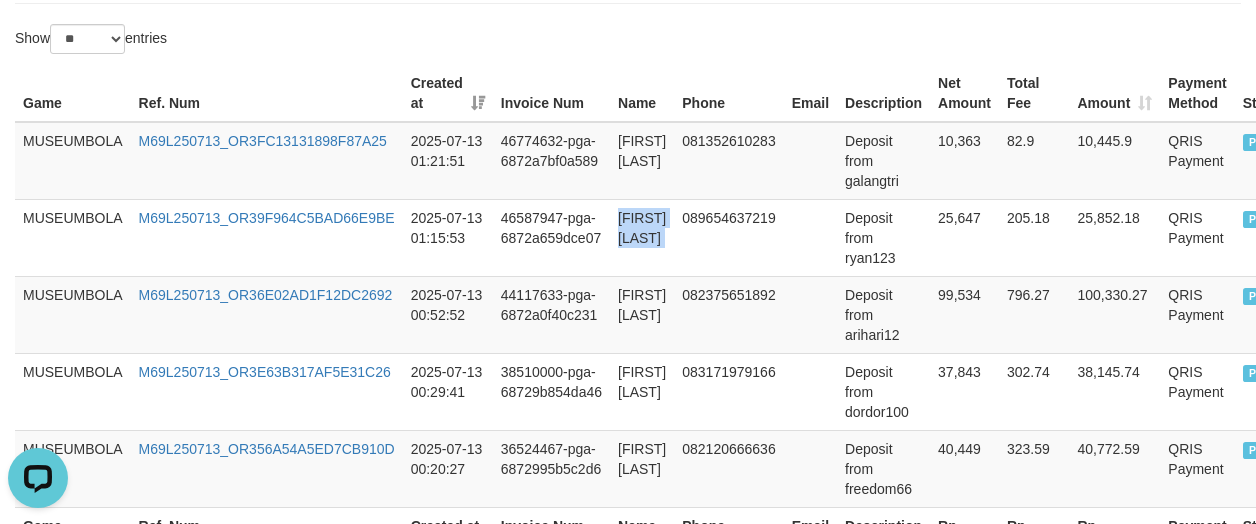 copy on "[FIRST] [LAST]" 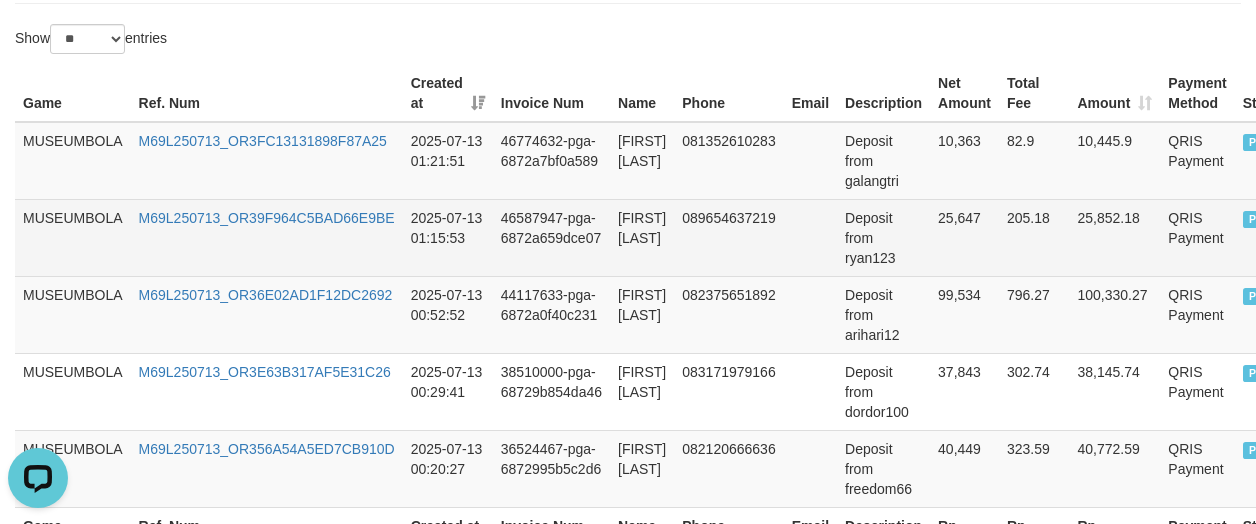 click on "Deposit from ryan123" at bounding box center (883, 237) 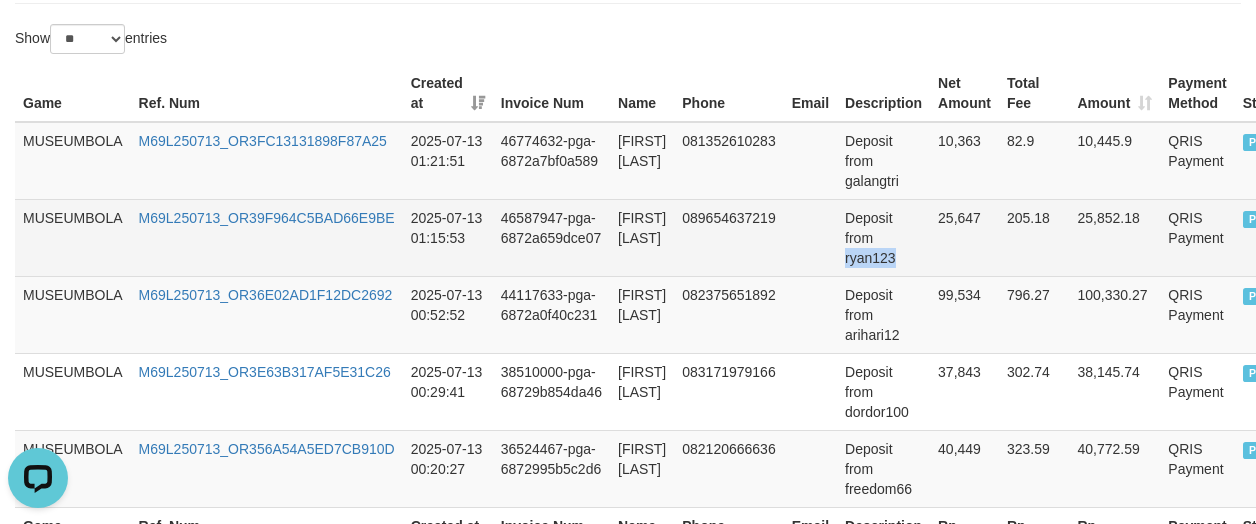 click on "Deposit from ryan123" at bounding box center (883, 237) 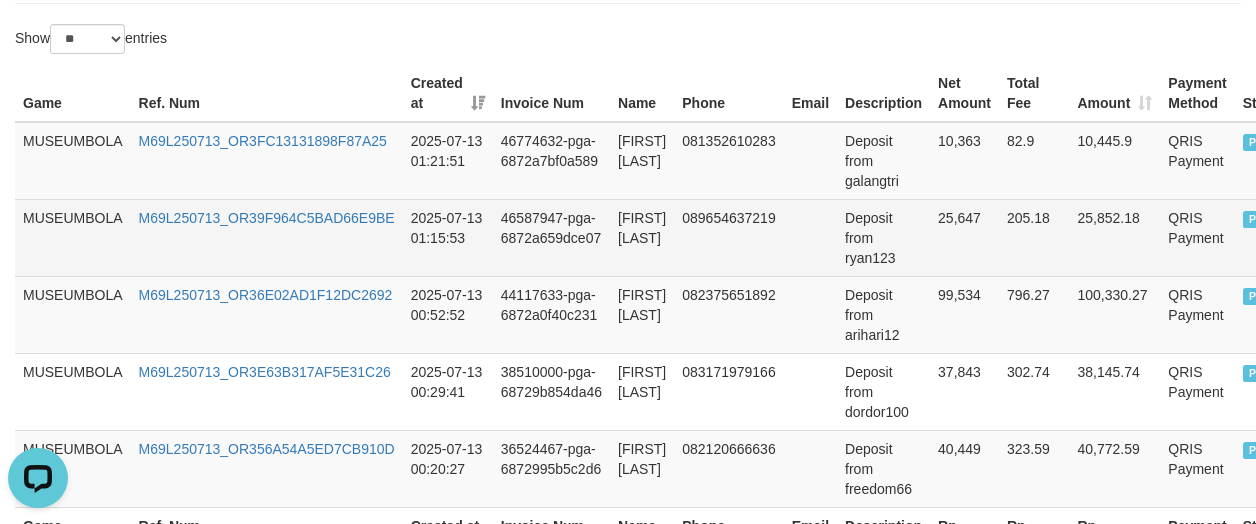 click on "25,647" at bounding box center (964, 237) 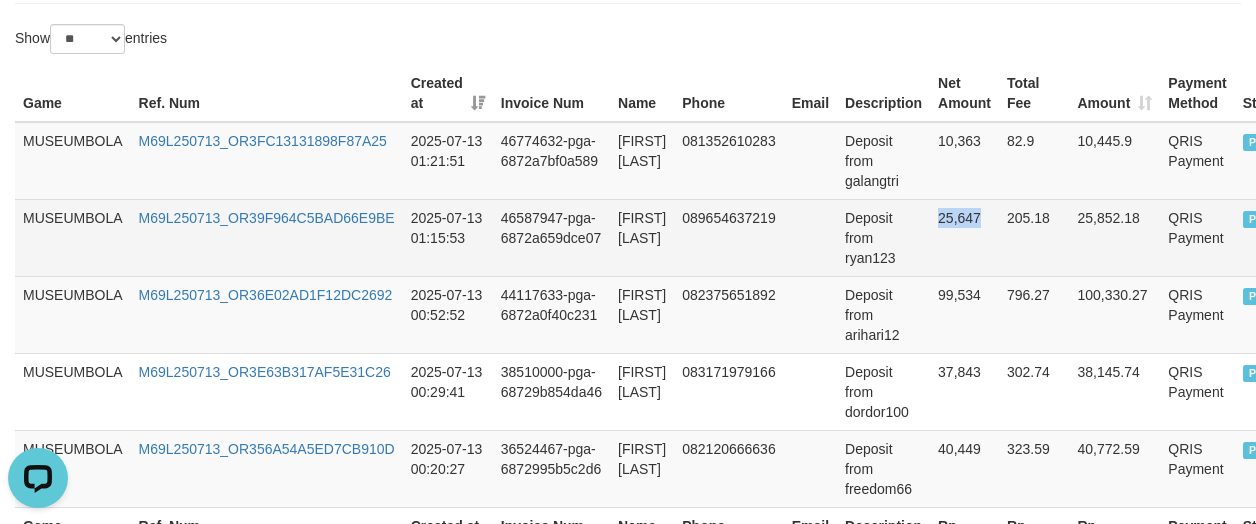 click on "25,647" at bounding box center (964, 237) 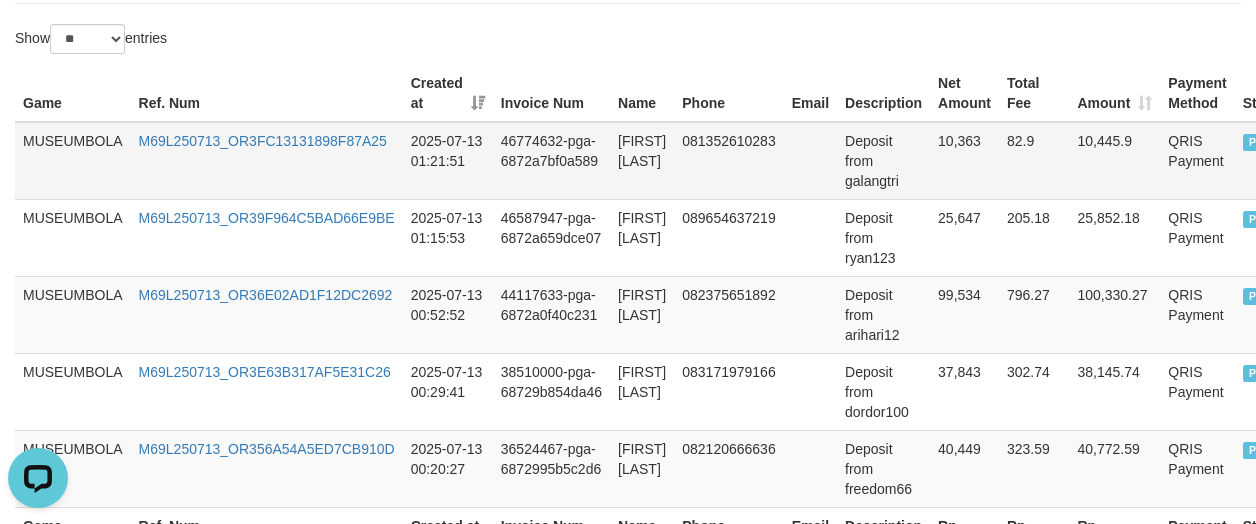 click on "10,363" at bounding box center [964, 161] 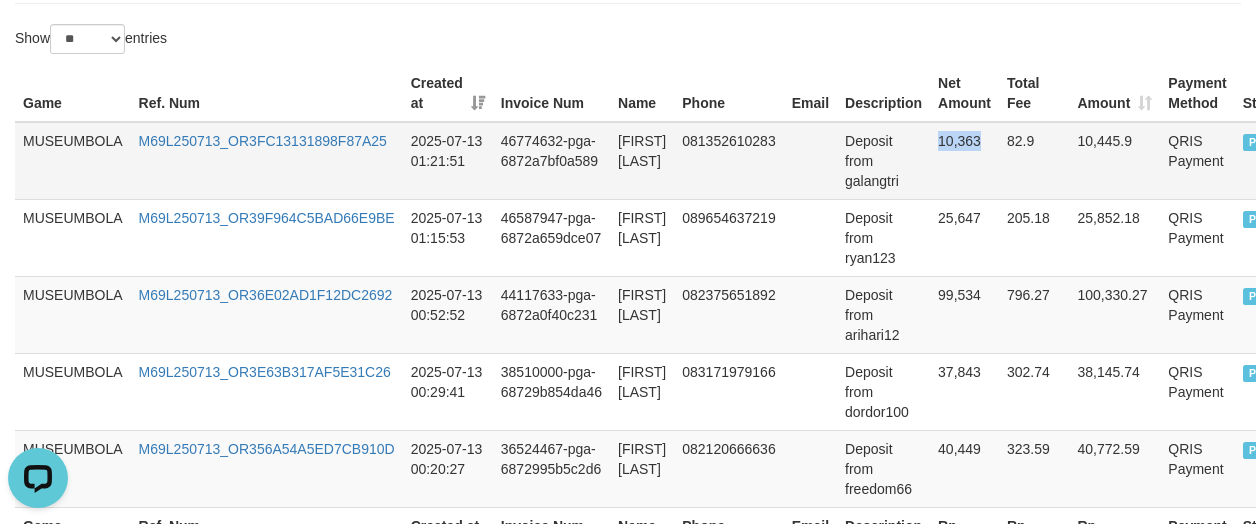 click on "10,363" at bounding box center [964, 161] 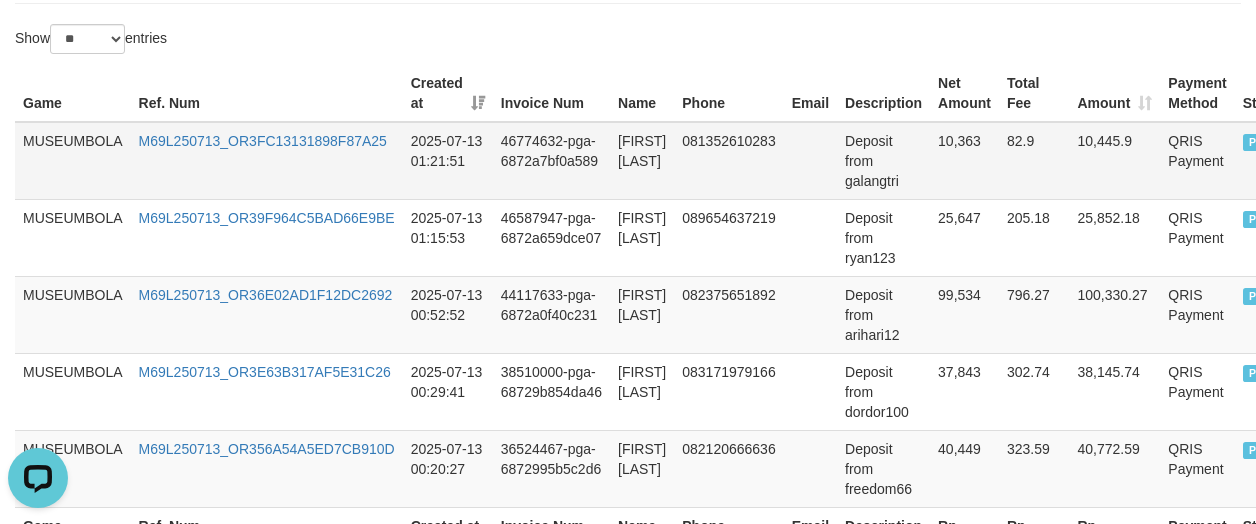 click on "Deposit from galangtri" at bounding box center [883, 161] 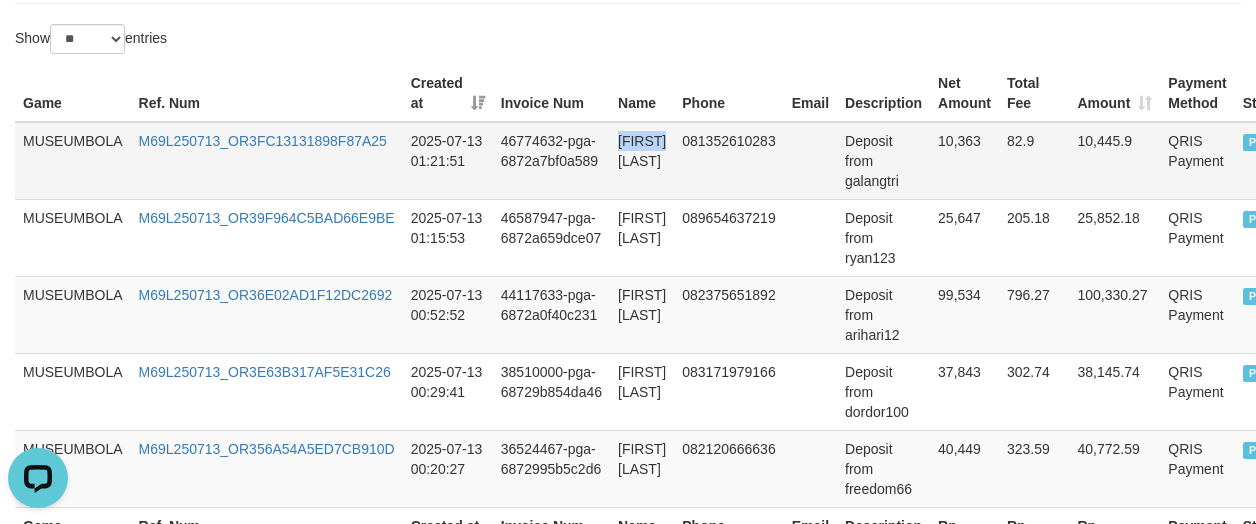 click on "[FIRST] [LAST]" at bounding box center [642, 161] 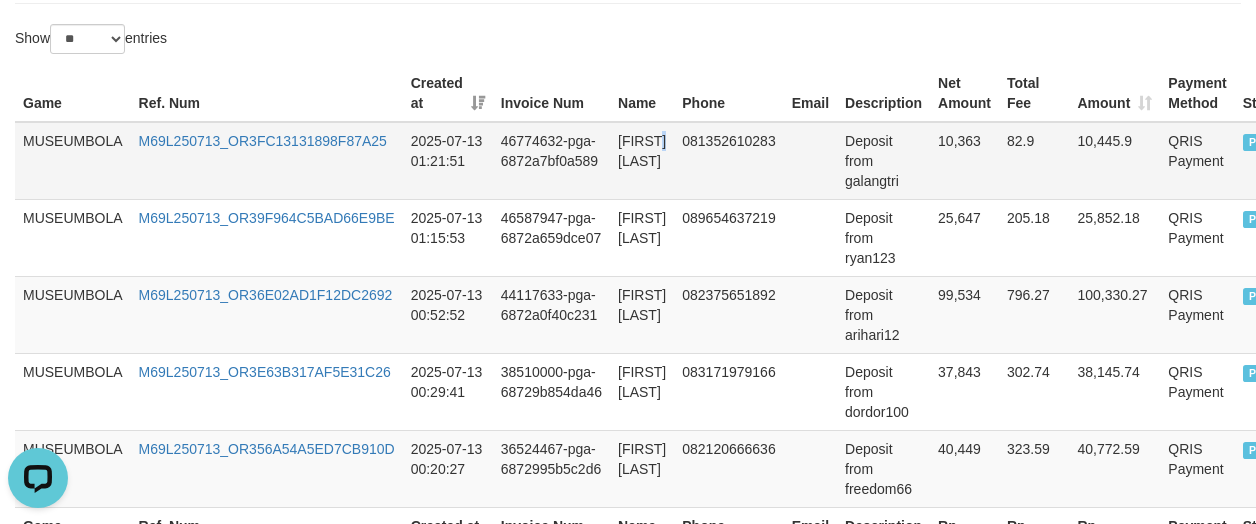 click on "[FIRST] [LAST]" at bounding box center [642, 161] 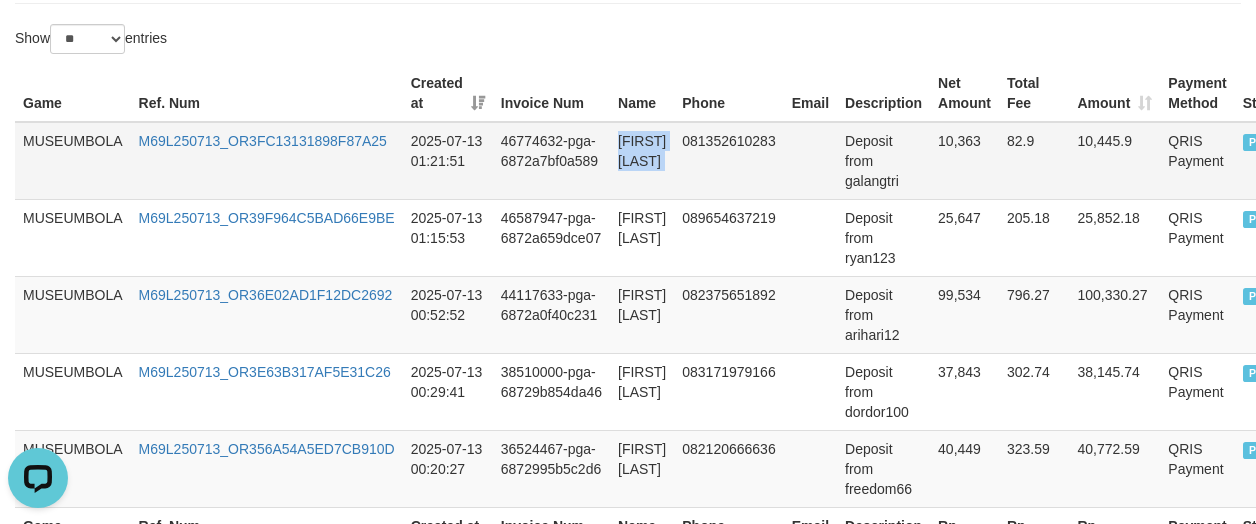click on "[FIRST] [LAST]" at bounding box center (642, 161) 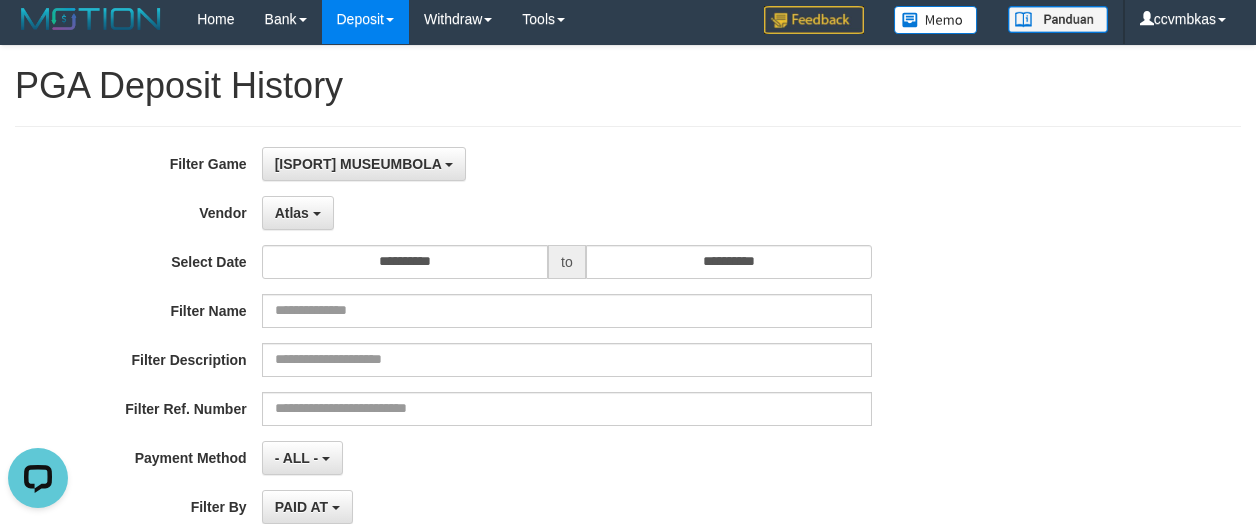 scroll, scrollTop: 0, scrollLeft: 0, axis: both 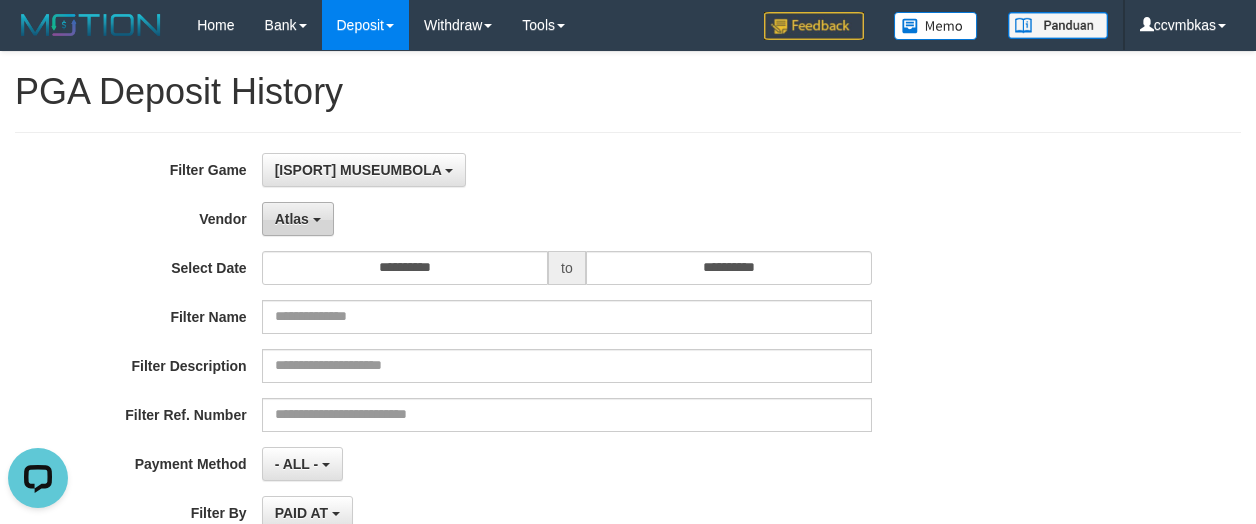drag, startPoint x: 302, startPoint y: 213, endPoint x: 331, endPoint y: 234, distance: 35.805027 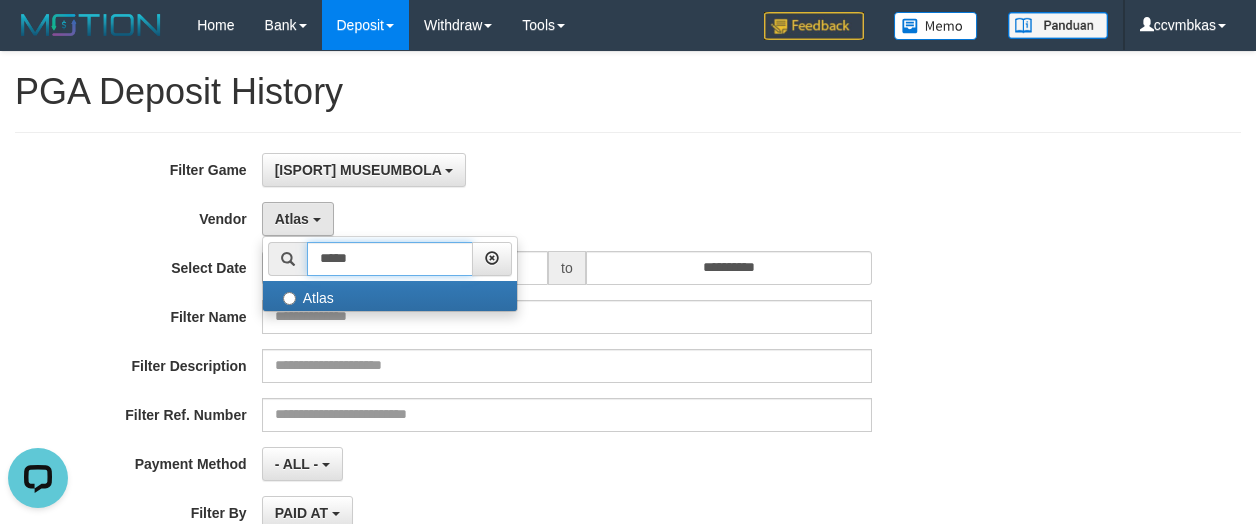 click on "*****" at bounding box center [390, 259] 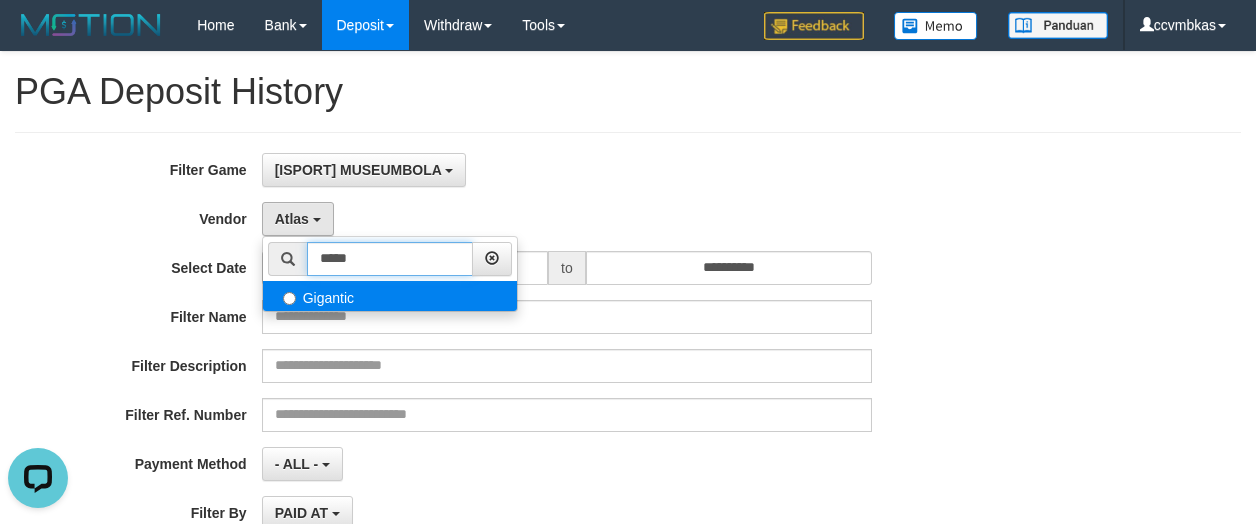 type on "*****" 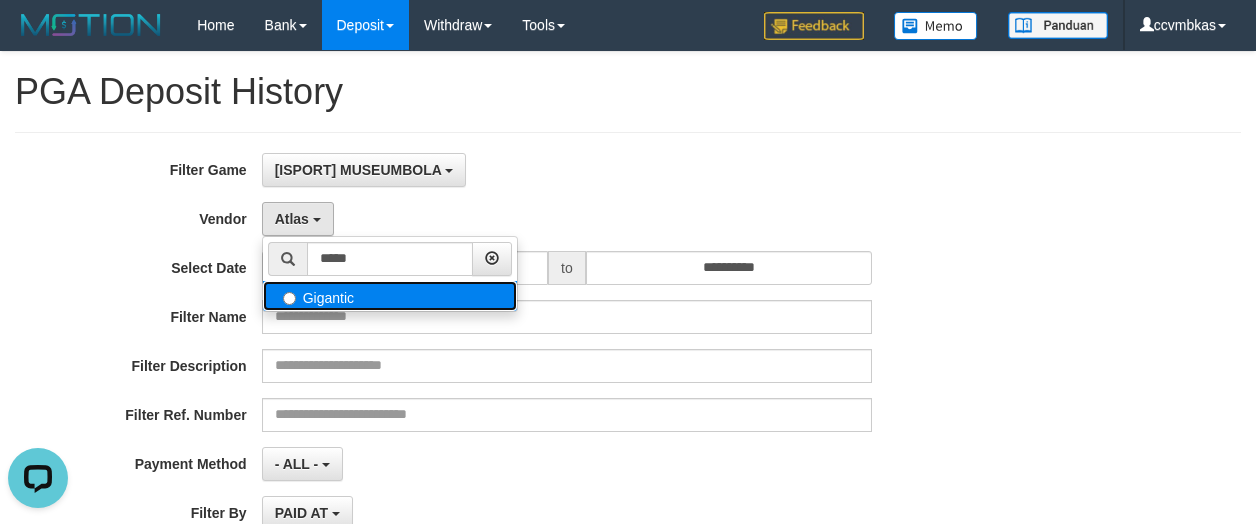 click on "Gigantic" at bounding box center [390, 296] 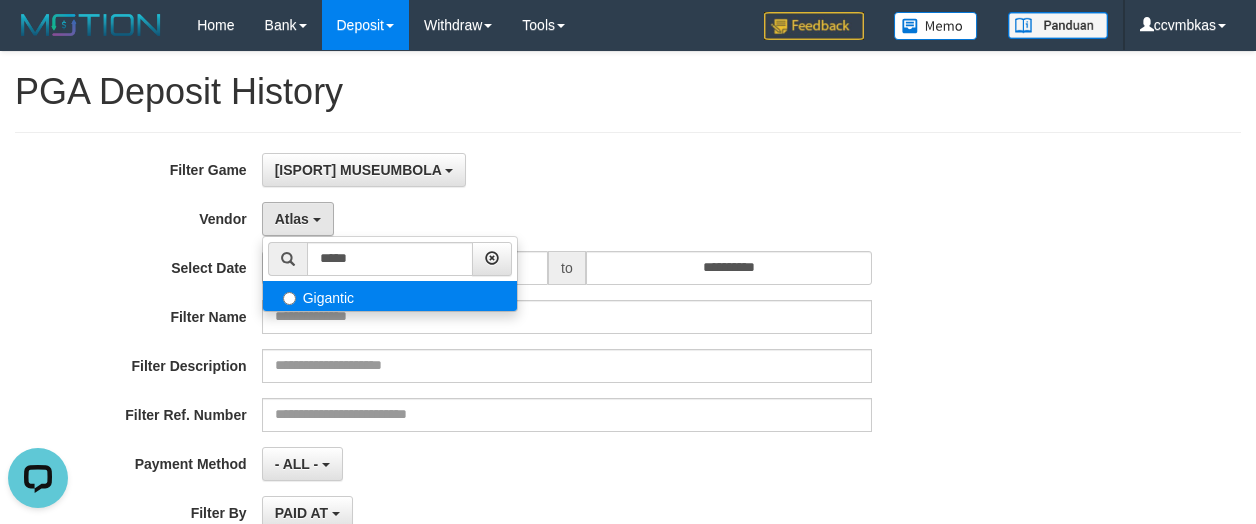 select on "**********" 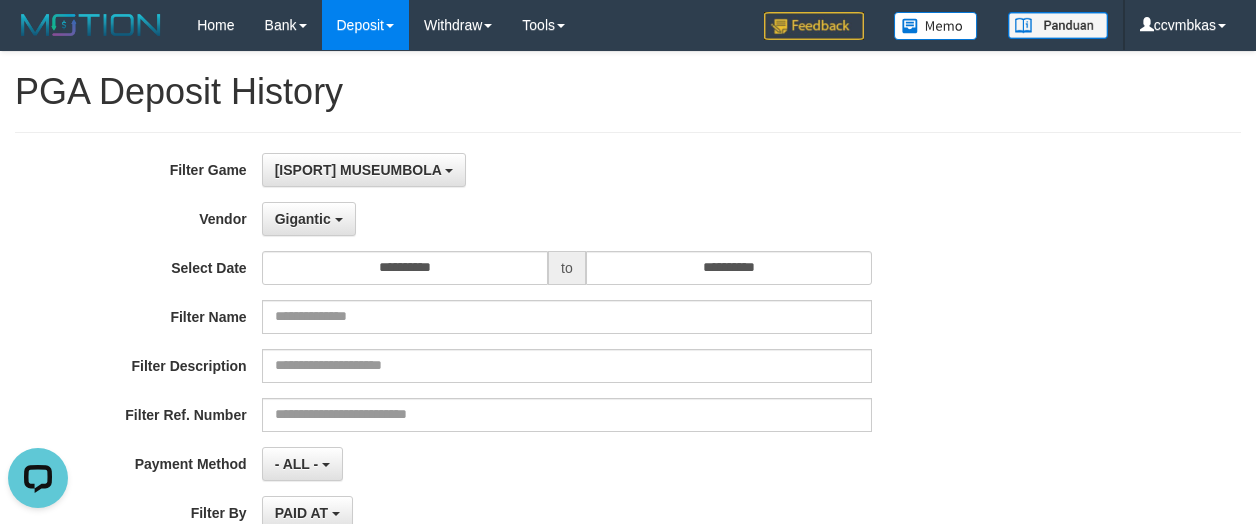scroll, scrollTop: 400, scrollLeft: 0, axis: vertical 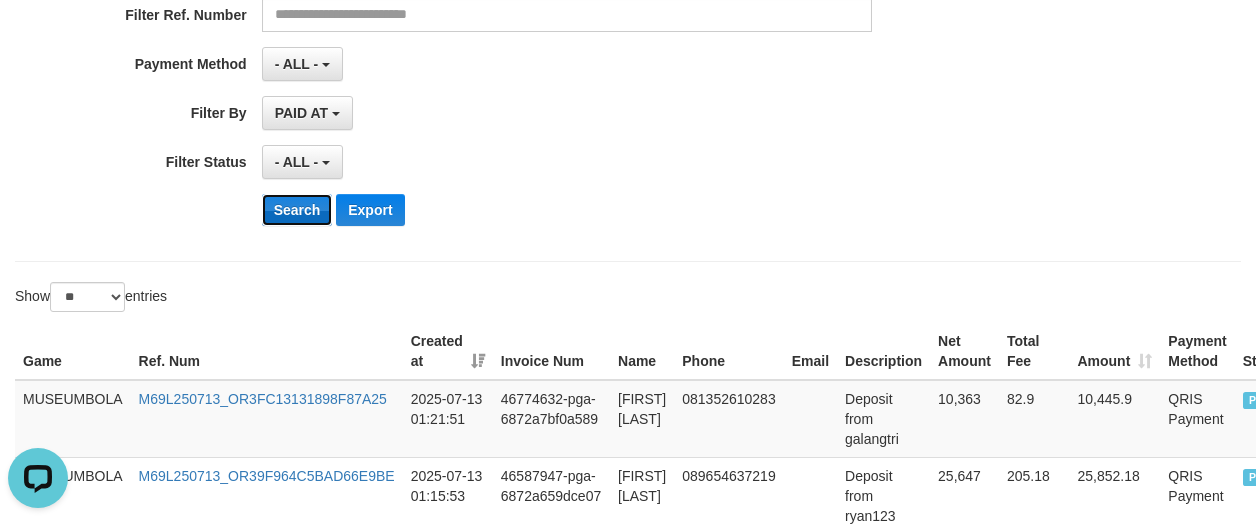 click on "Search" at bounding box center (297, 210) 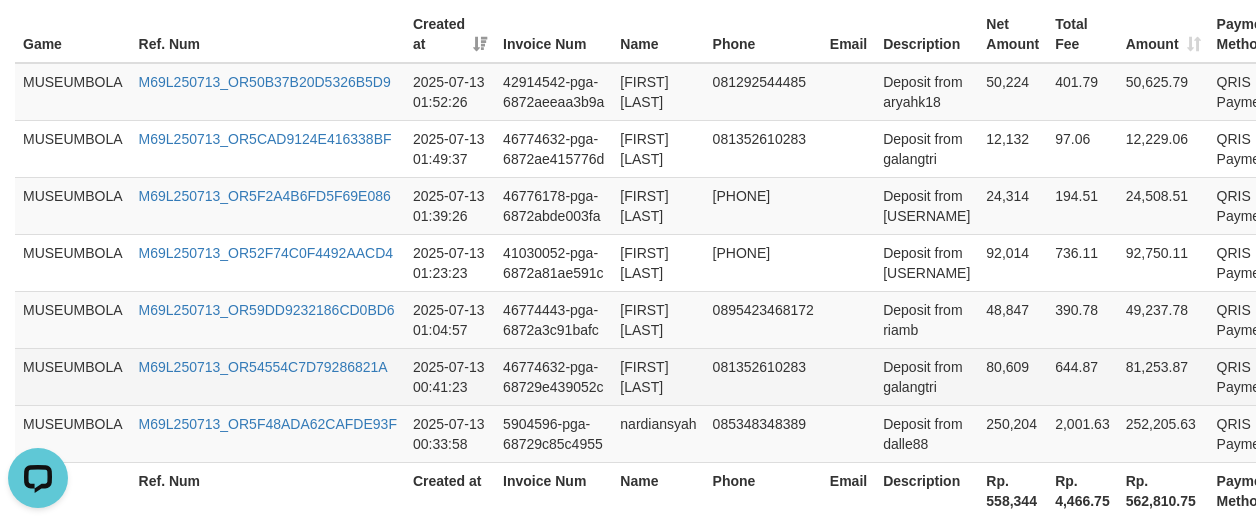 scroll, scrollTop: 992, scrollLeft: 0, axis: vertical 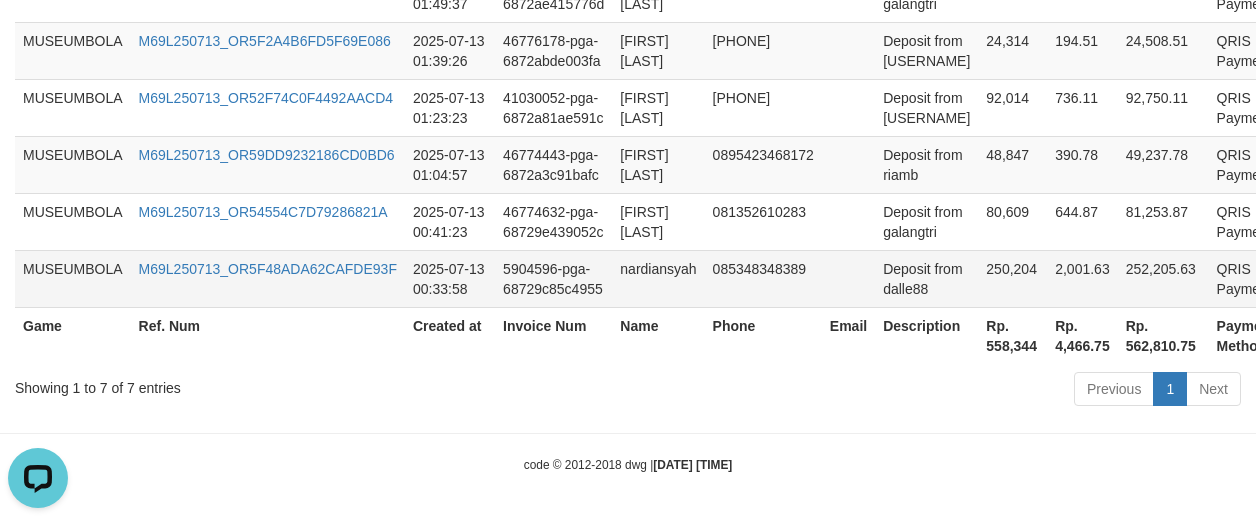 click on "250,204" at bounding box center [1012, 278] 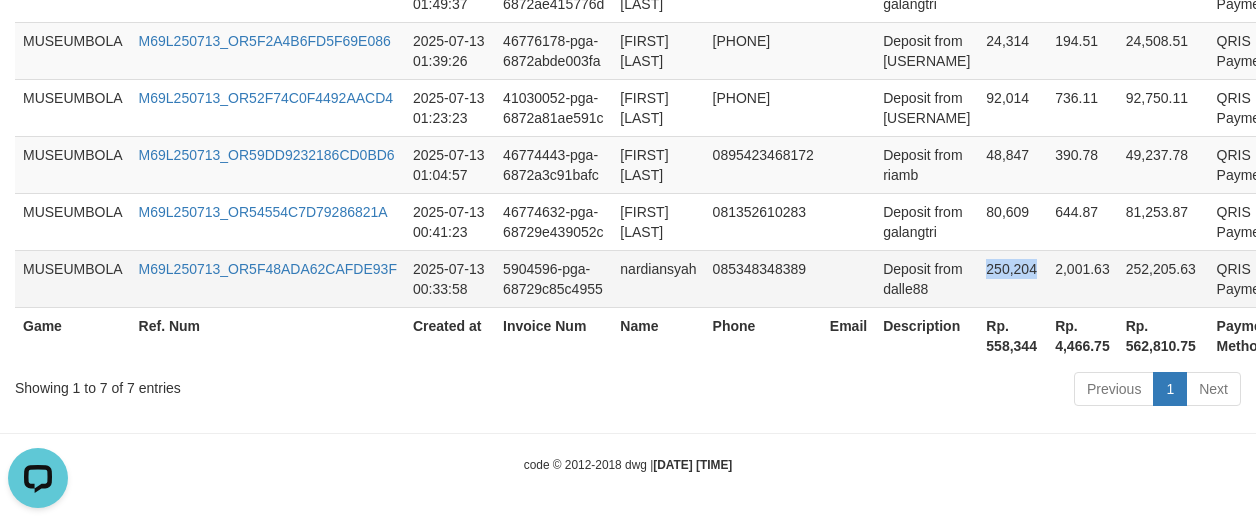 click on "250,204" at bounding box center [1012, 278] 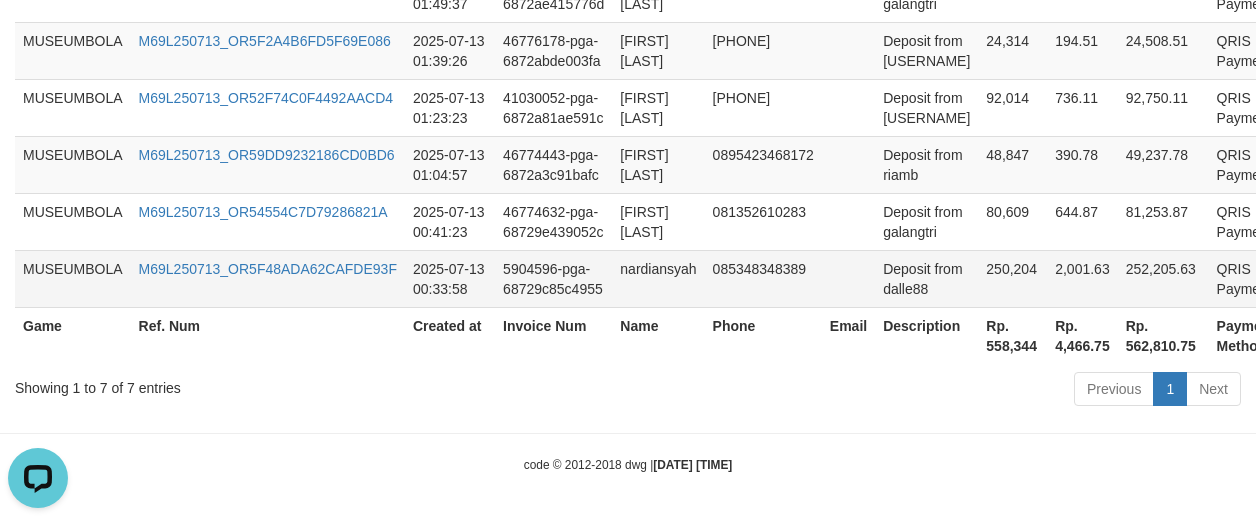 click on "Deposit from dalle88" at bounding box center [926, 278] 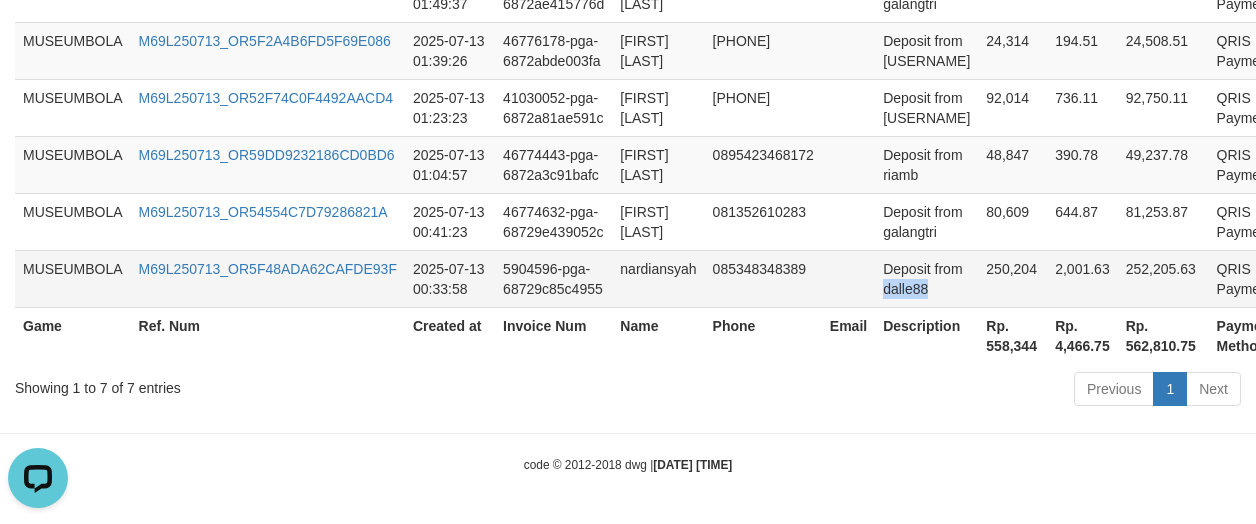 click on "Deposit from dalle88" at bounding box center [926, 278] 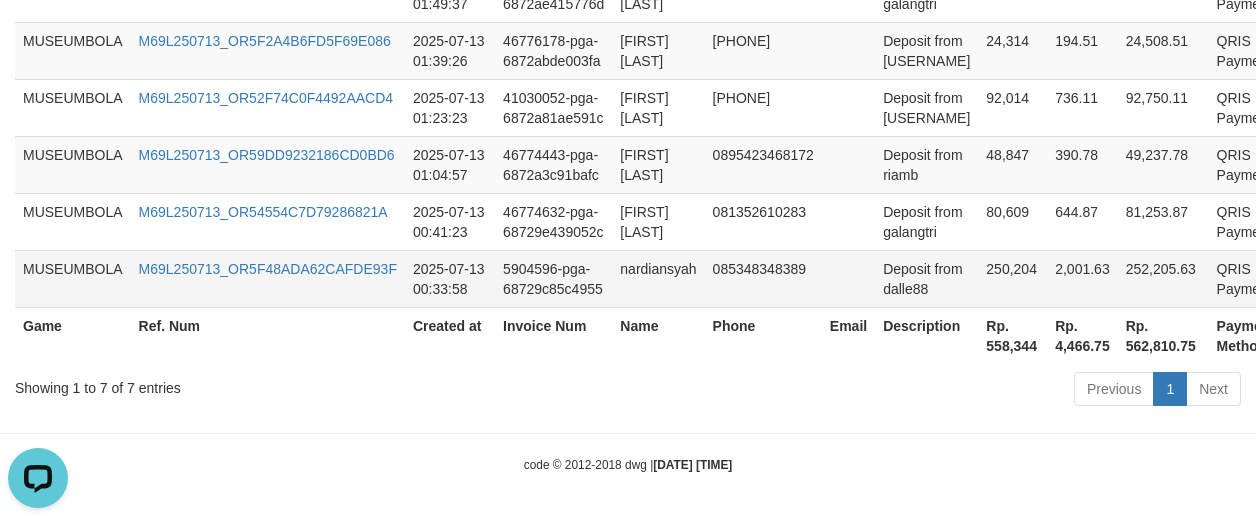 click on "nardiansyah" at bounding box center [658, 278] 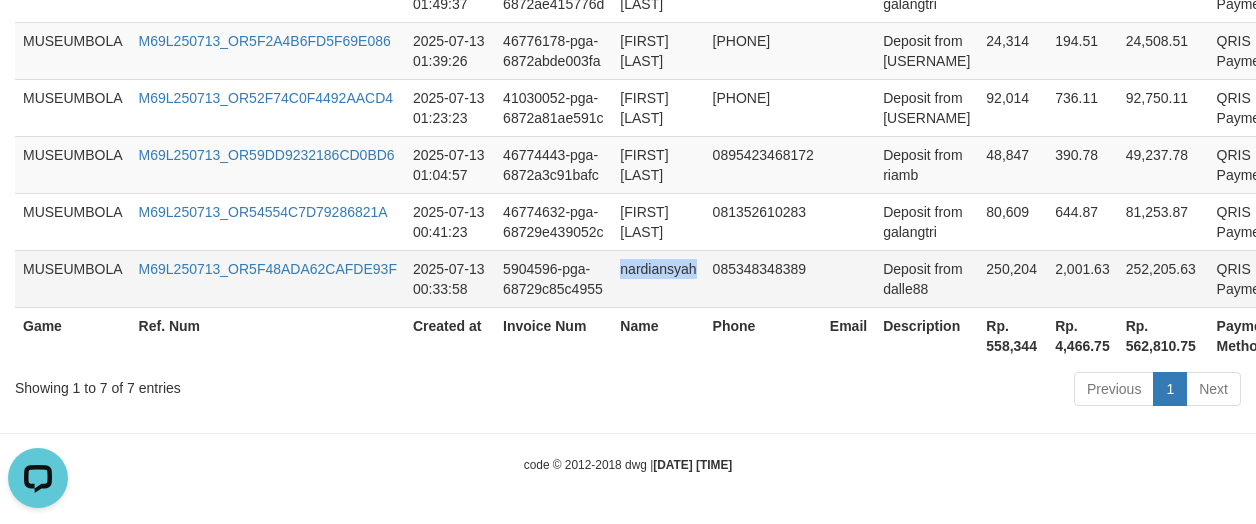 click on "nardiansyah" at bounding box center (658, 278) 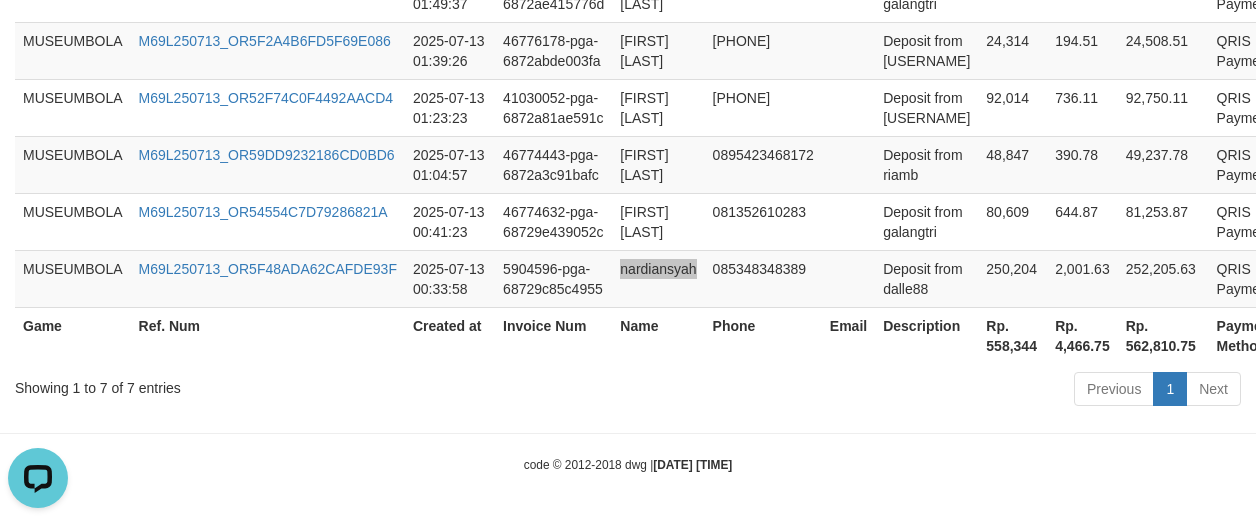 scroll, scrollTop: 892, scrollLeft: 0, axis: vertical 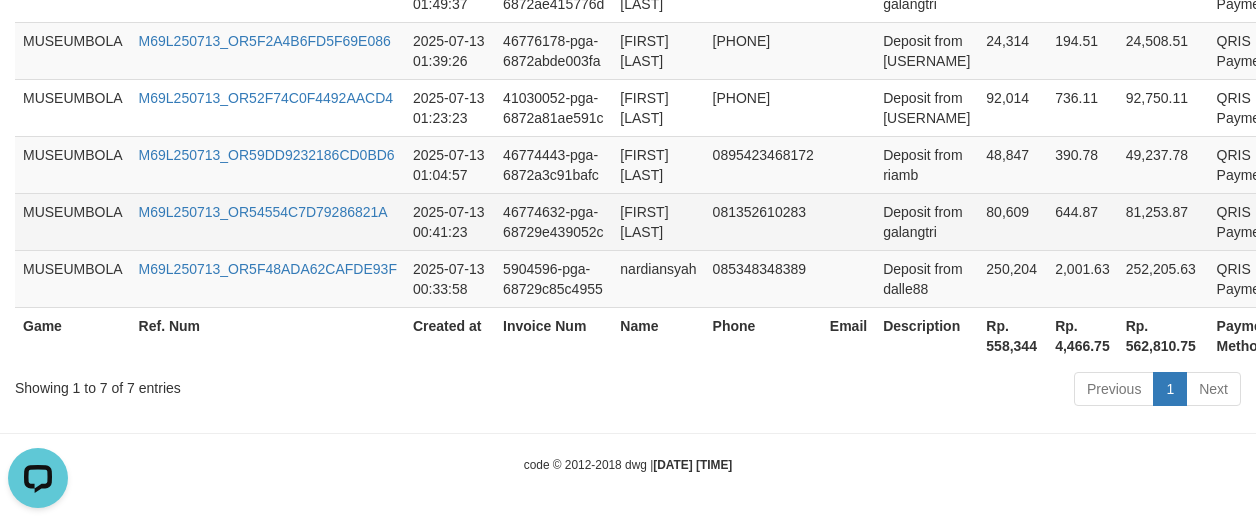 click on "[FIRST] [LAST]" at bounding box center [658, 221] 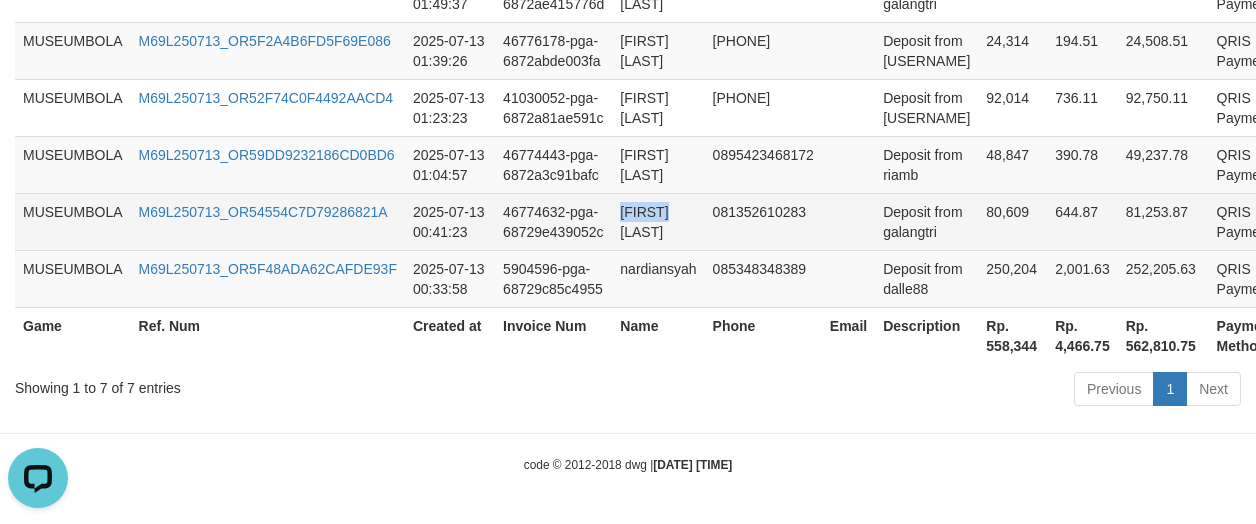click on "[FIRST] [LAST]" at bounding box center (658, 221) 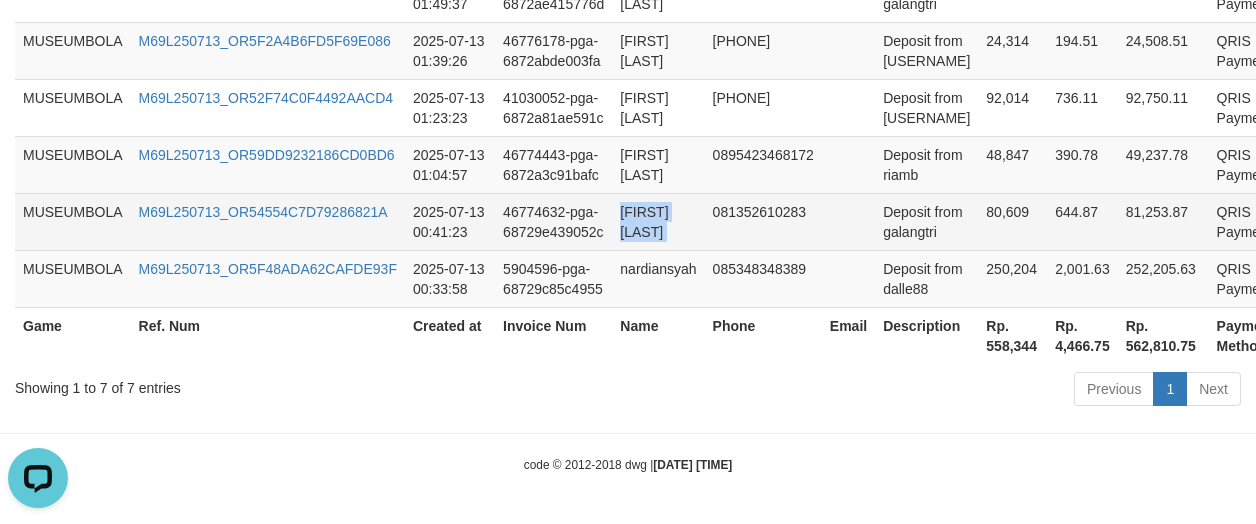 click on "[FIRST] [LAST]" at bounding box center [658, 221] 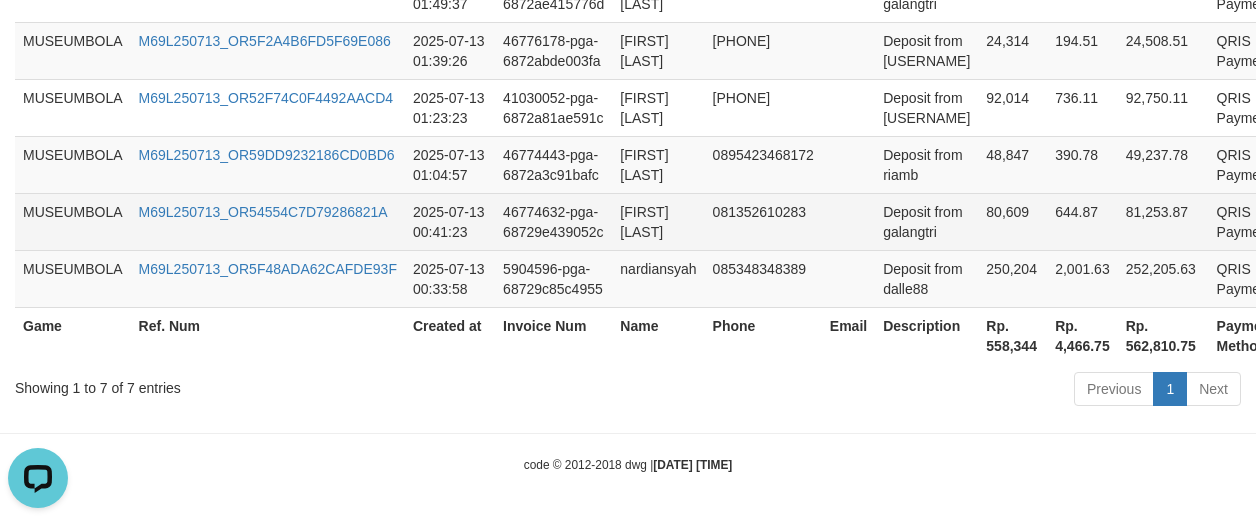 click on "Deposit from galangtri" at bounding box center [926, 221] 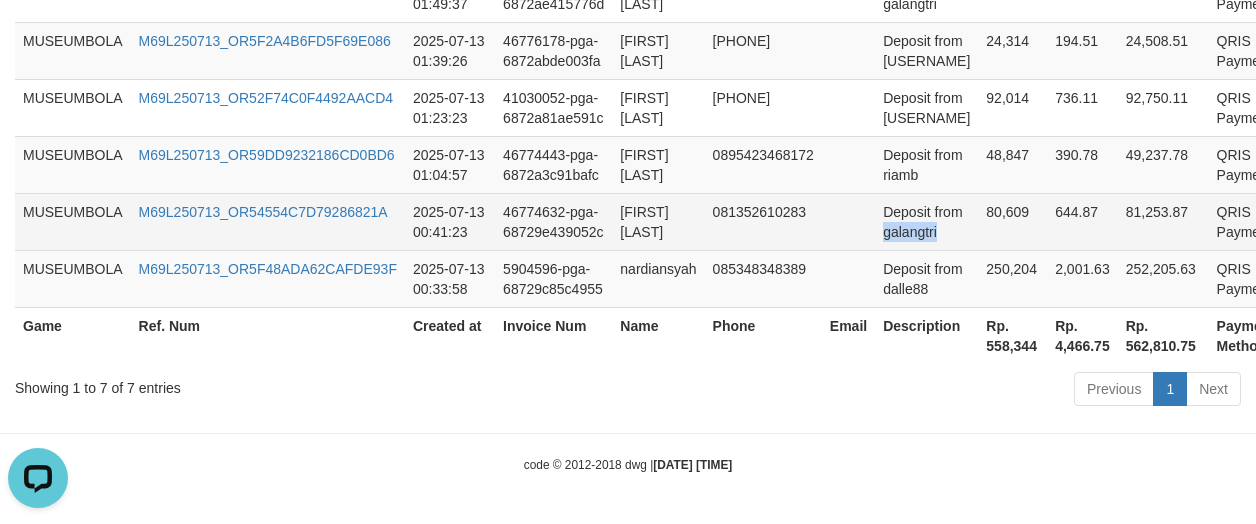 click on "Deposit from galangtri" at bounding box center (926, 221) 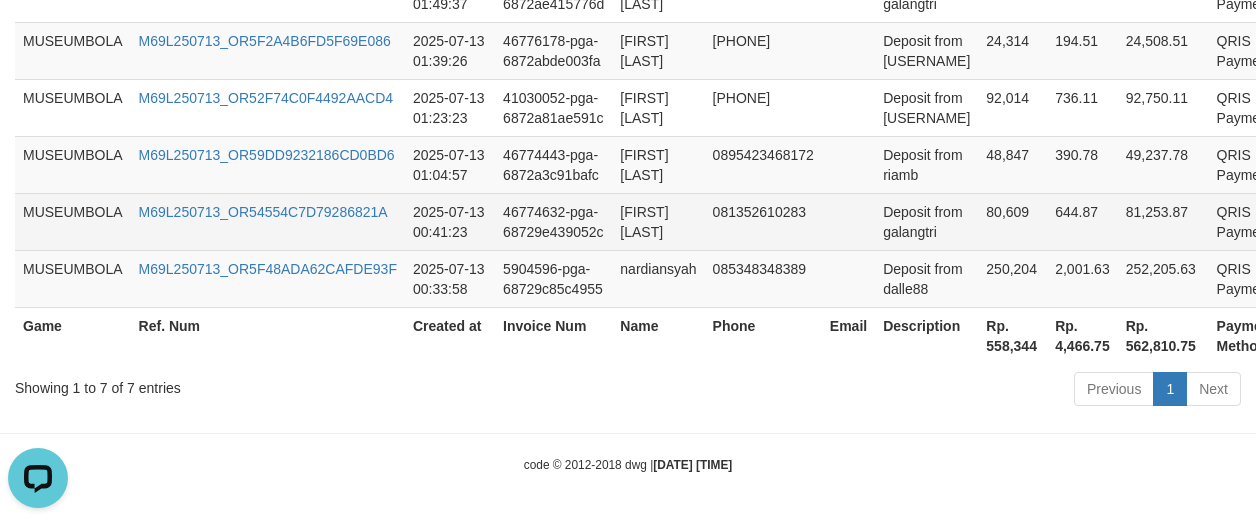 click on "80,609" at bounding box center [1012, 221] 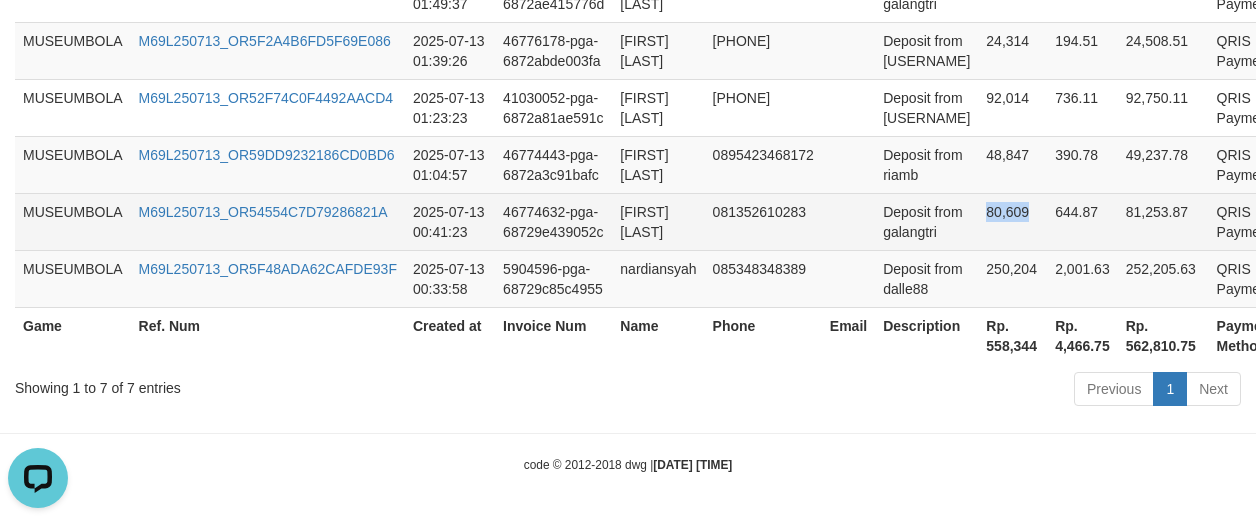 click on "80,609" at bounding box center [1012, 221] 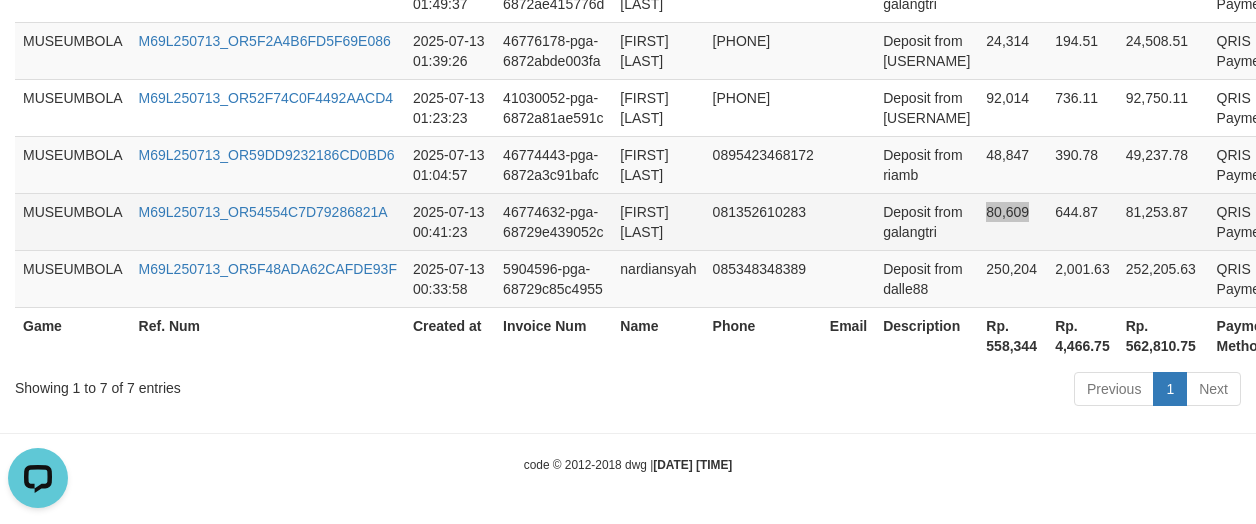 scroll, scrollTop: 792, scrollLeft: 0, axis: vertical 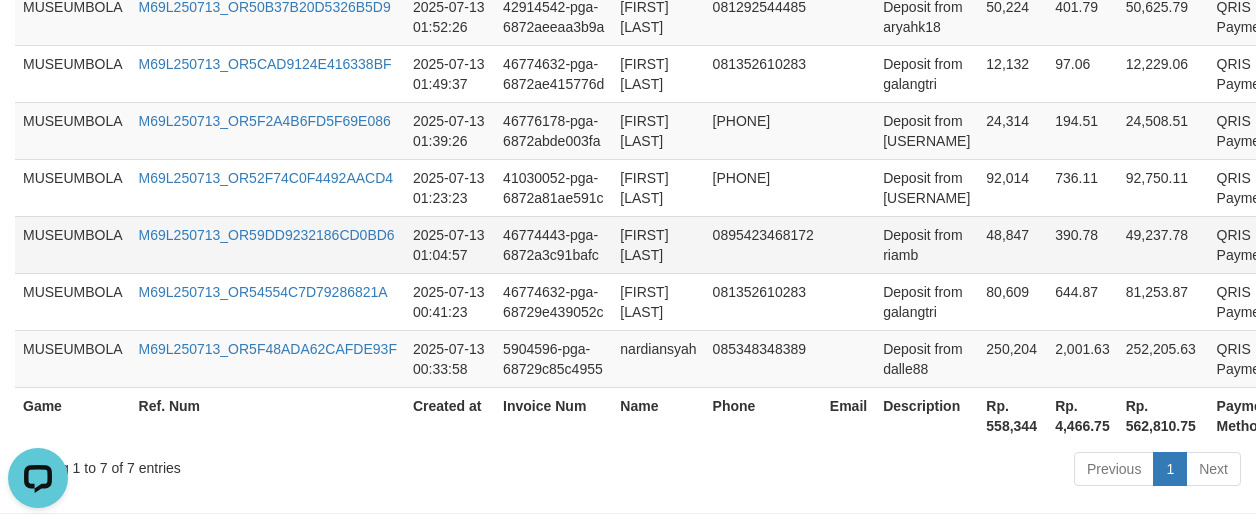 click on "48,847" at bounding box center (1012, 244) 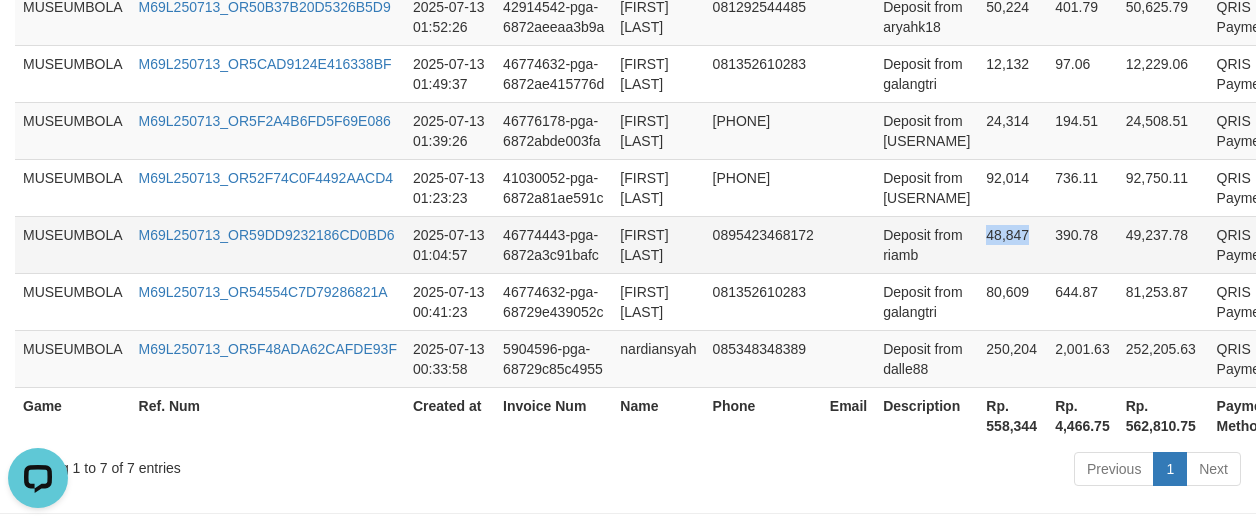click on "48,847" at bounding box center (1012, 244) 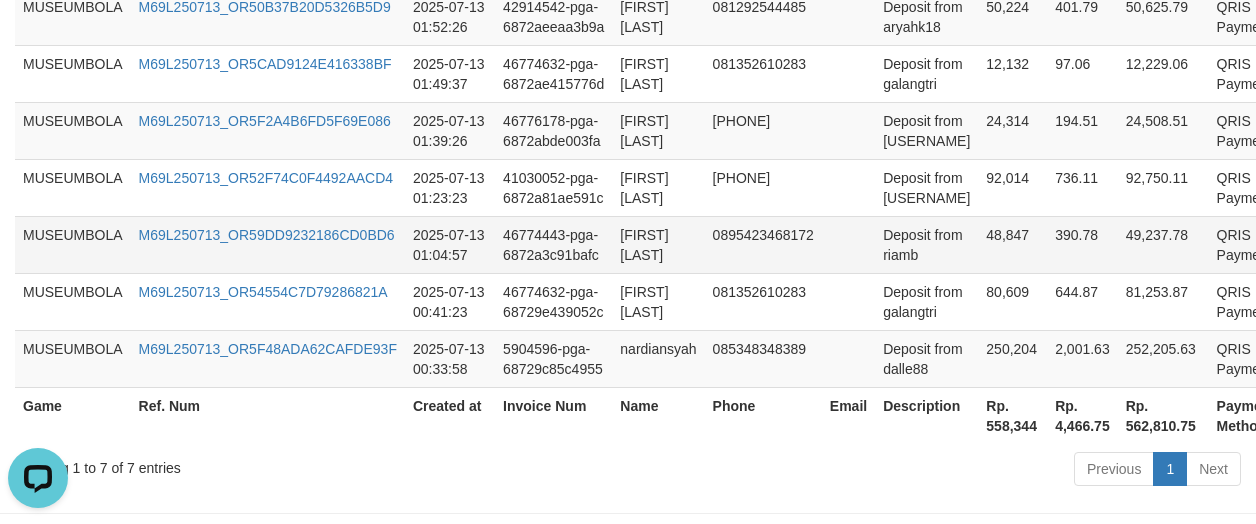 drag, startPoint x: 906, startPoint y: 338, endPoint x: 920, endPoint y: 337, distance: 14.035668 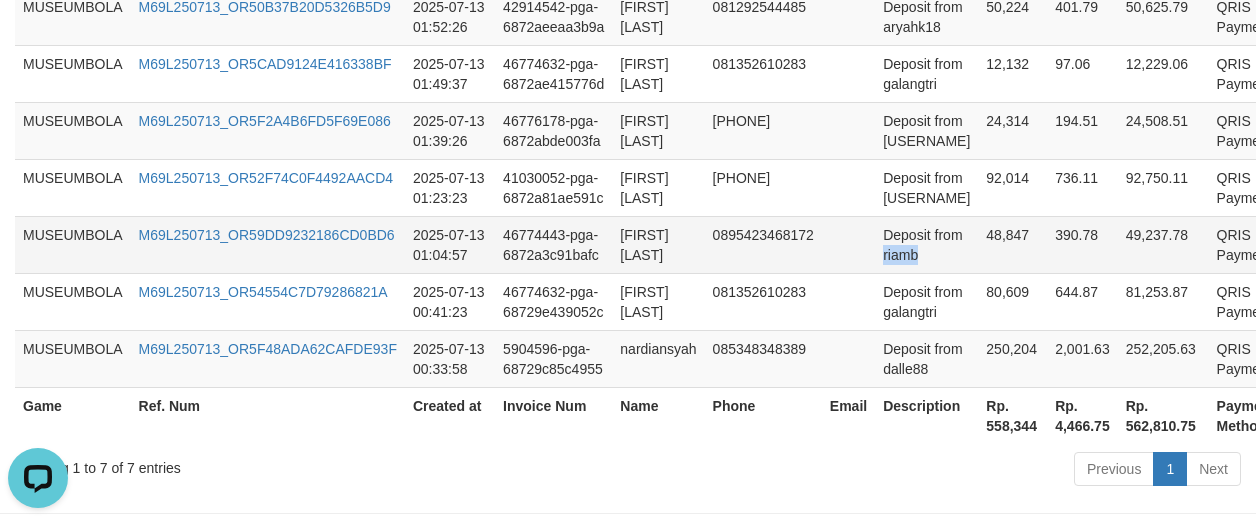 click on "Deposit from riamb" at bounding box center (926, 244) 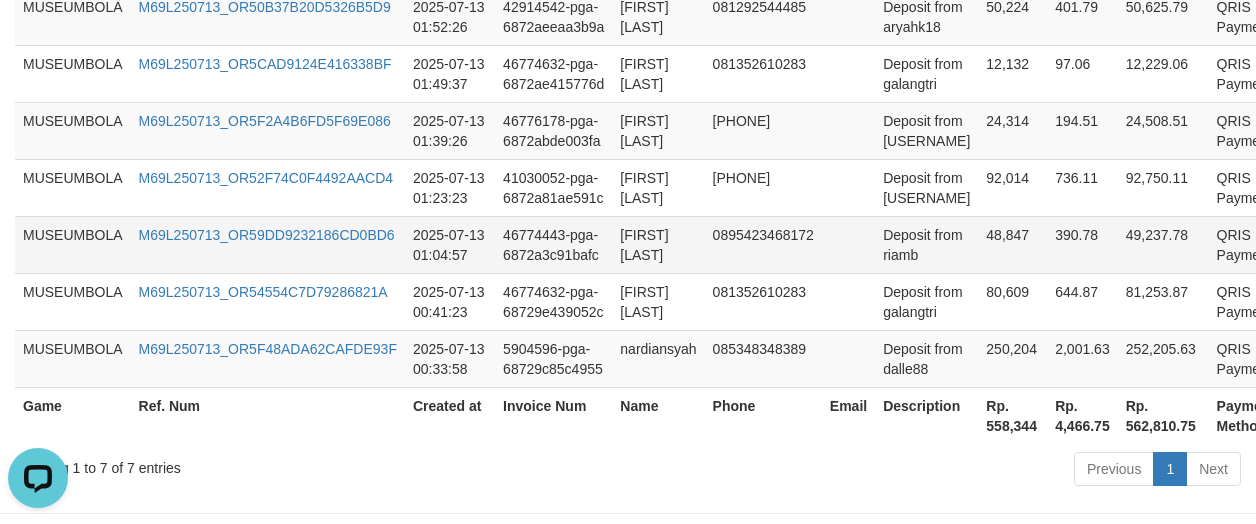 click on "[FIRST] [LAST]" at bounding box center [658, 244] 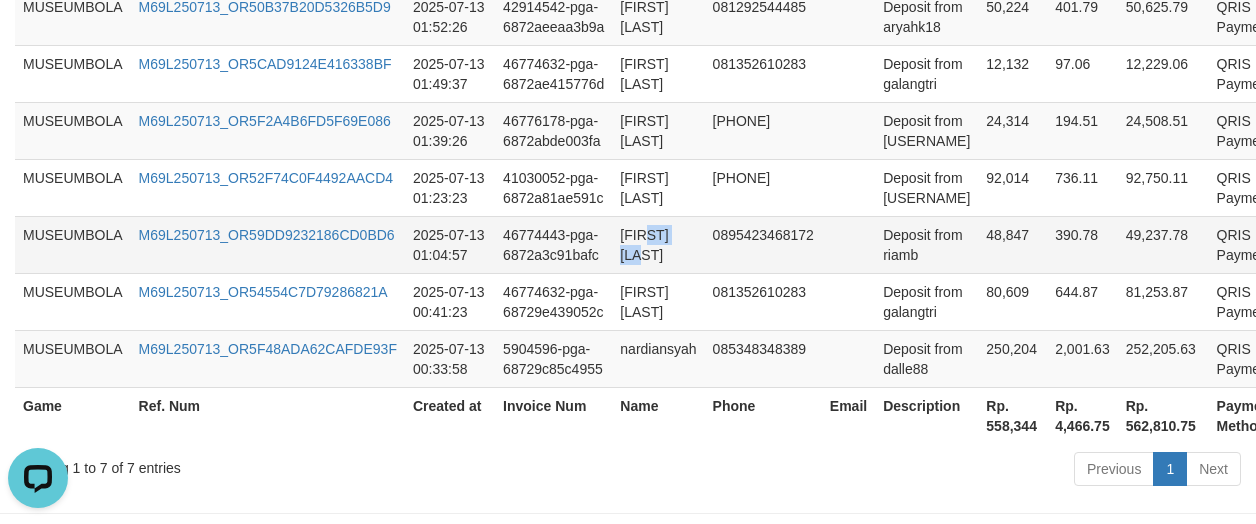 click on "[FIRST] [LAST]" at bounding box center [658, 244] 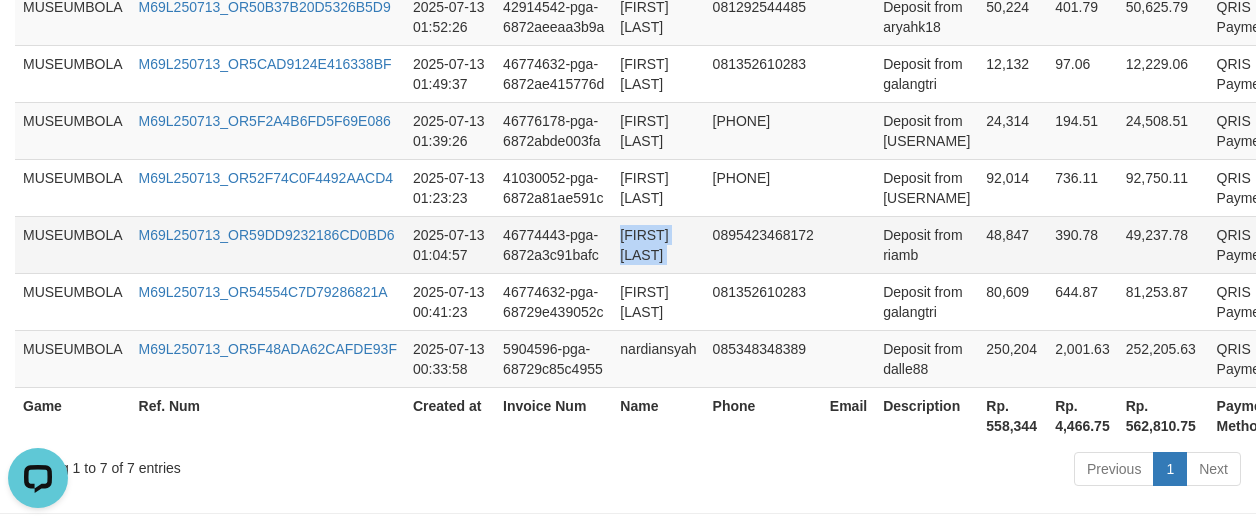 click on "[FIRST] [LAST]" at bounding box center [658, 244] 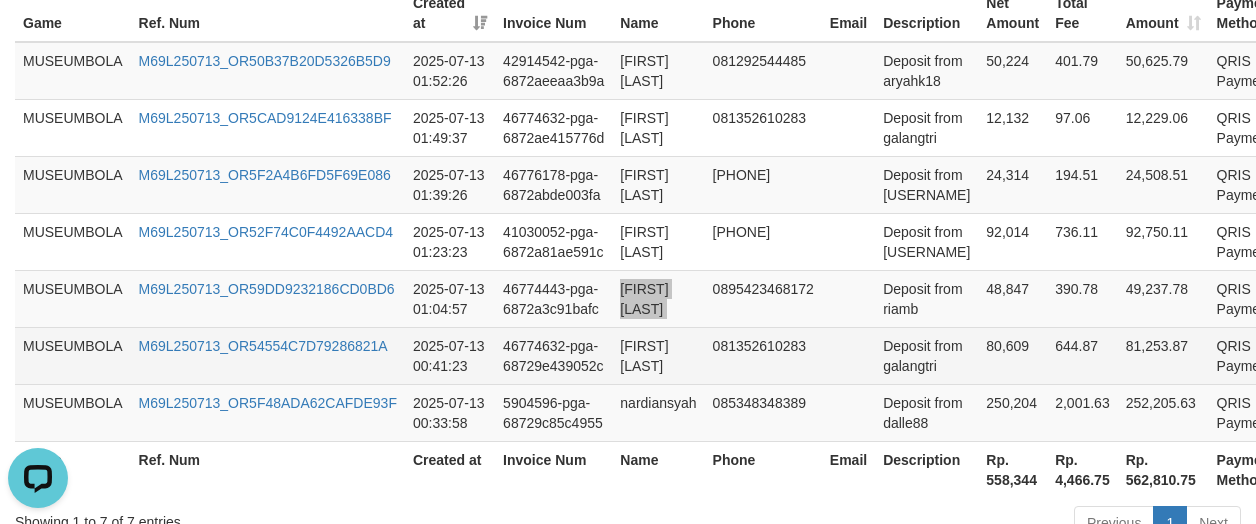 scroll, scrollTop: 692, scrollLeft: 0, axis: vertical 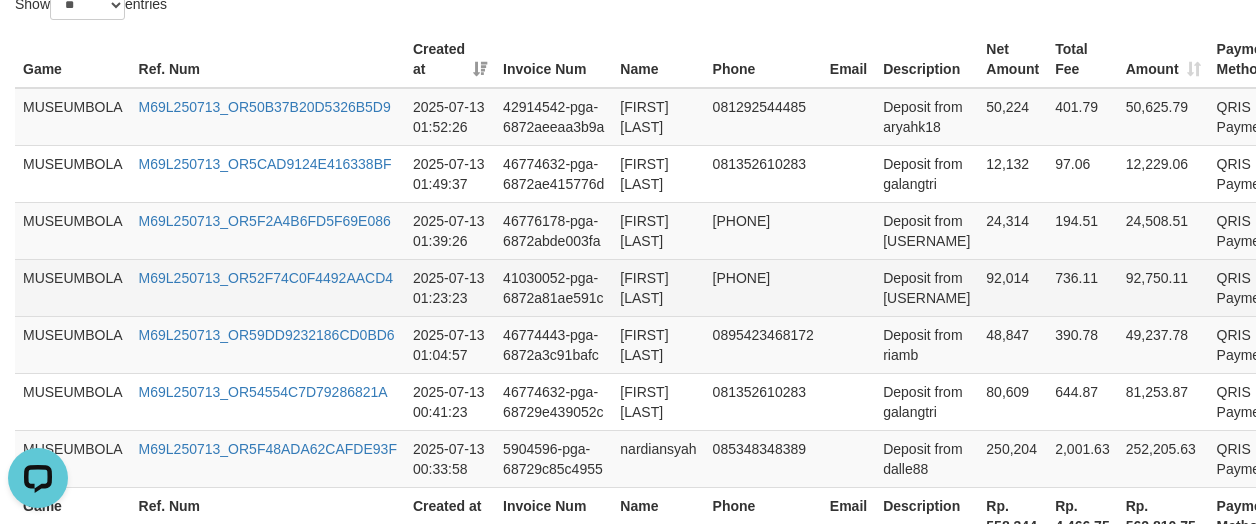 click on "[FIRST] [LAST]" at bounding box center (658, 287) 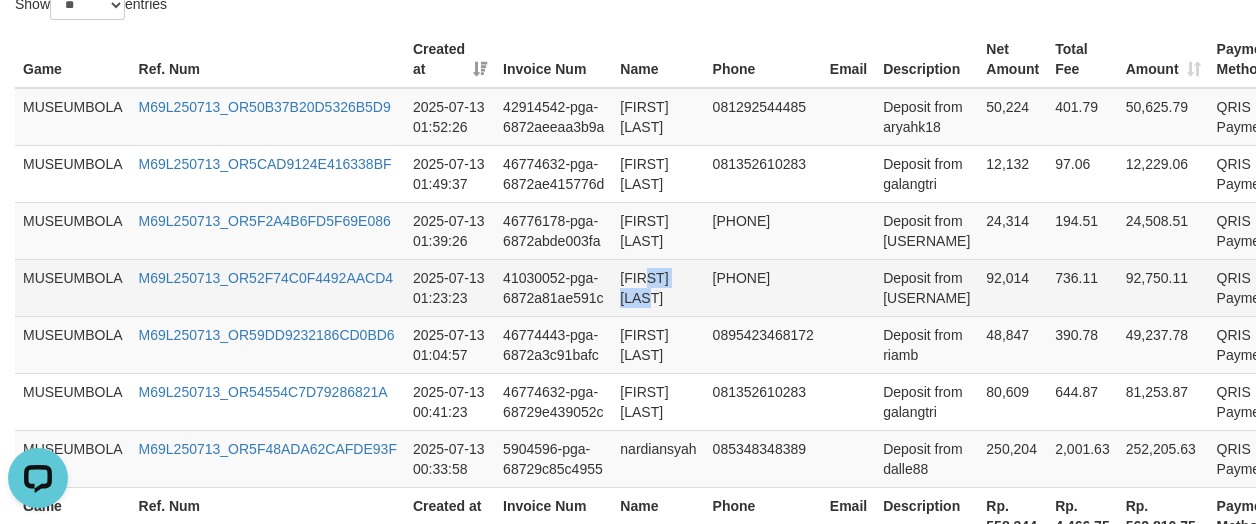 click on "[FIRST] [LAST]" at bounding box center [658, 287] 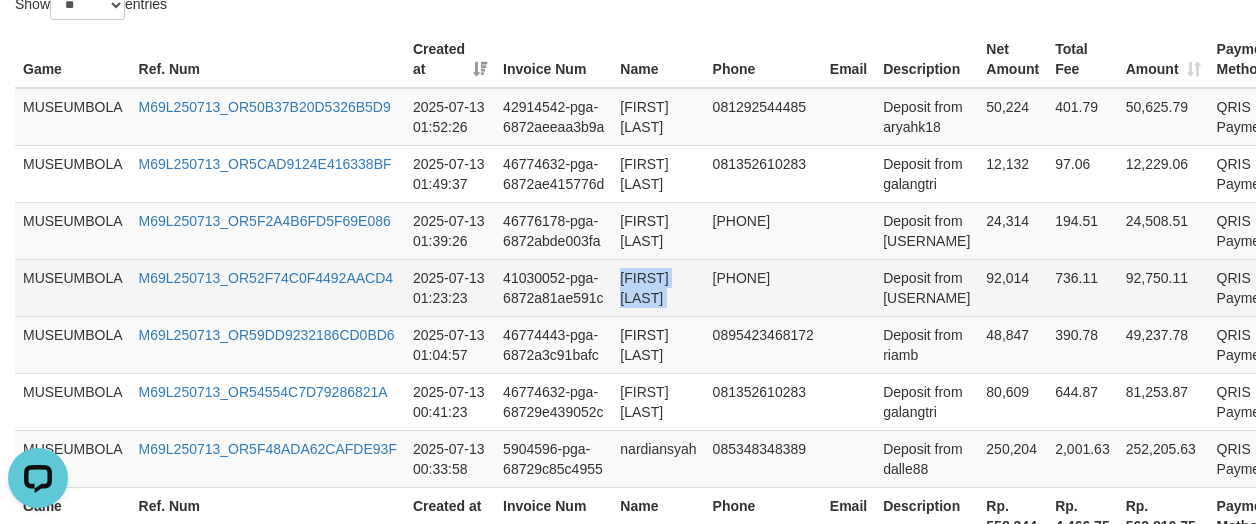 click on "[FIRST] [LAST]" at bounding box center [658, 287] 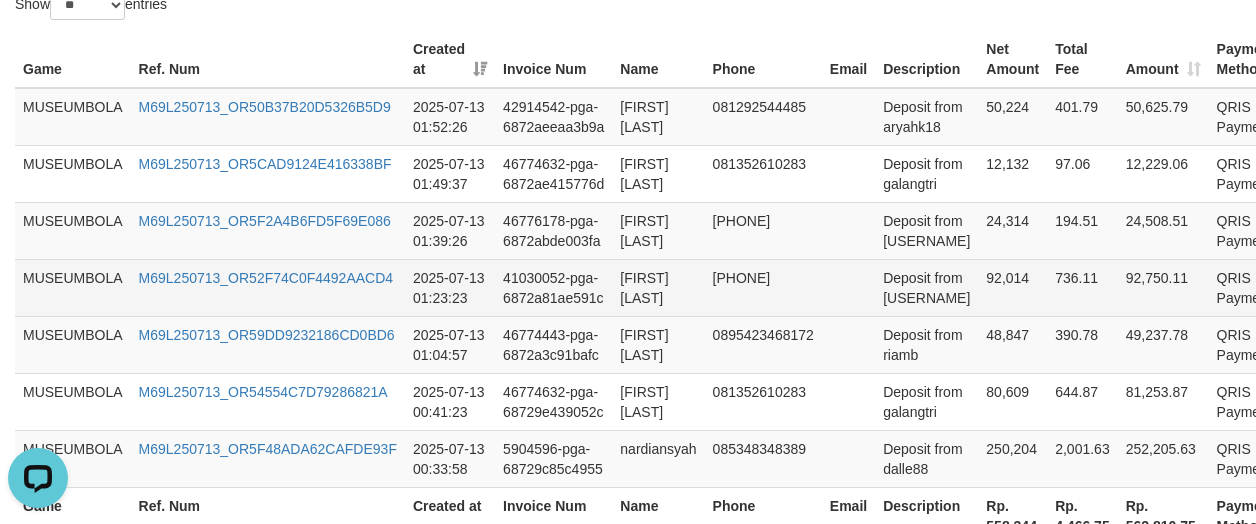 click on "Deposit from [USERNAME]" at bounding box center (926, 287) 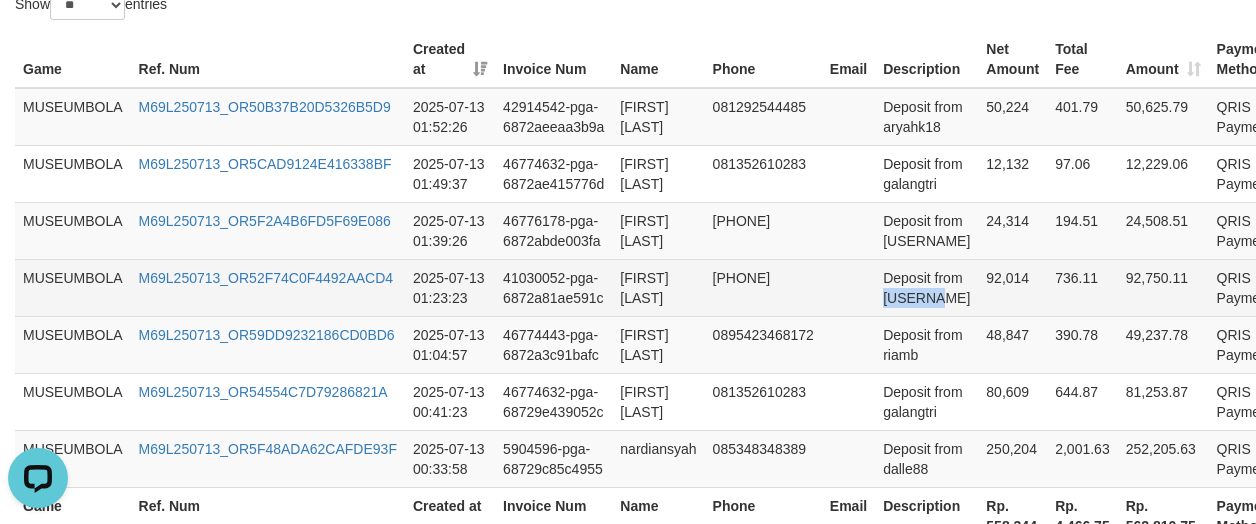 click on "Deposit from [USERNAME]" at bounding box center (926, 287) 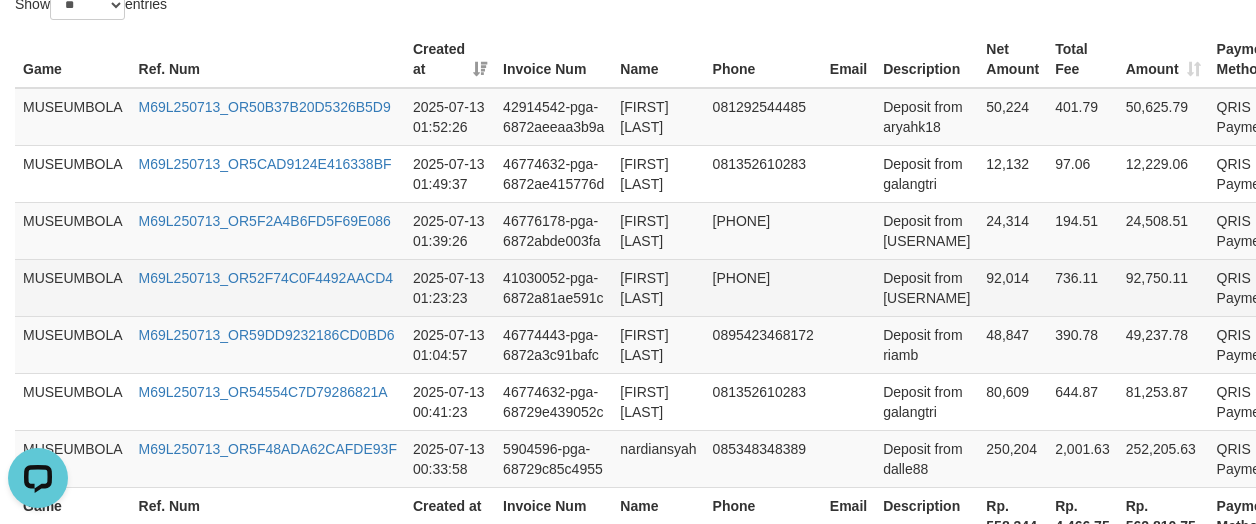 click on "92,014" at bounding box center [1012, 287] 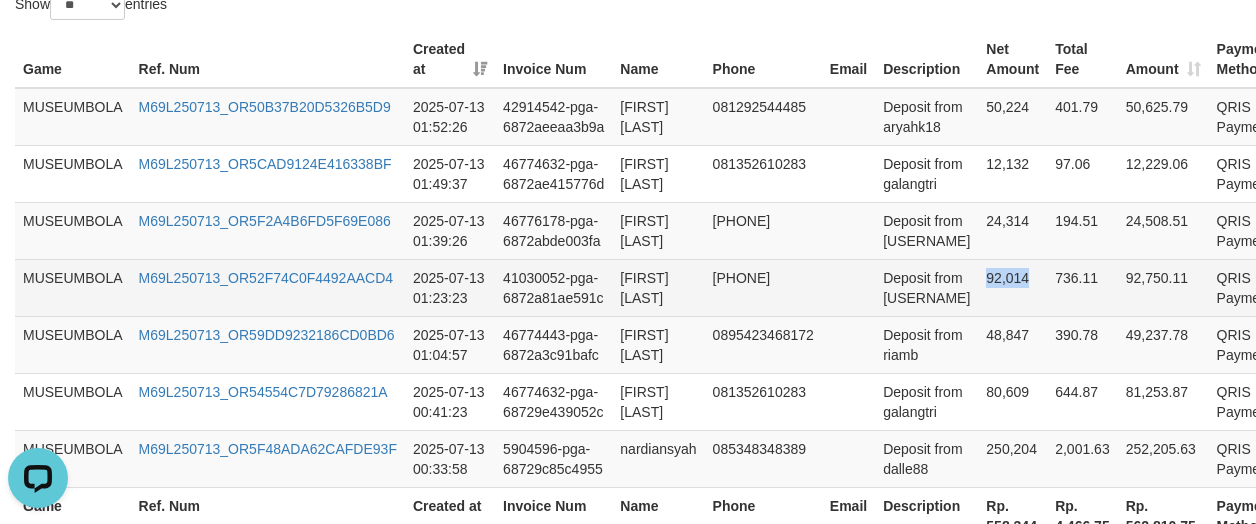 click on "92,014" at bounding box center [1012, 287] 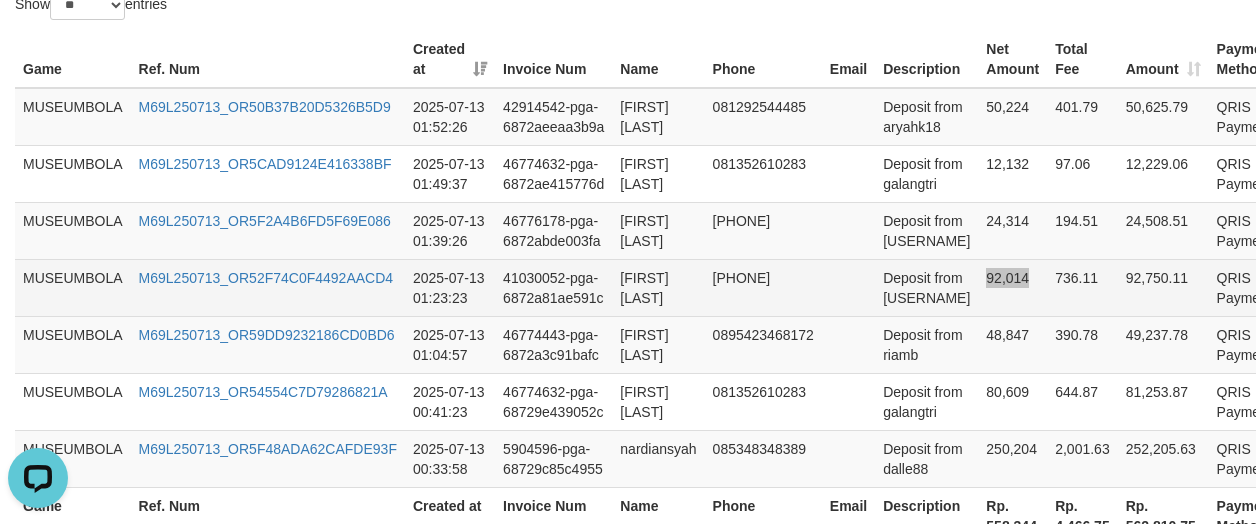 scroll, scrollTop: 592, scrollLeft: 0, axis: vertical 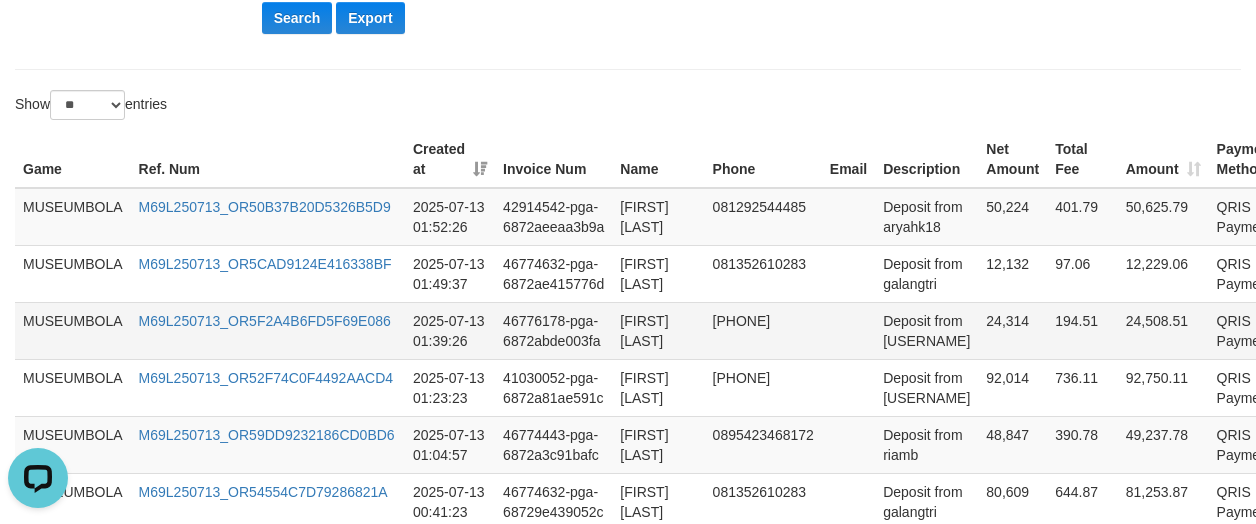 click on "24,314" at bounding box center [1012, 330] 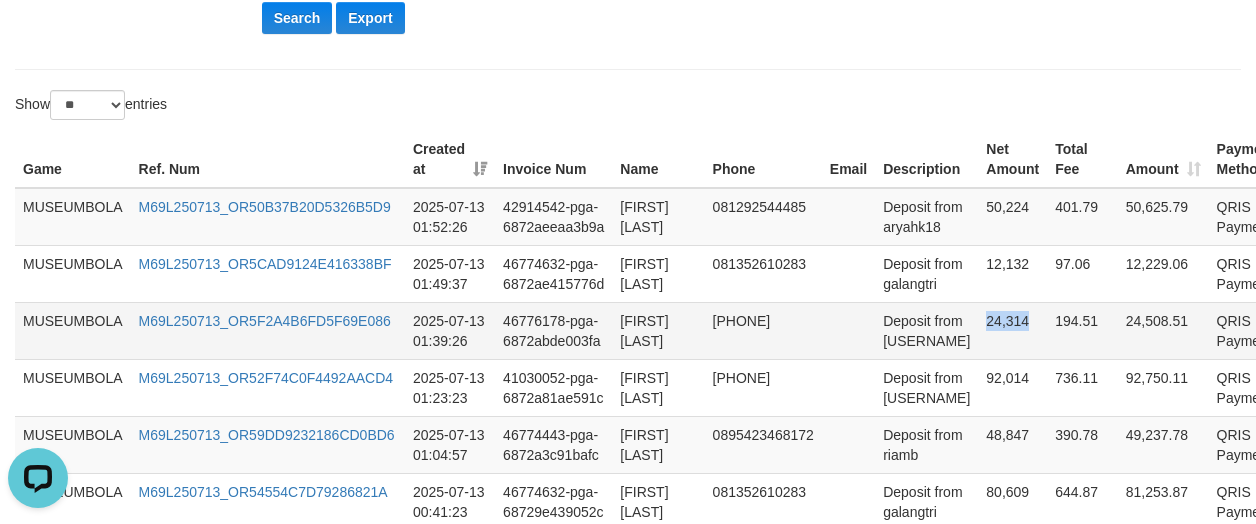 click on "24,314" at bounding box center [1012, 330] 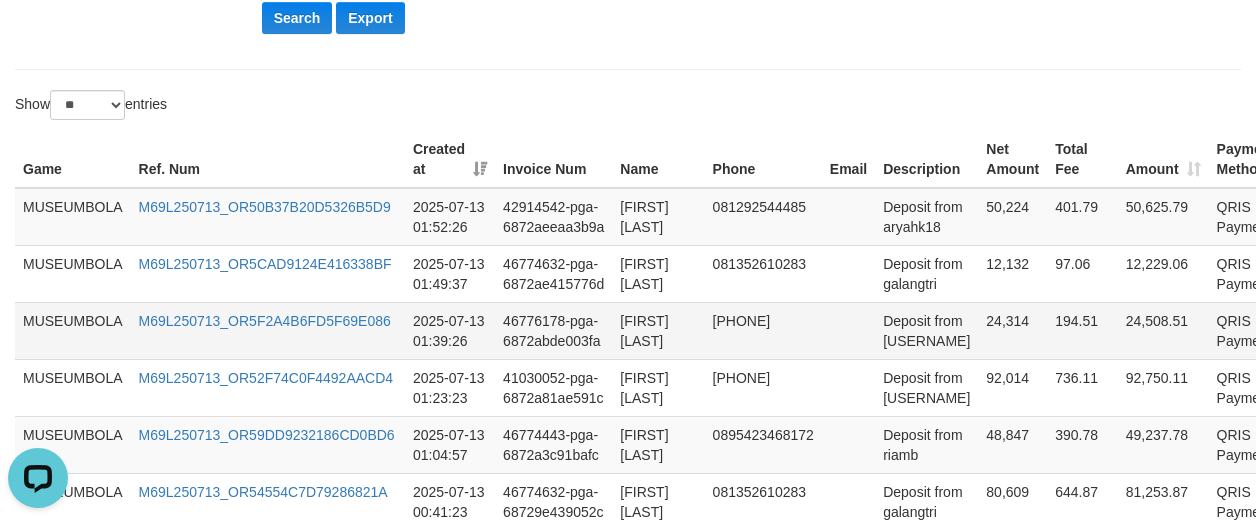 click on "Deposit from [USERNAME]" at bounding box center (926, 330) 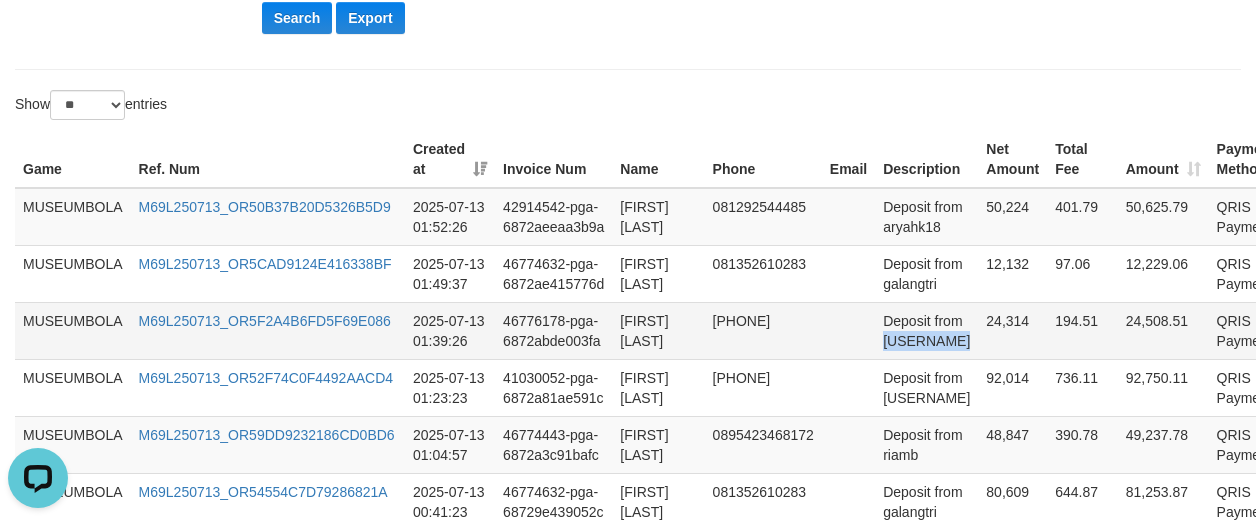click on "Deposit from [USERNAME]" at bounding box center [926, 330] 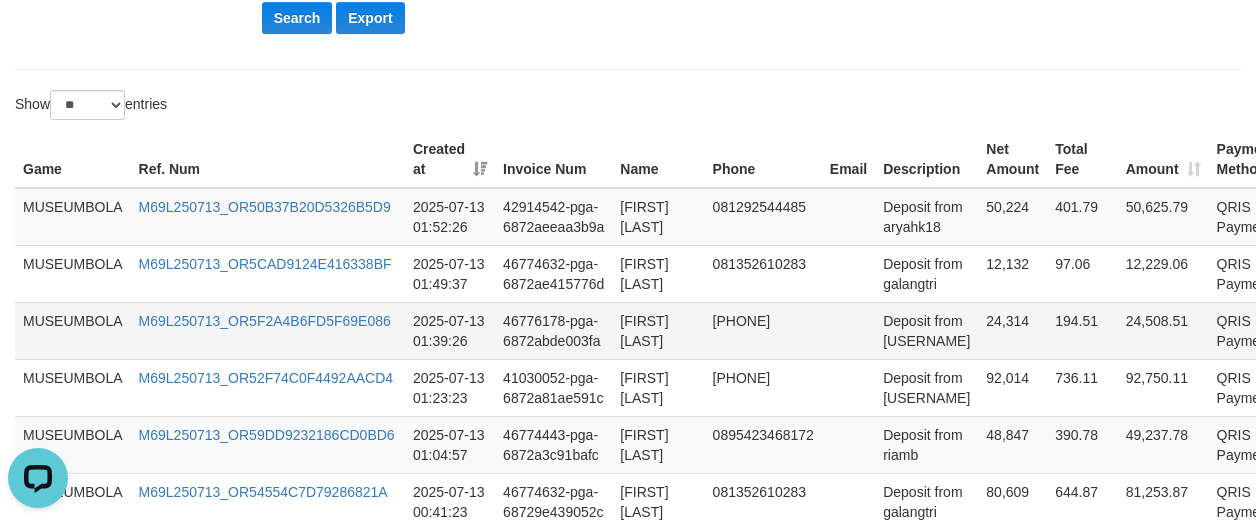 click on "[FIRST] [LAST]" at bounding box center [658, 330] 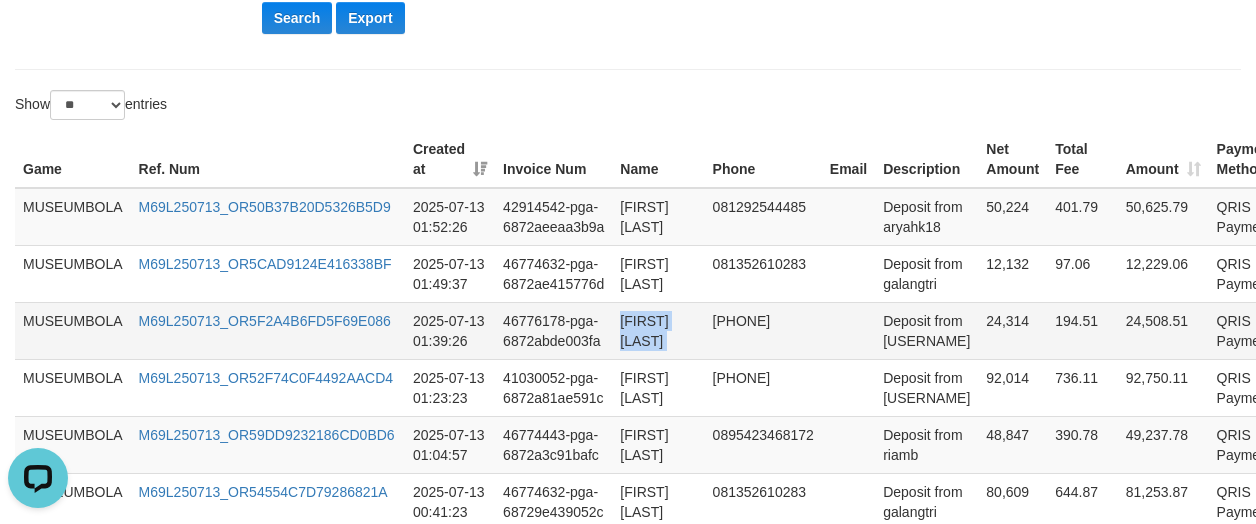 click on "[FIRST] [LAST]" at bounding box center [658, 330] 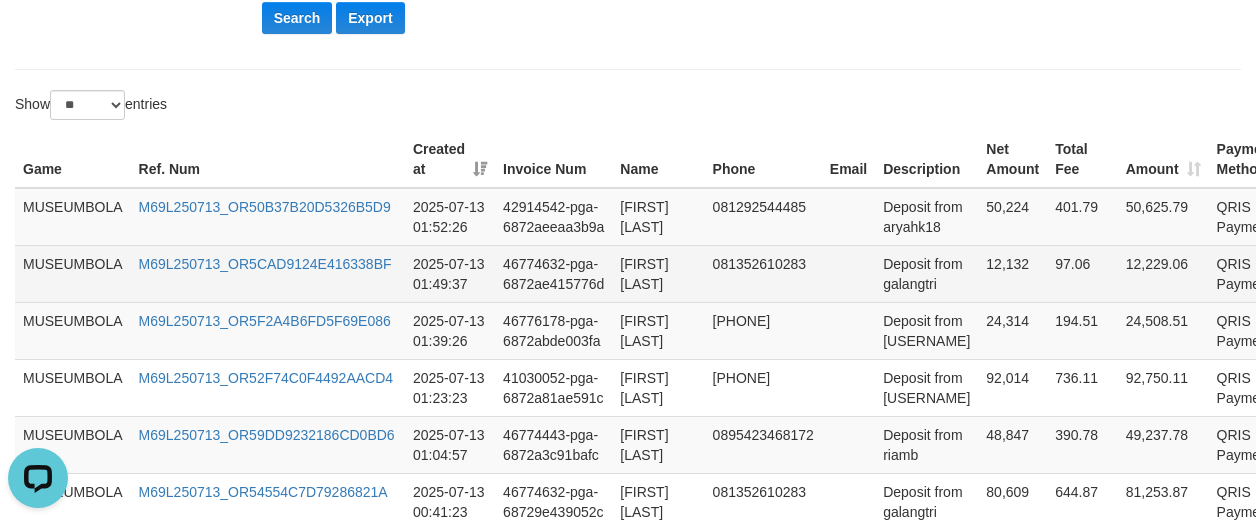 click on "[FIRST] [LAST]" at bounding box center [658, 273] 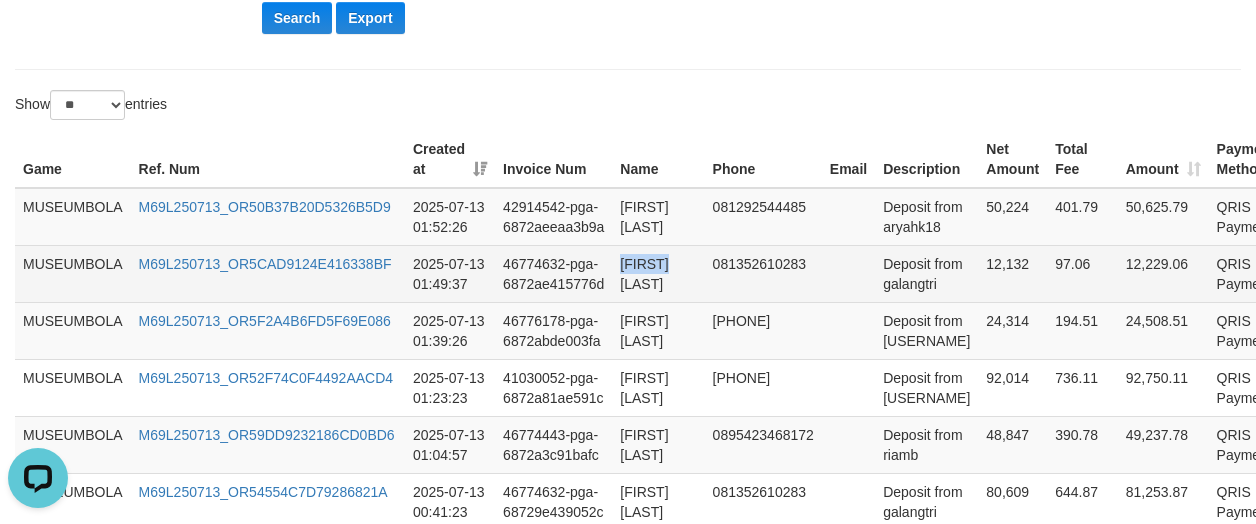 click on "[FIRST] [LAST]" at bounding box center (658, 273) 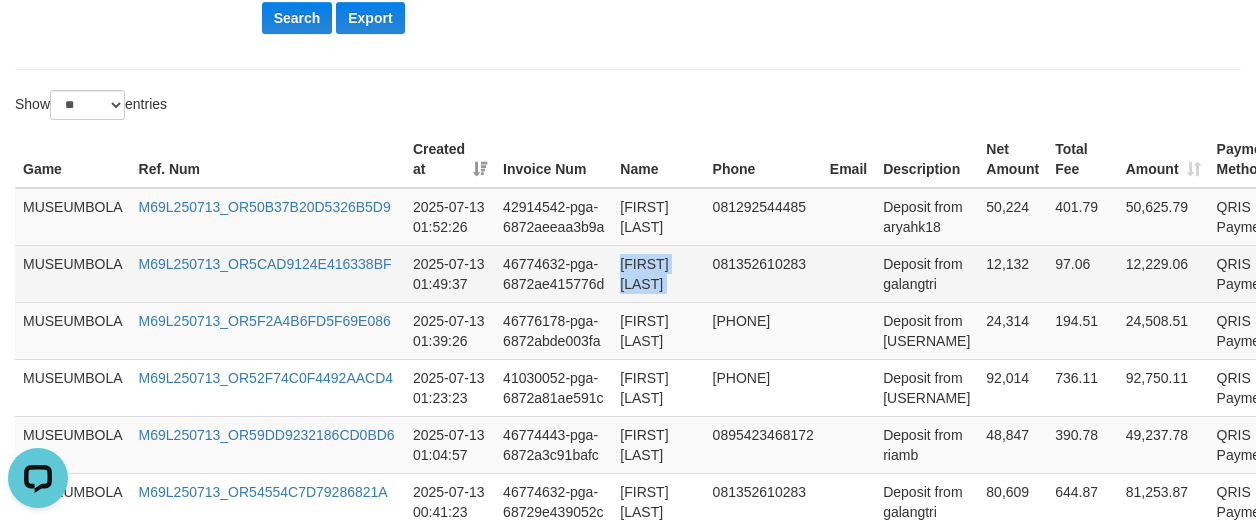 click on "[FIRST] [LAST]" at bounding box center [658, 273] 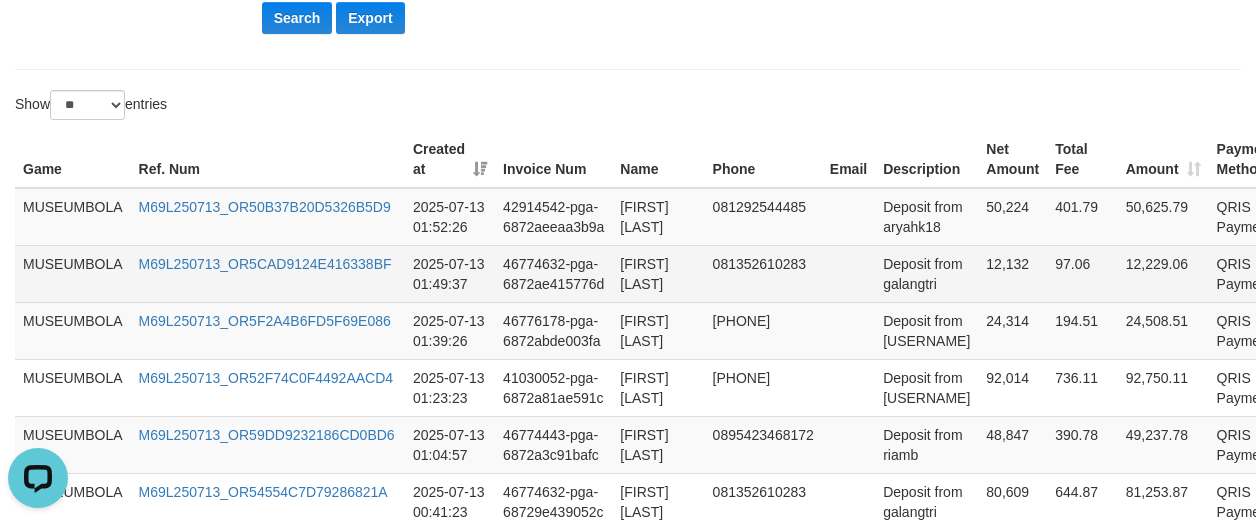 click on "Deposit from galangtri" at bounding box center [926, 273] 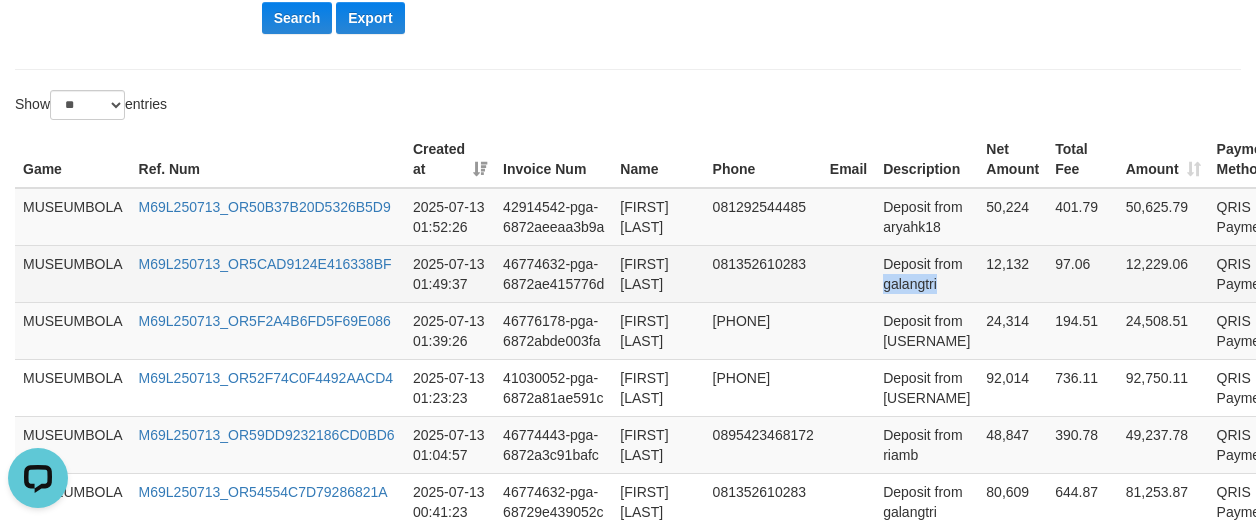 click on "Deposit from galangtri" at bounding box center (926, 273) 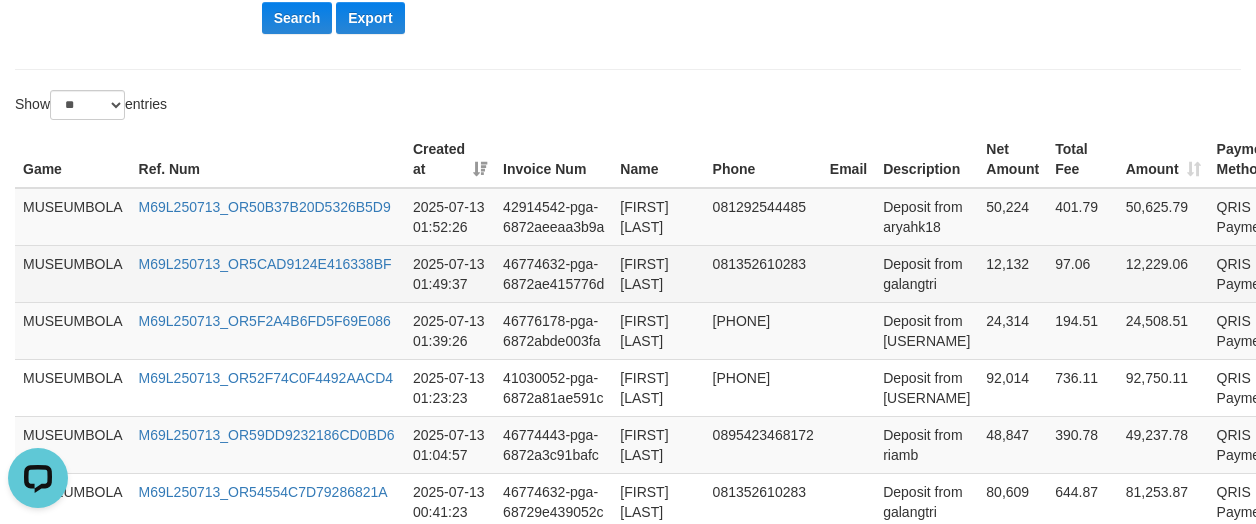 click on "12,132" at bounding box center [1012, 273] 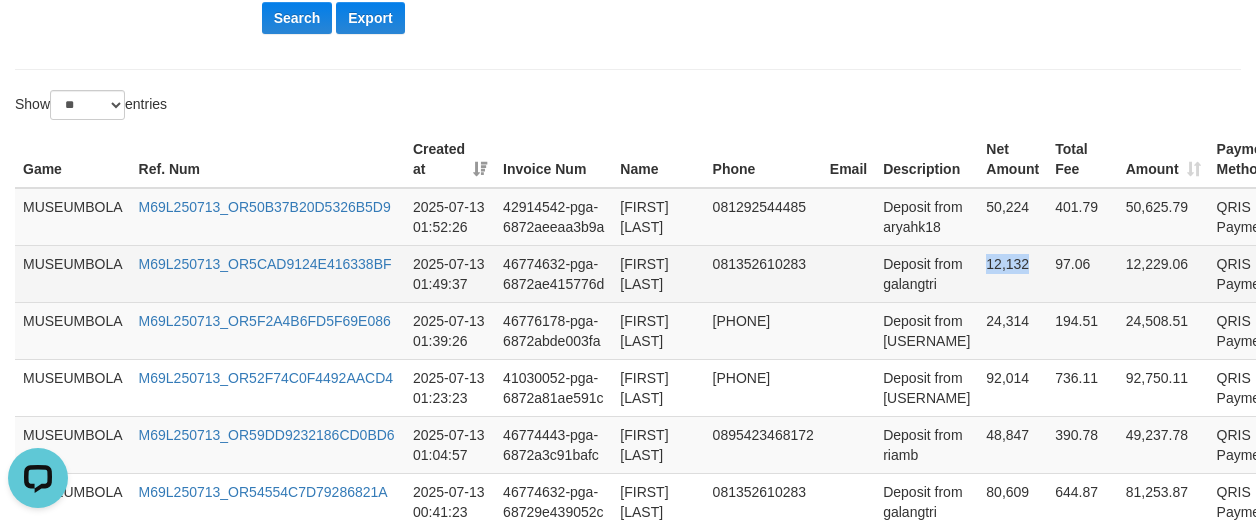 click on "12,132" at bounding box center (1012, 273) 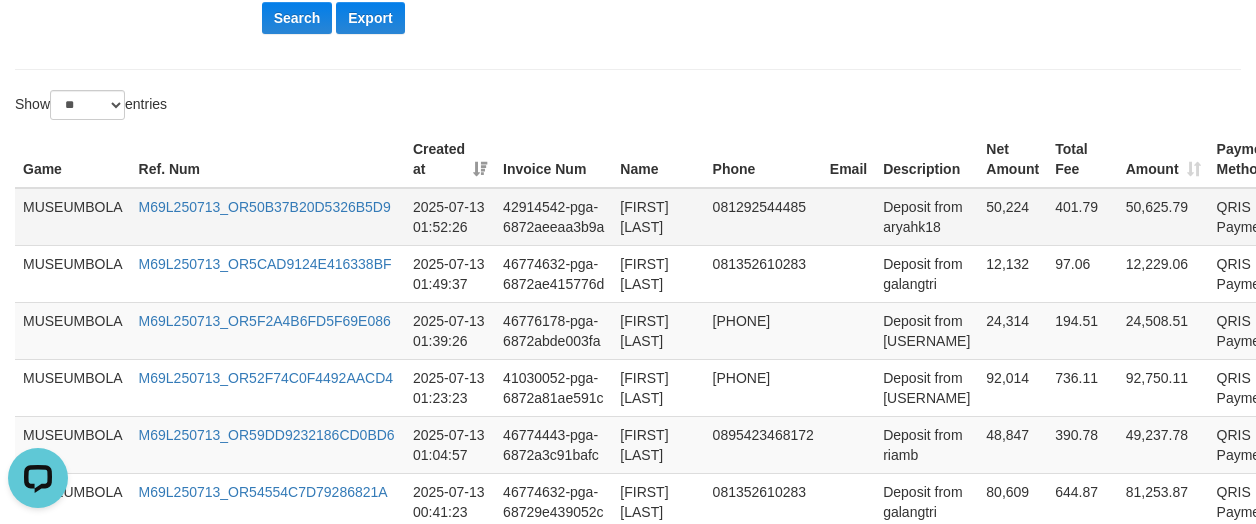 click on "50,224" at bounding box center (1012, 217) 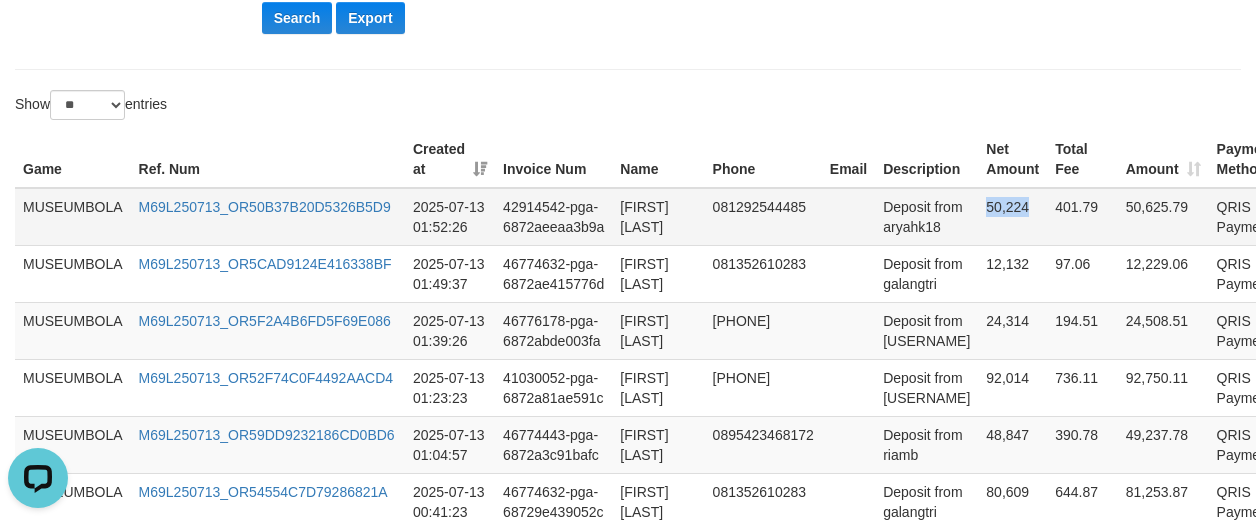 click on "50,224" at bounding box center (1012, 217) 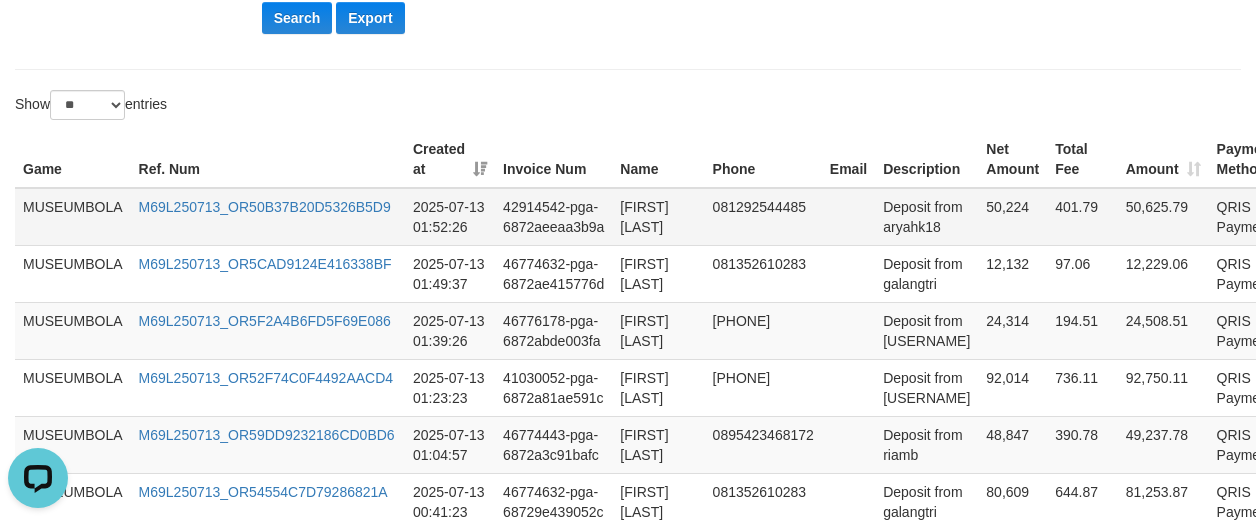 click on "Deposit from aryahk18" at bounding box center (926, 217) 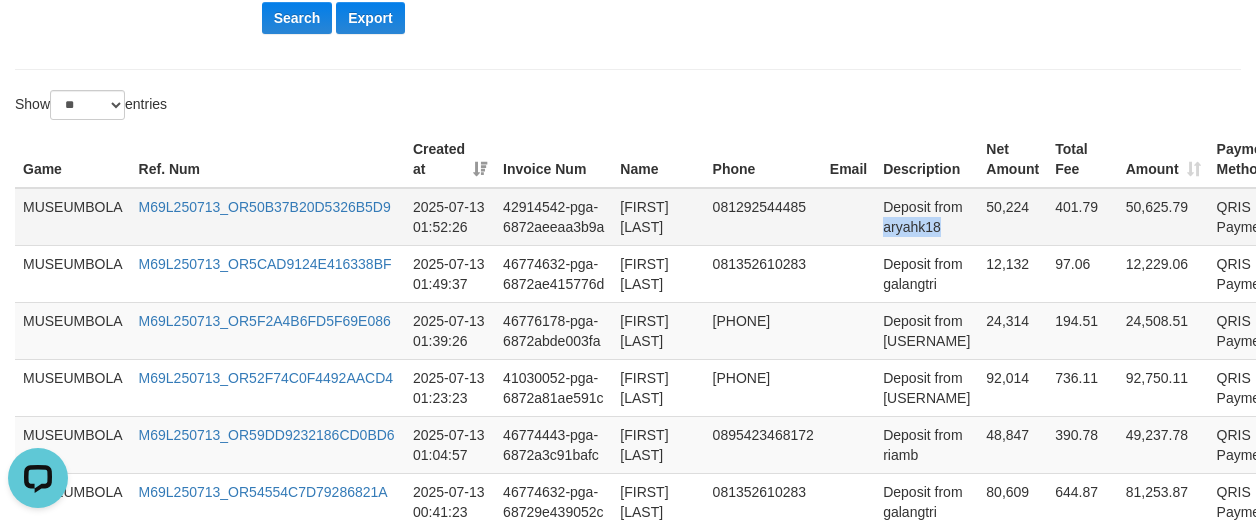 click on "Deposit from aryahk18" at bounding box center (926, 217) 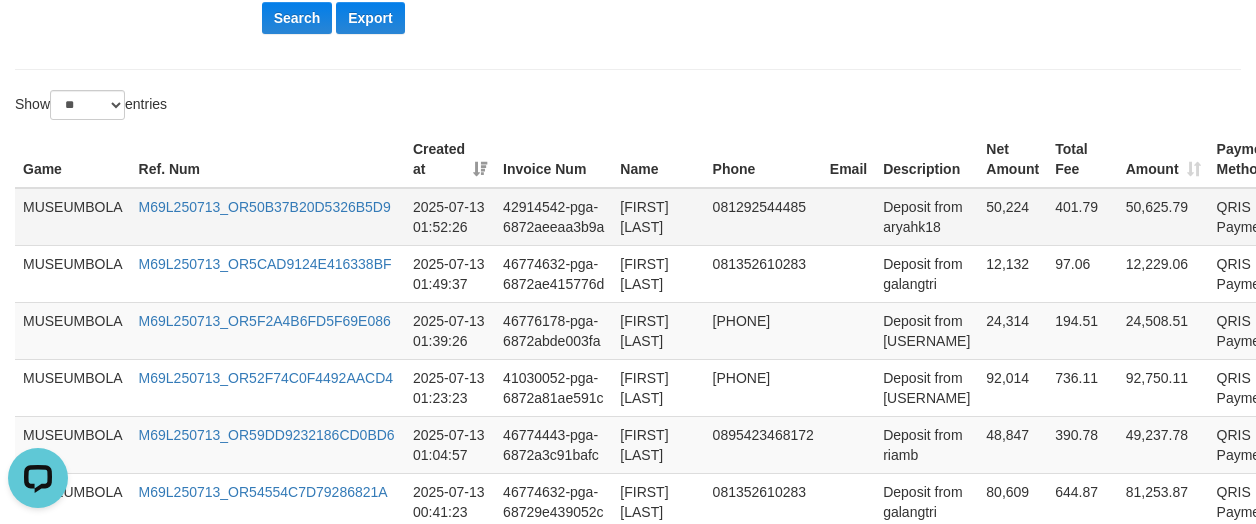 click on "[FIRST] [LAST]" at bounding box center (658, 217) 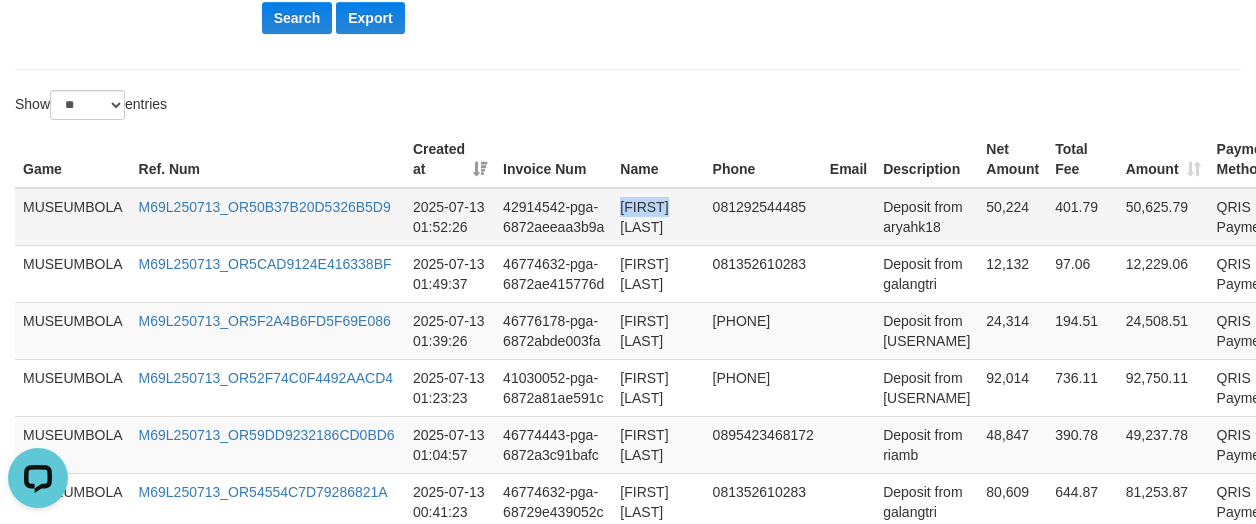 click on "[FIRST] [LAST]" at bounding box center [658, 217] 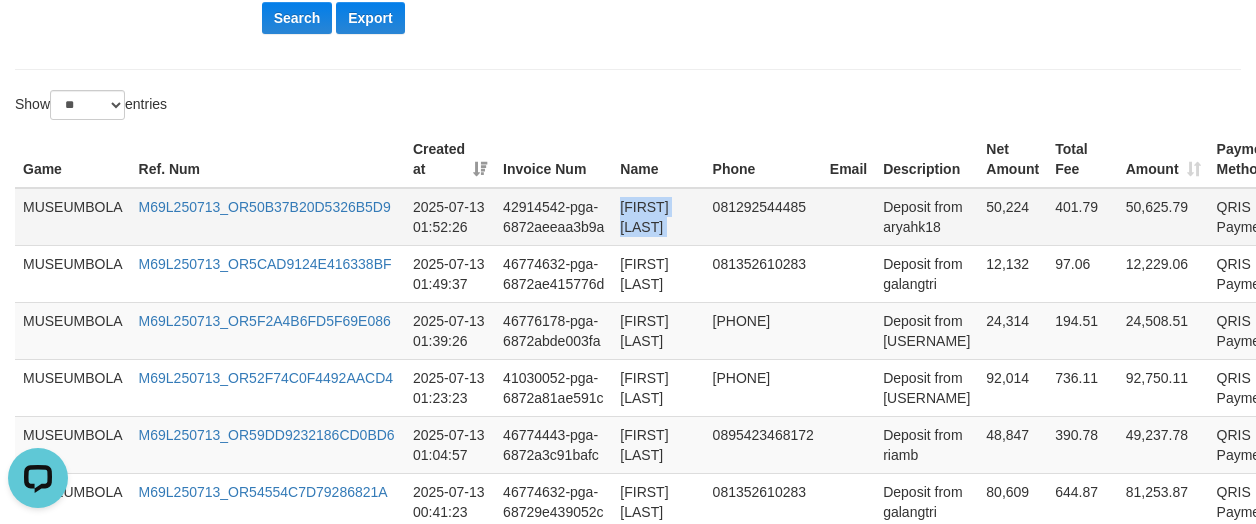 click on "[FIRST] [LAST]" at bounding box center [658, 217] 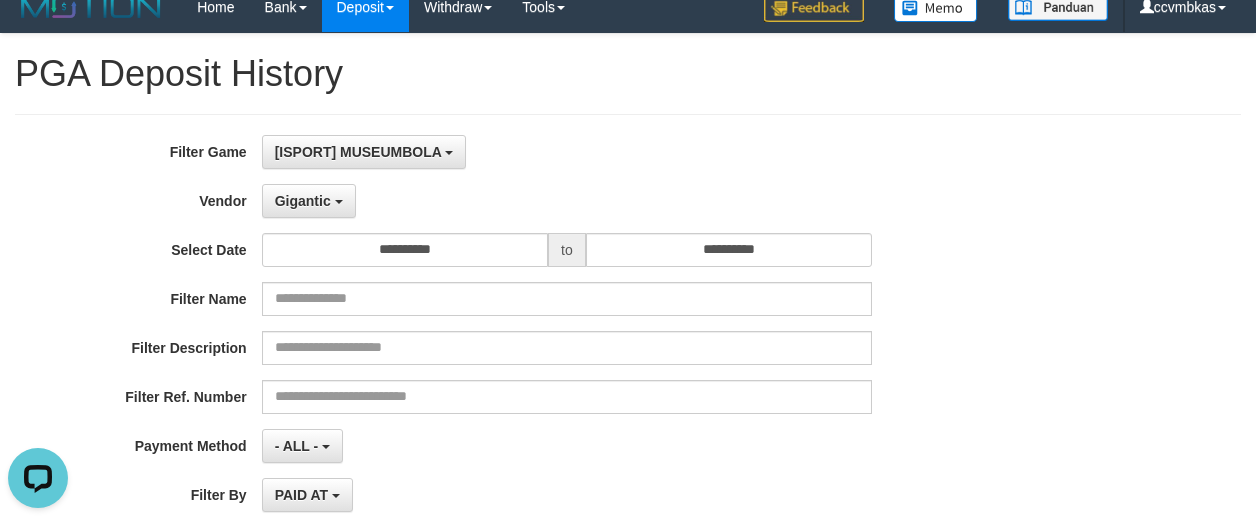 scroll, scrollTop: 0, scrollLeft: 0, axis: both 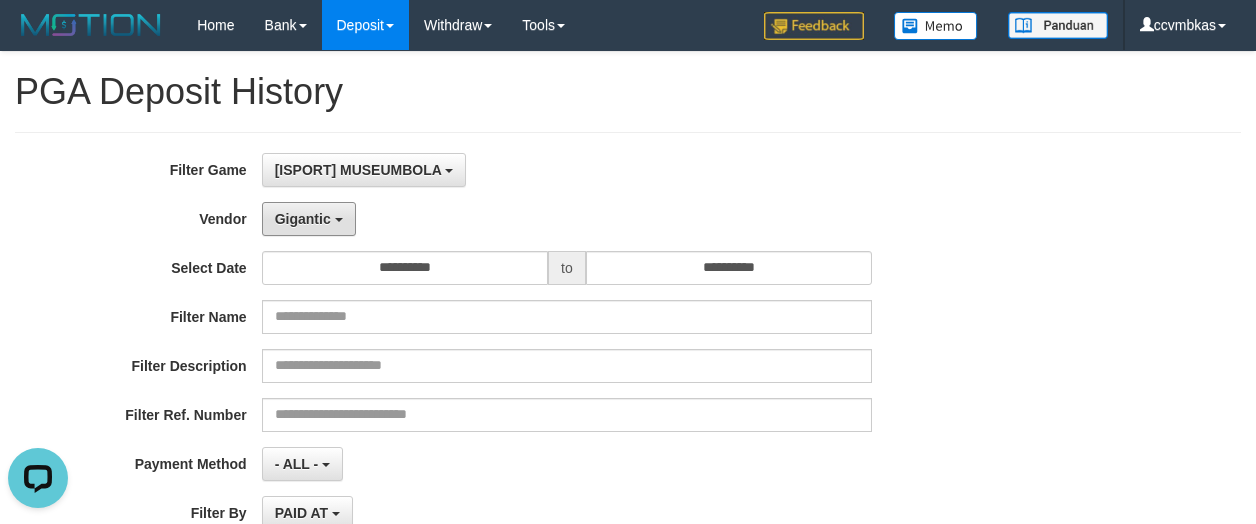 drag, startPoint x: 330, startPoint y: 228, endPoint x: 362, endPoint y: 242, distance: 34.928497 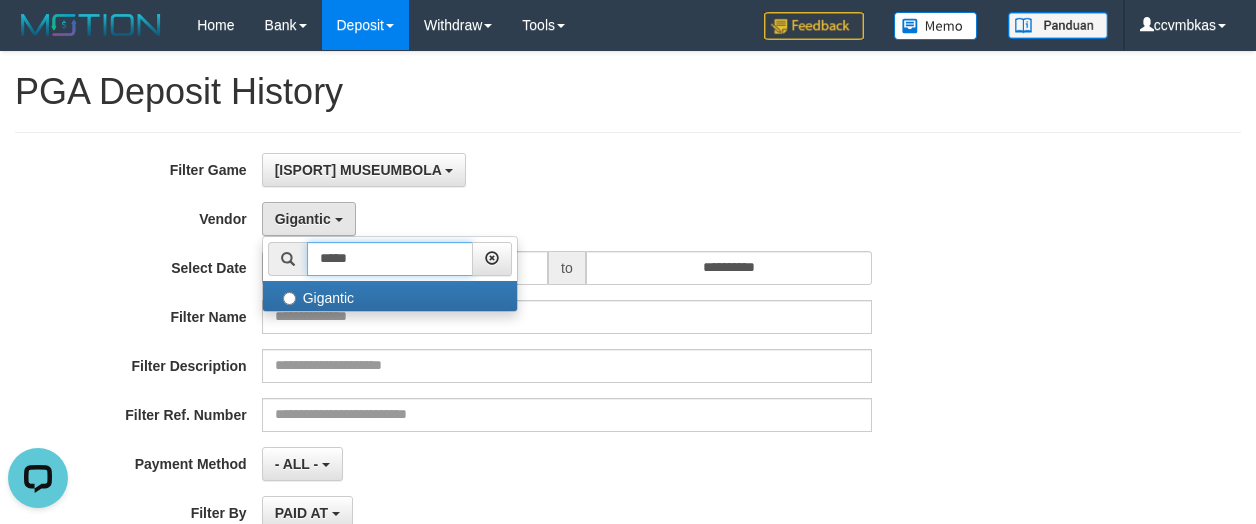 click on "*****" at bounding box center [390, 259] 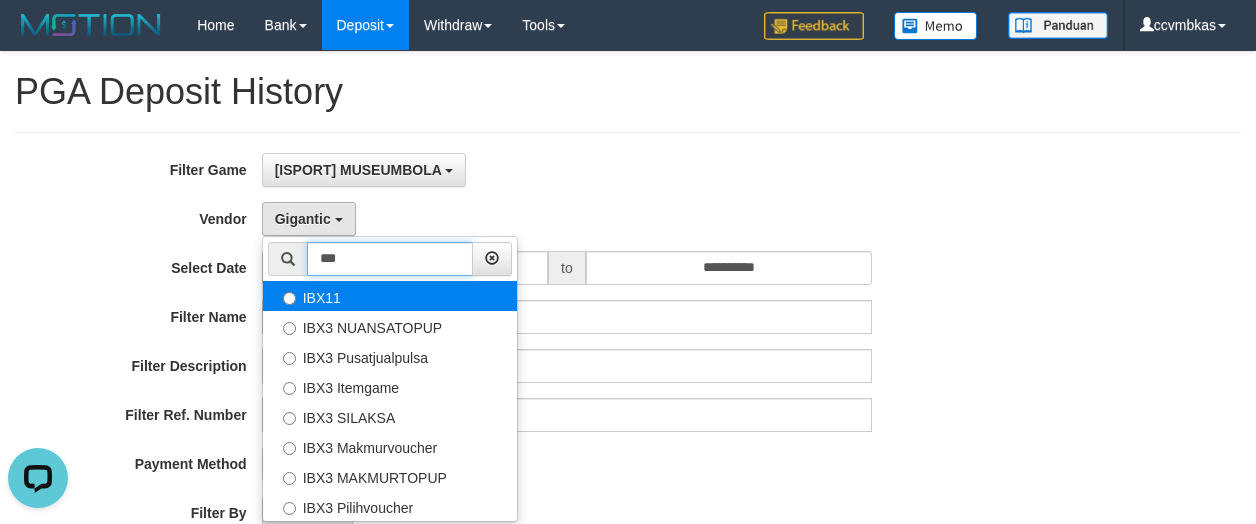 type on "***" 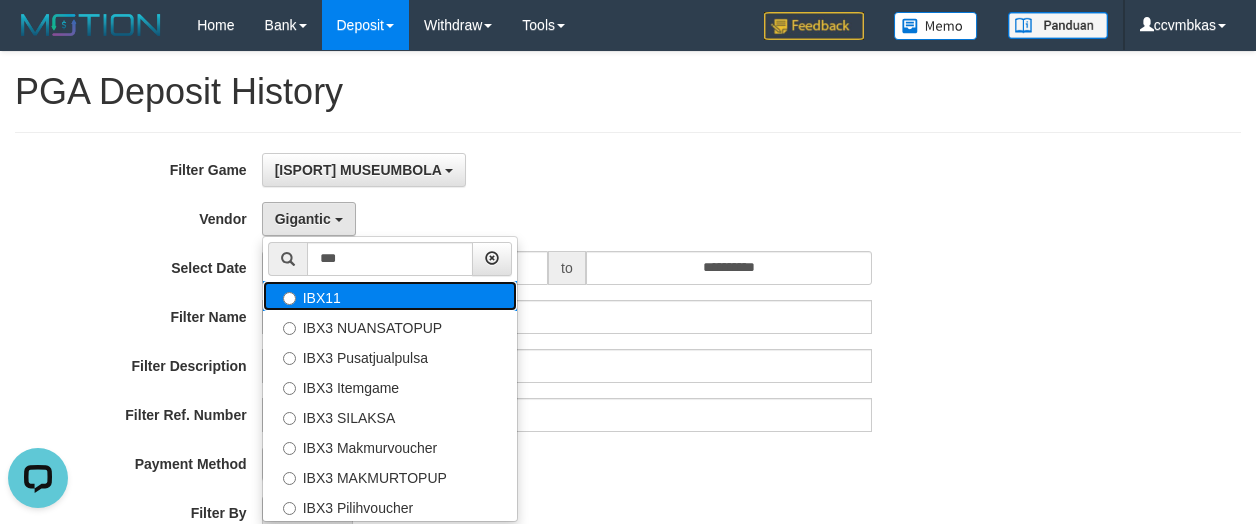 click on "IBX11" at bounding box center (390, 296) 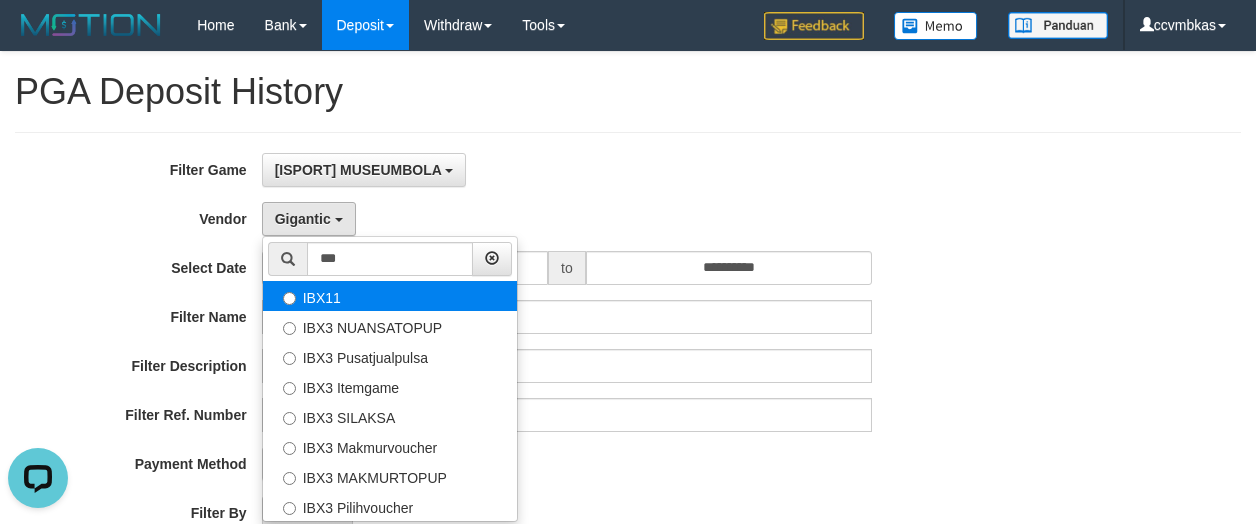 select on "**********" 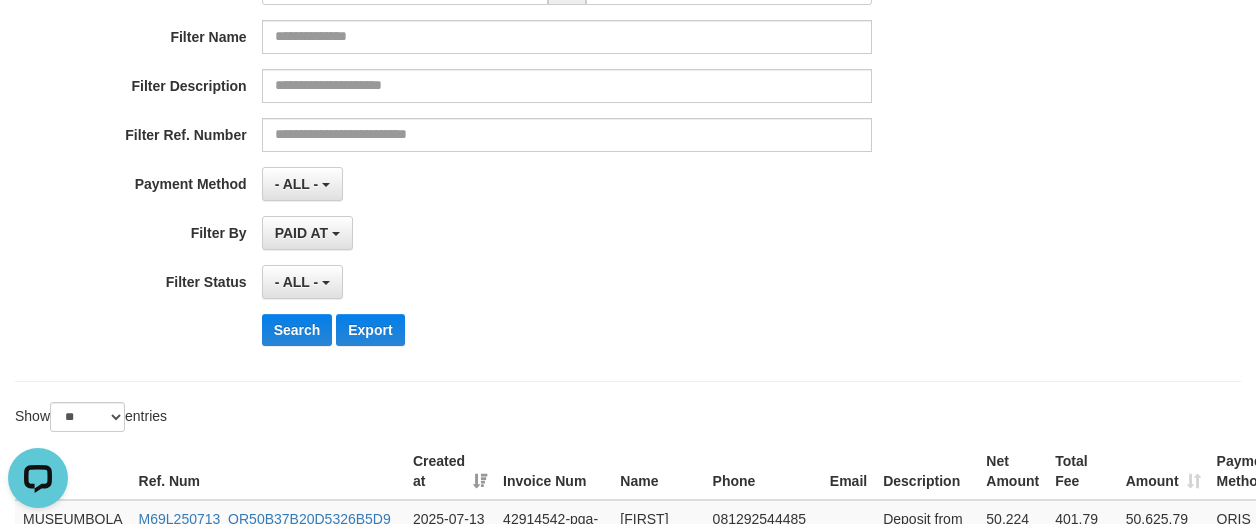 scroll, scrollTop: 300, scrollLeft: 0, axis: vertical 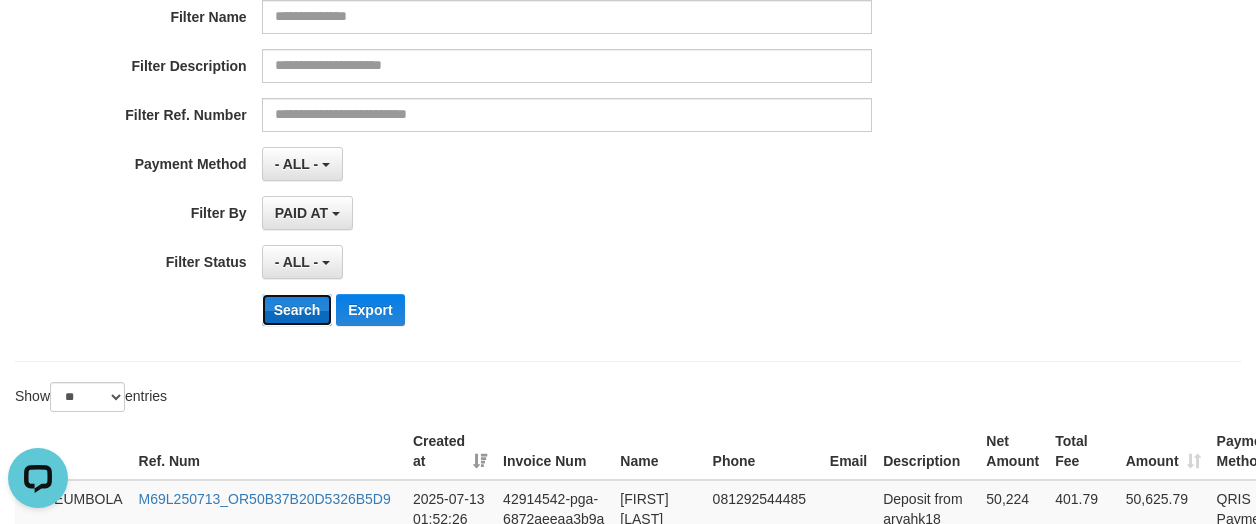 click on "Search" at bounding box center [297, 310] 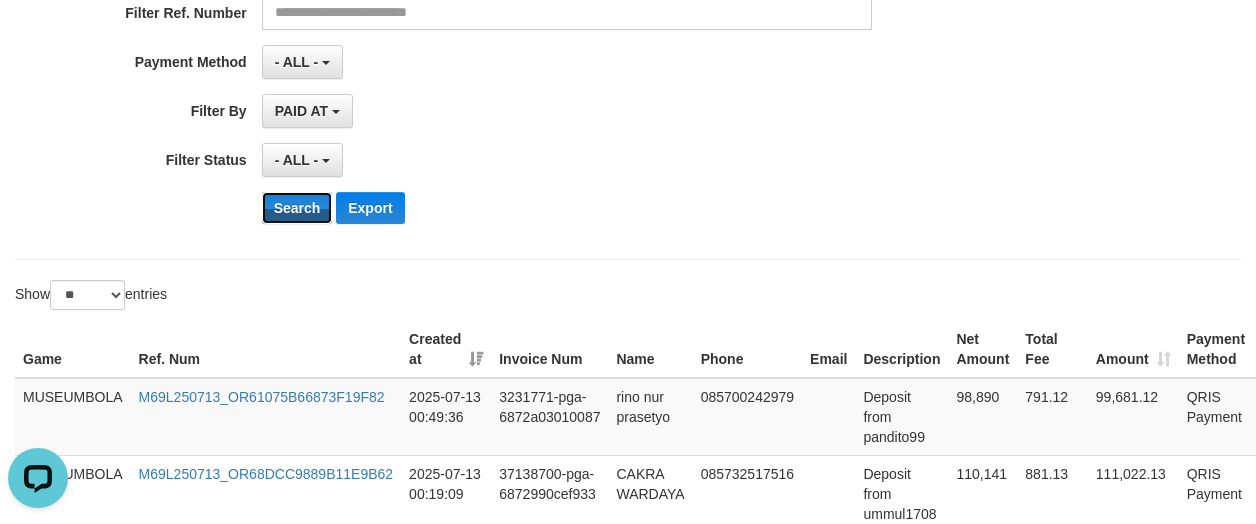 scroll, scrollTop: 500, scrollLeft: 0, axis: vertical 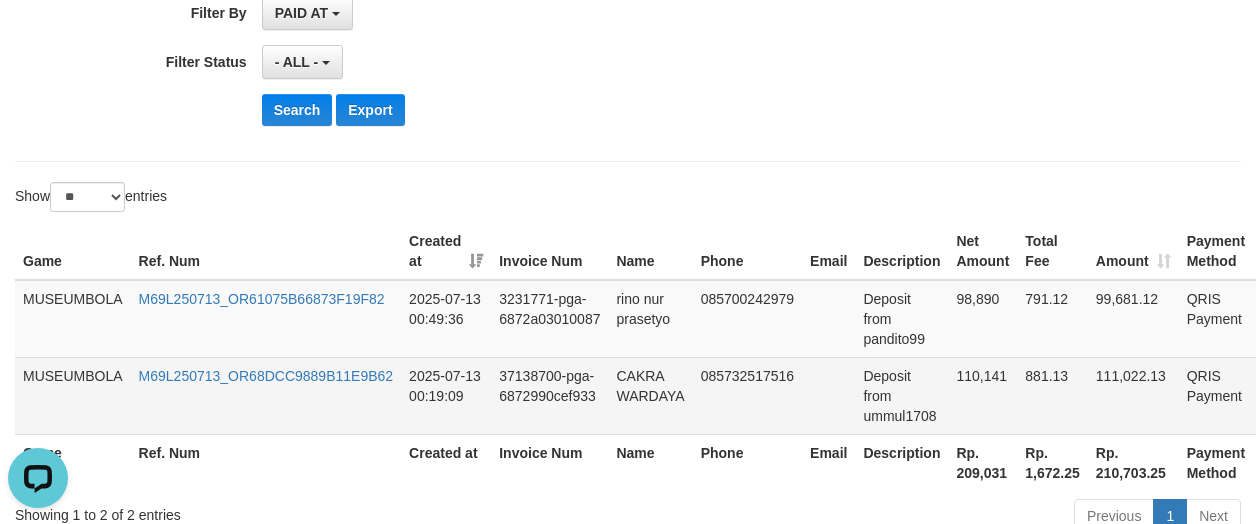 click on "110,141" at bounding box center [982, 395] 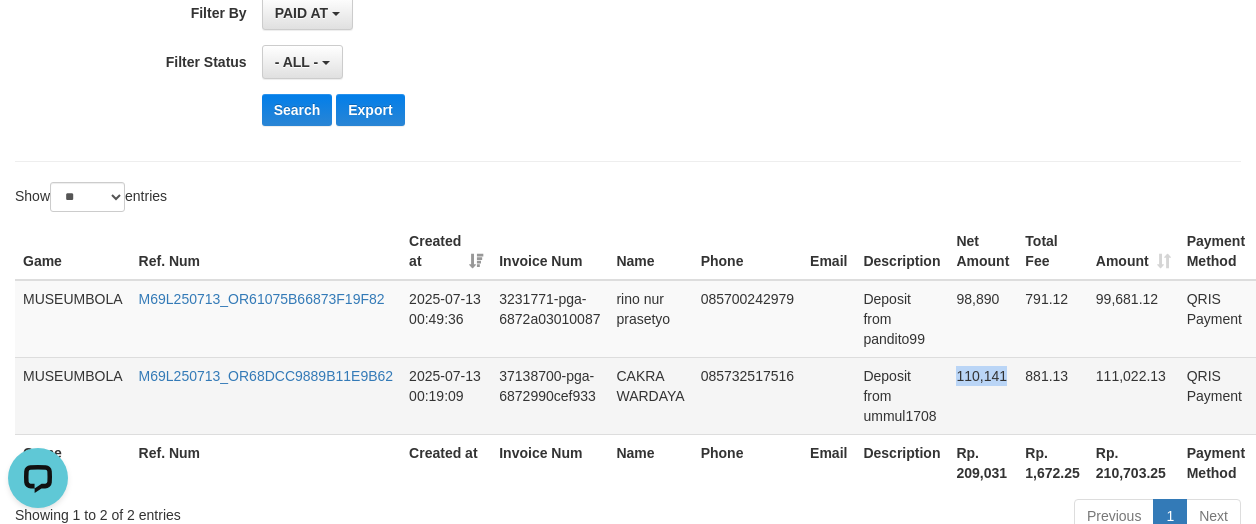 click on "110,141" at bounding box center (982, 395) 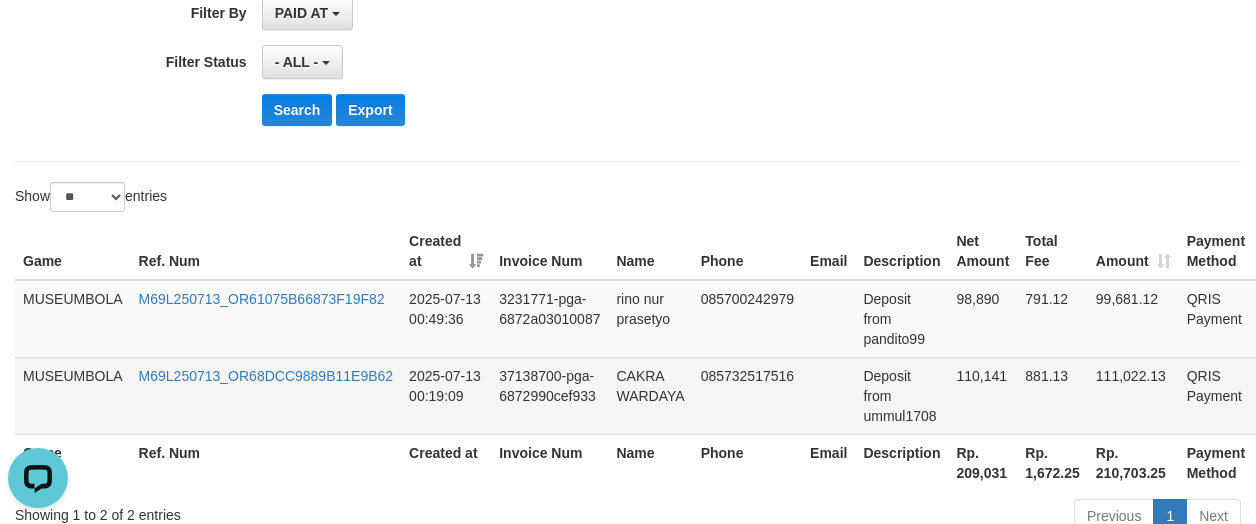 click on "Deposit from ummul1708" at bounding box center (901, 395) 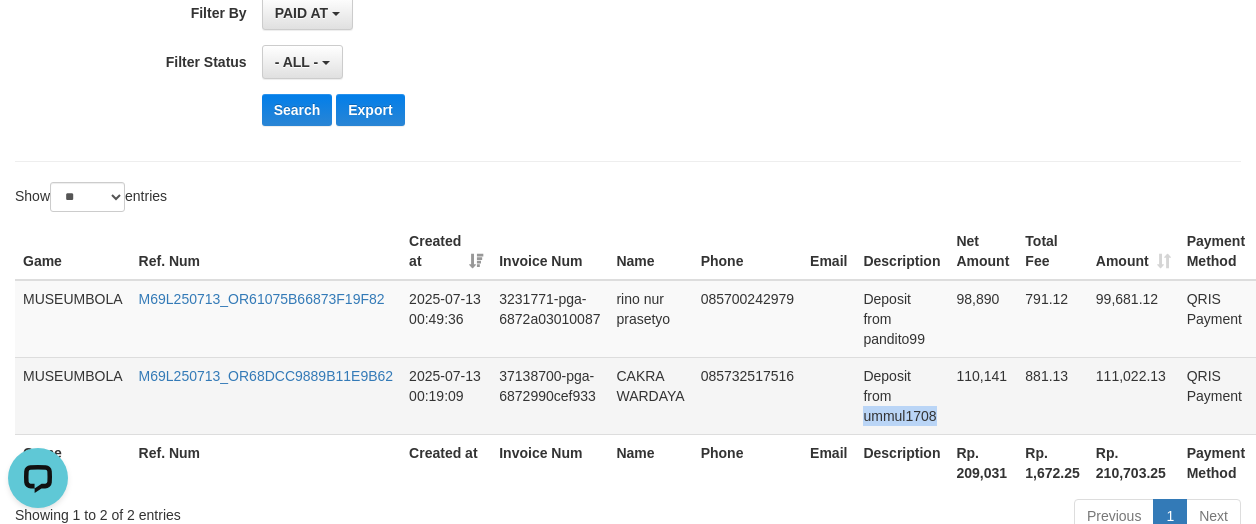 click on "Deposit from ummul1708" at bounding box center [901, 395] 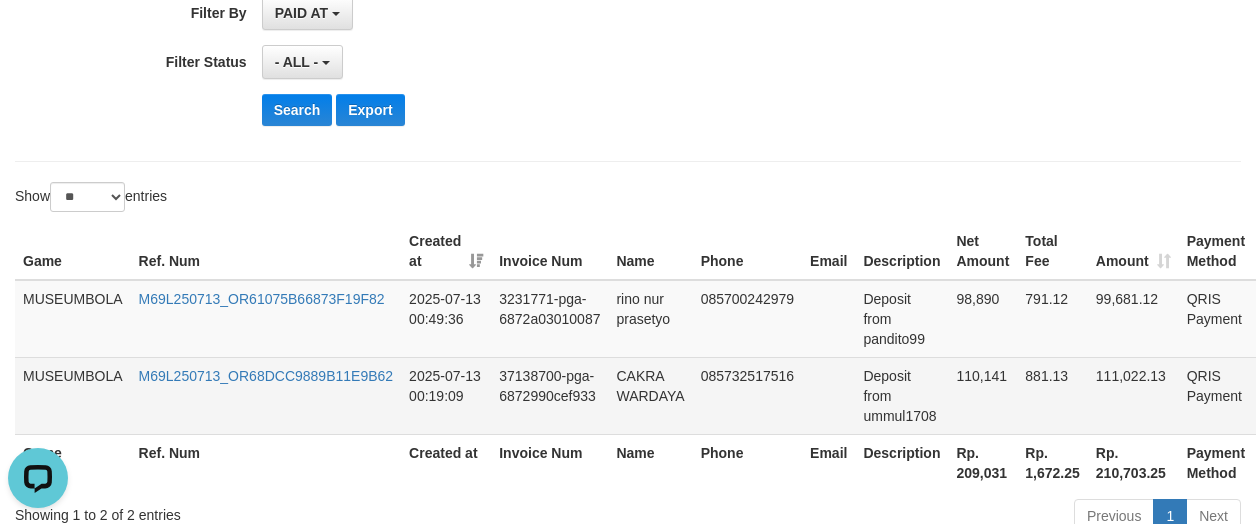 click on "CAKRA WARDAYA" at bounding box center (650, 395) 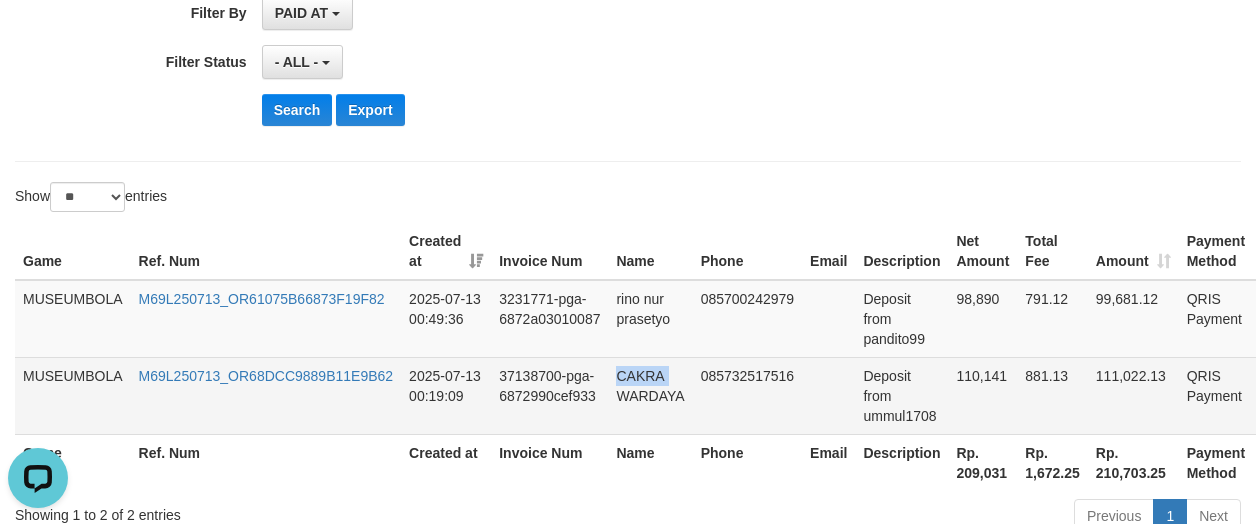 click on "CAKRA WARDAYA" at bounding box center [650, 395] 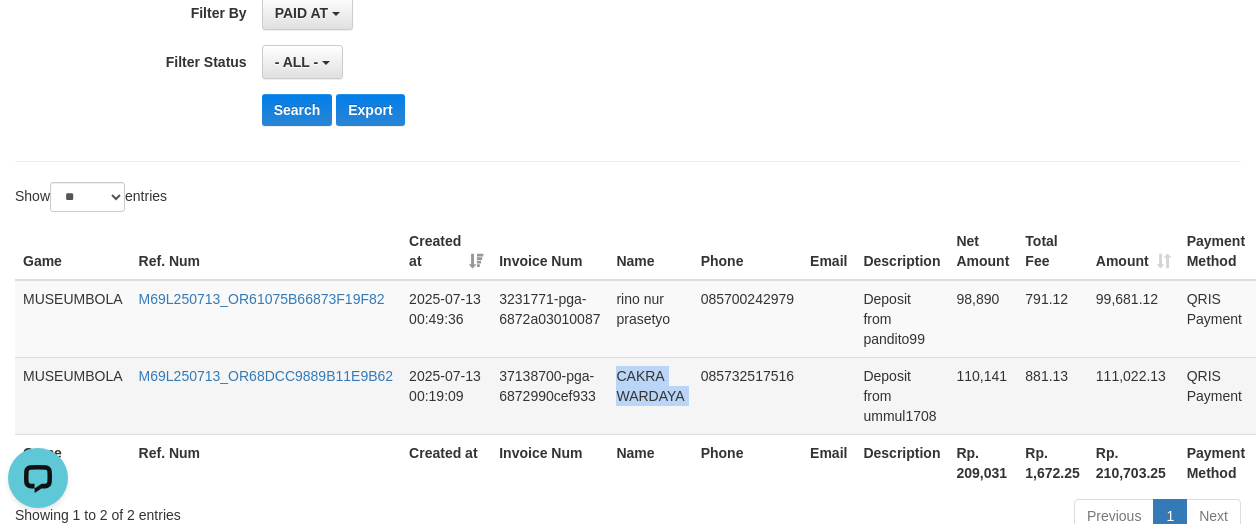 click on "CAKRA WARDAYA" at bounding box center [650, 395] 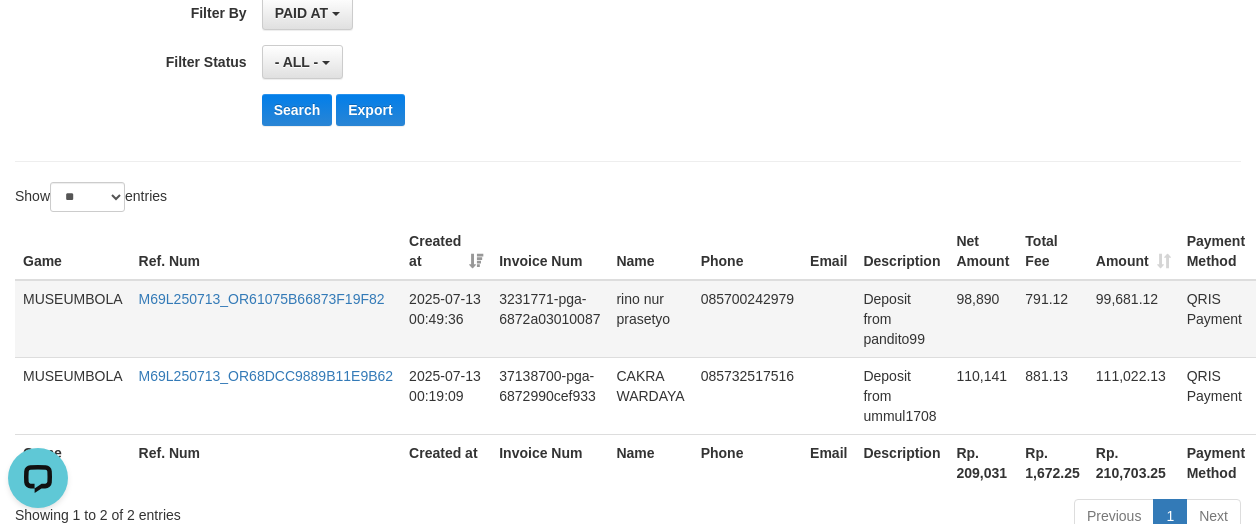 click on "rino nur prasetyo" at bounding box center (650, 319) 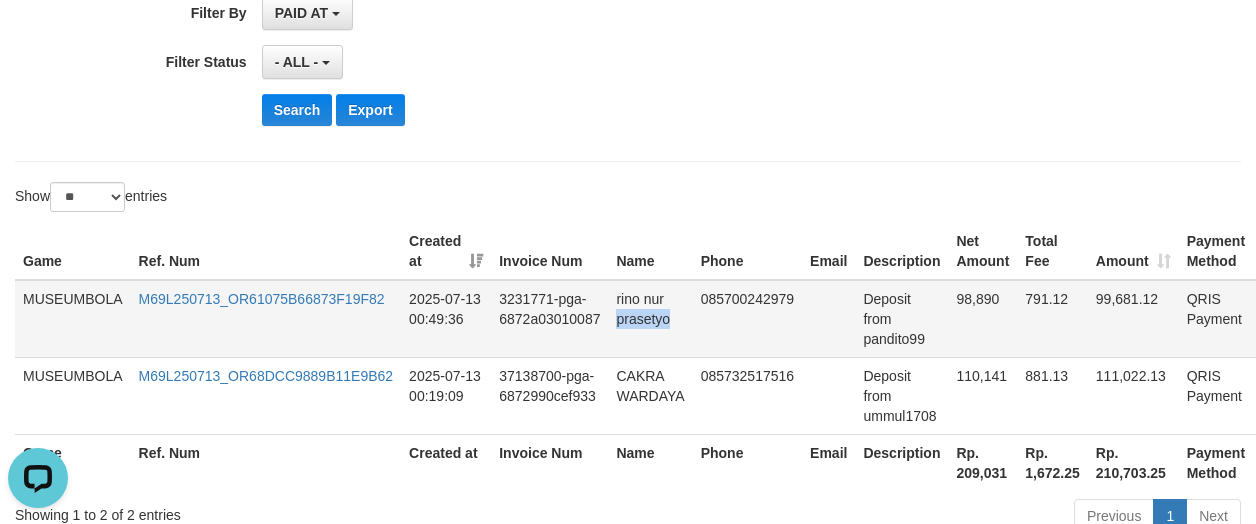 click on "rino nur prasetyo" at bounding box center (650, 319) 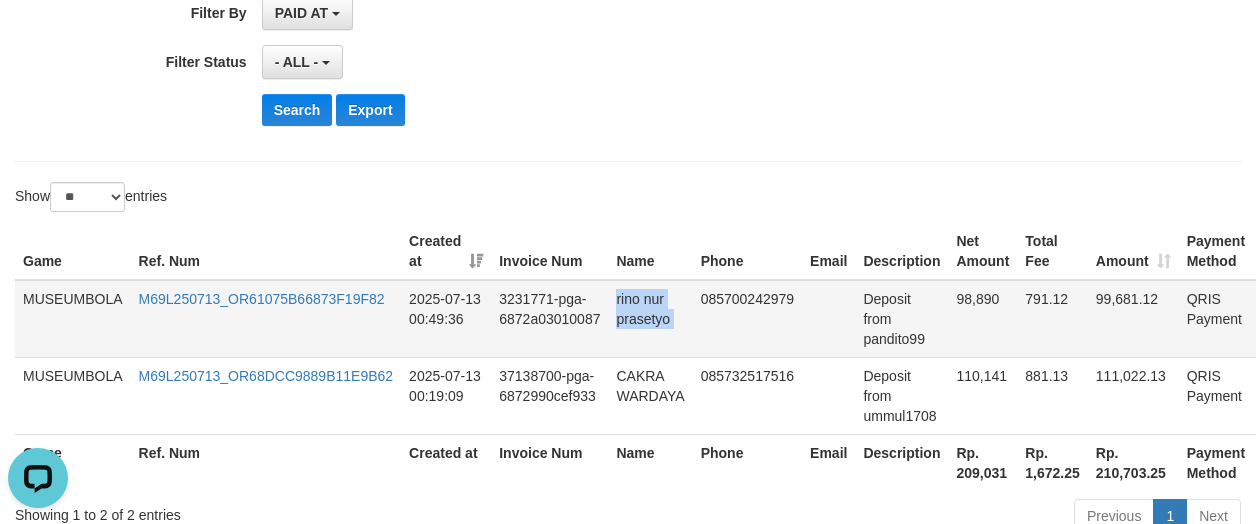 click on "rino nur prasetyo" at bounding box center [650, 319] 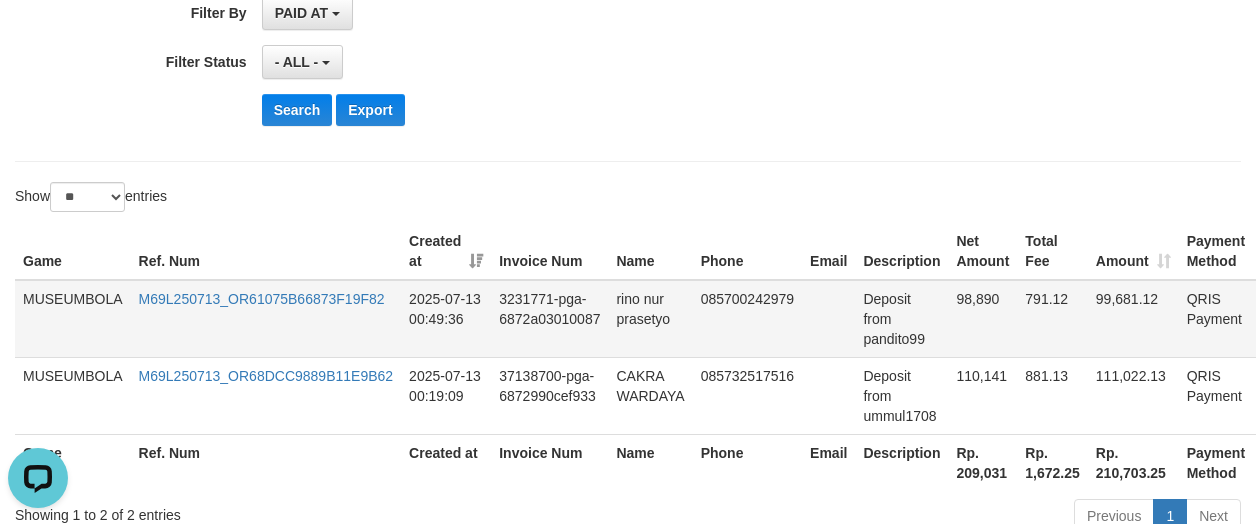 click on "Deposit from pandito99" at bounding box center [901, 319] 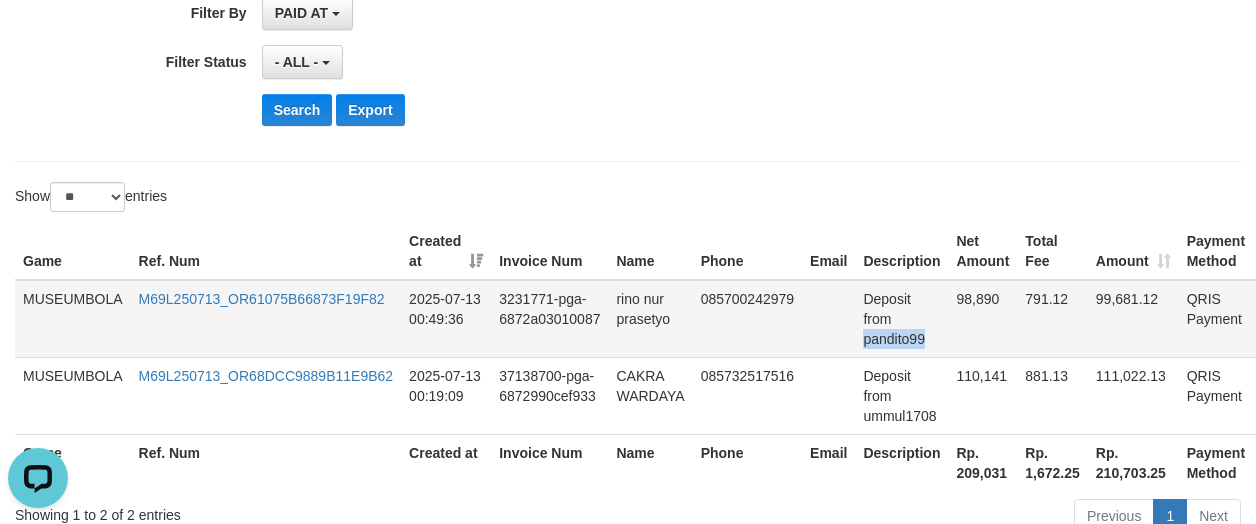 click on "Deposit from pandito99" at bounding box center [901, 319] 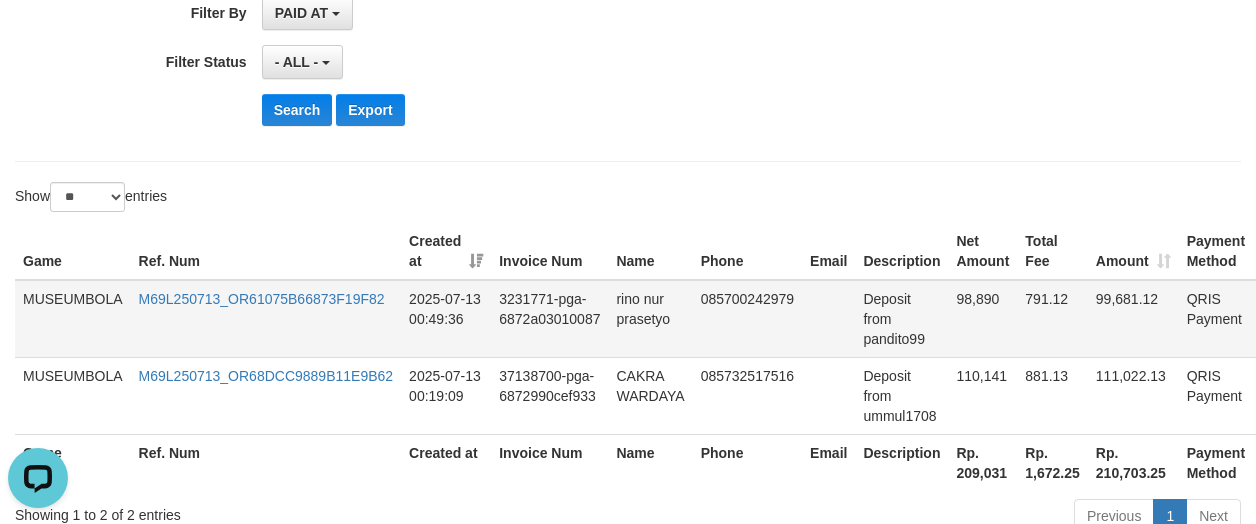 click on "98,890" at bounding box center [982, 319] 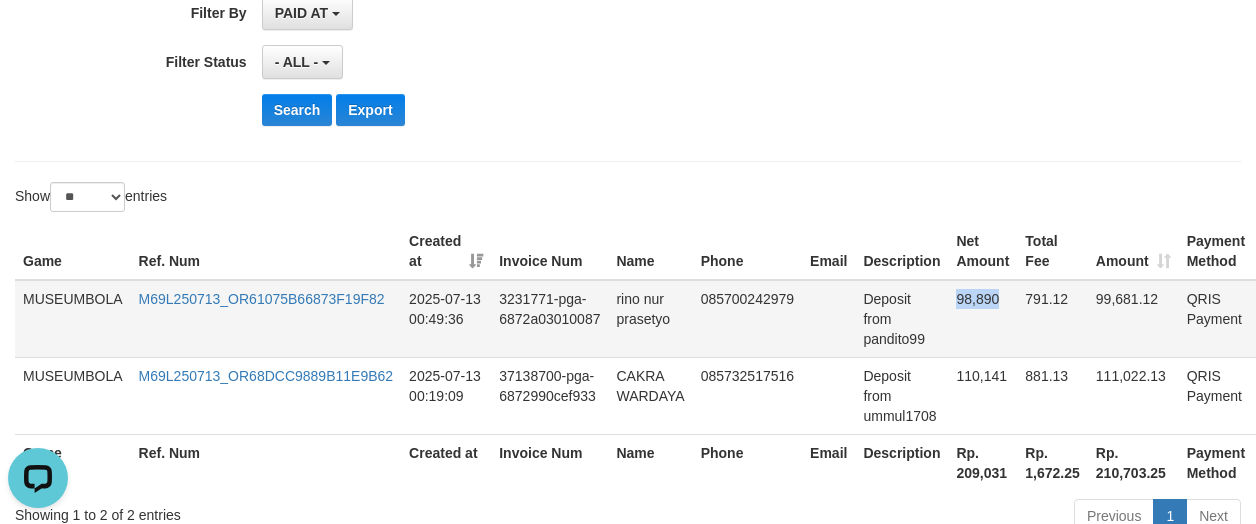 click on "98,890" at bounding box center (982, 319) 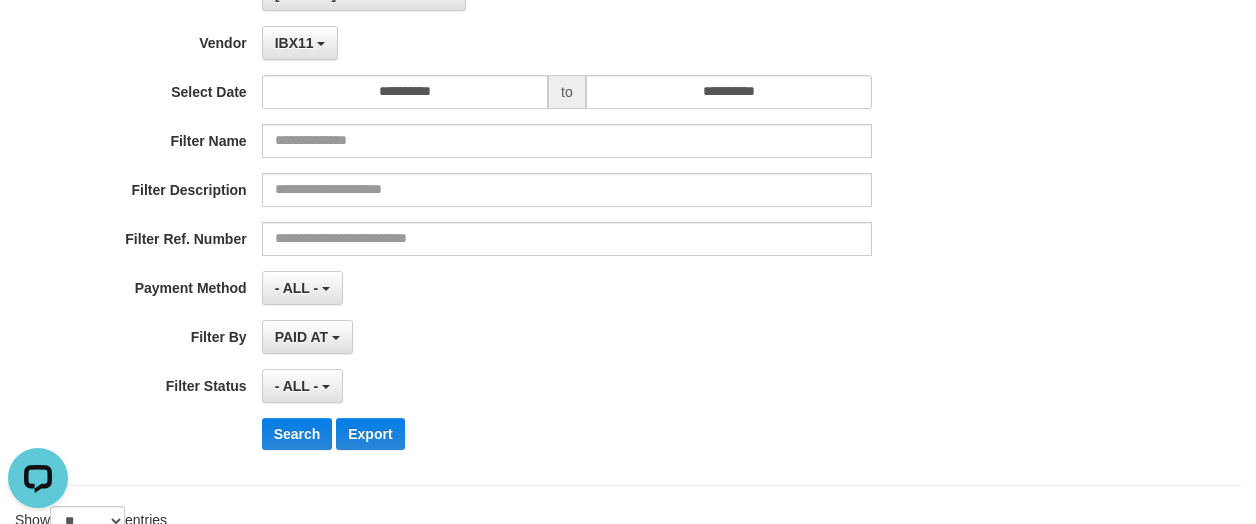 scroll, scrollTop: 0, scrollLeft: 0, axis: both 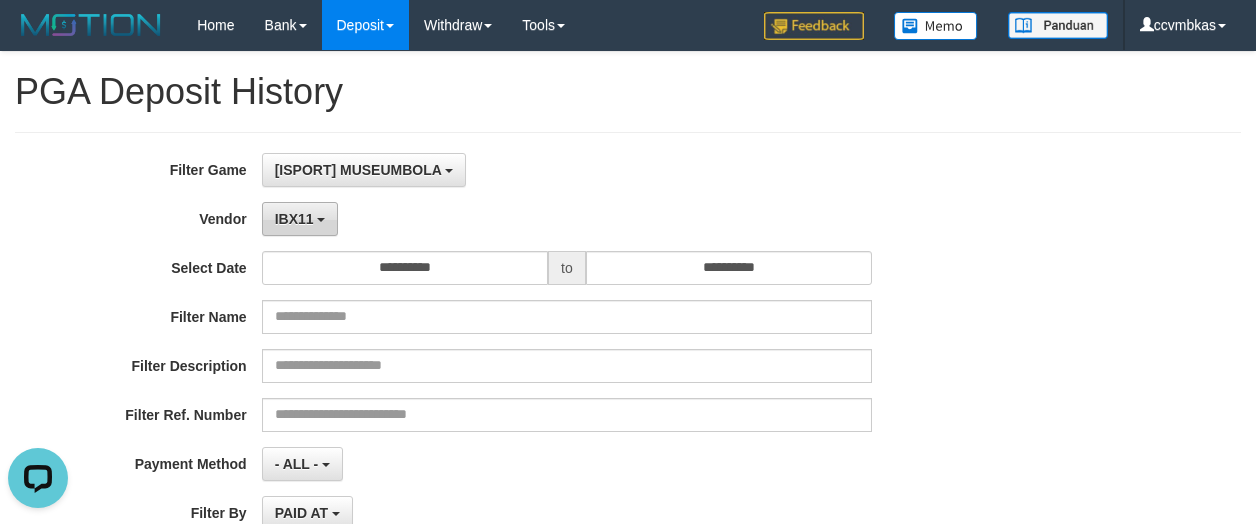 click on "IBX11" at bounding box center [294, 219] 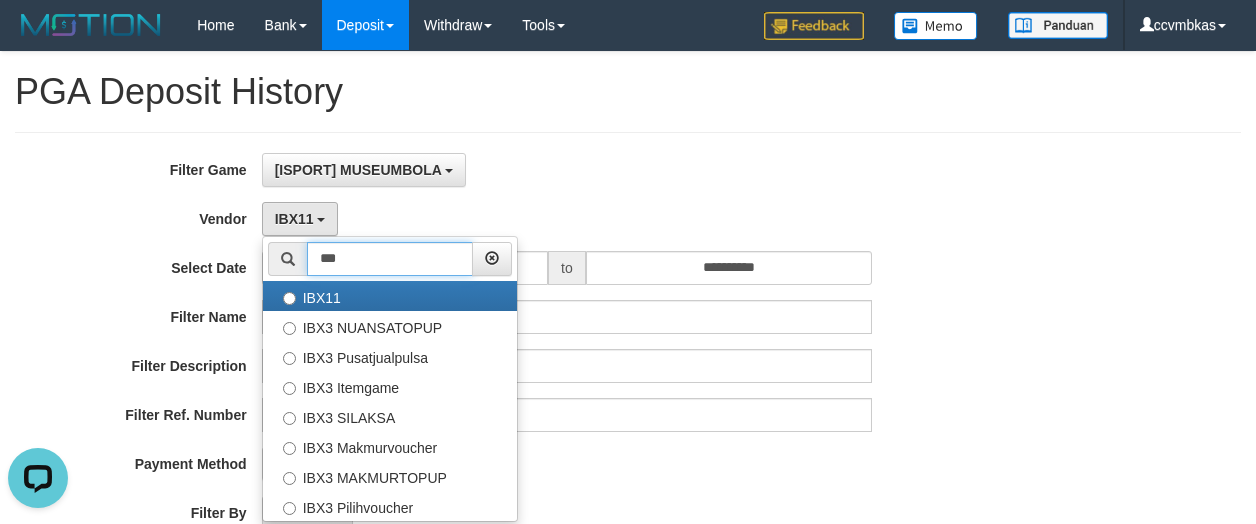click on "***" at bounding box center [390, 259] 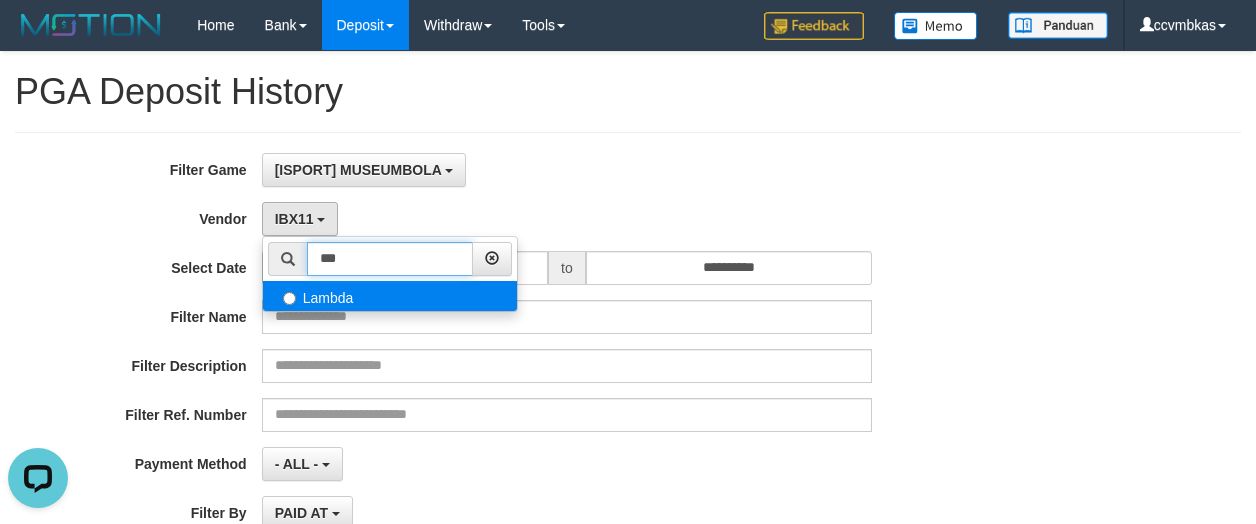 type on "***" 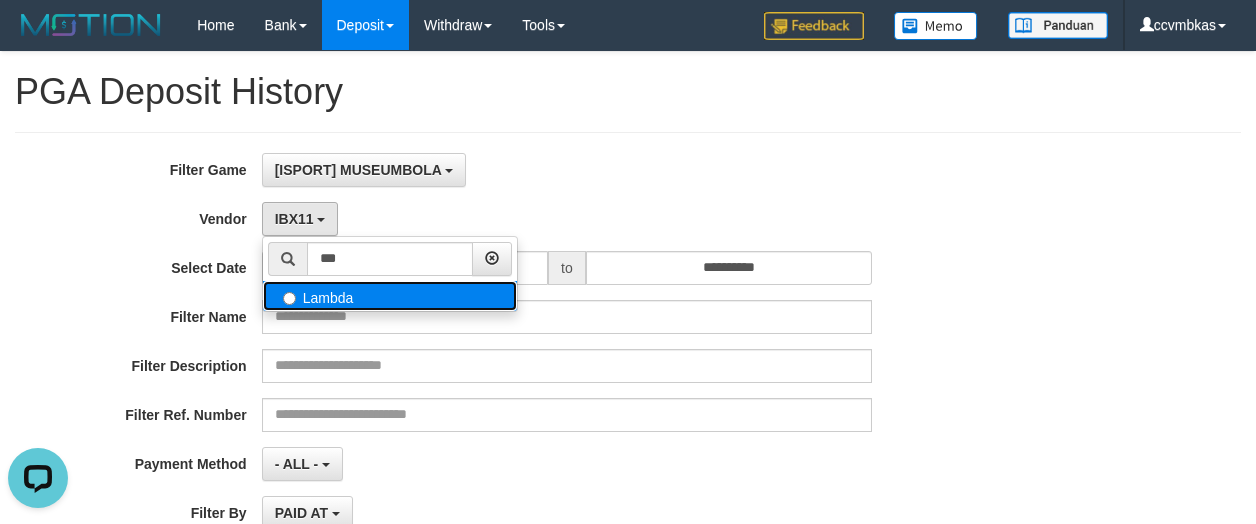 click on "Lambda" at bounding box center [390, 296] 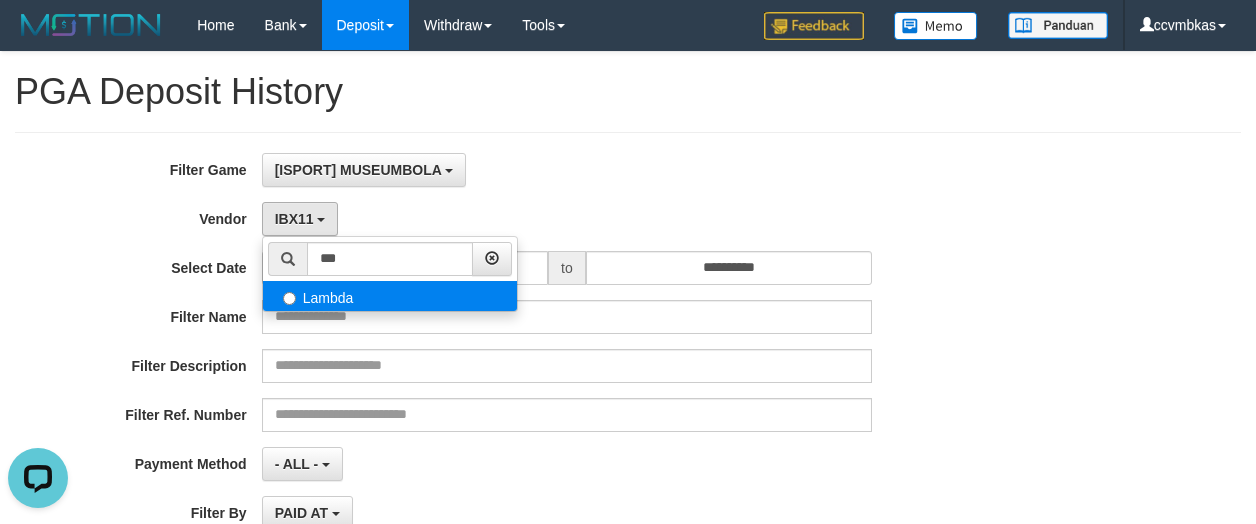 select on "**********" 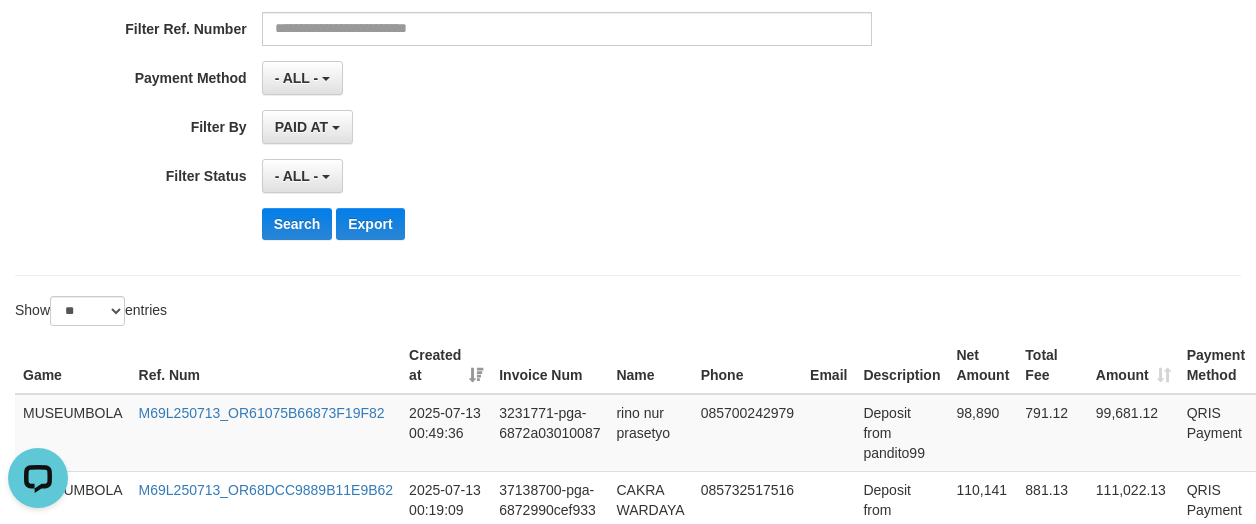 scroll, scrollTop: 400, scrollLeft: 0, axis: vertical 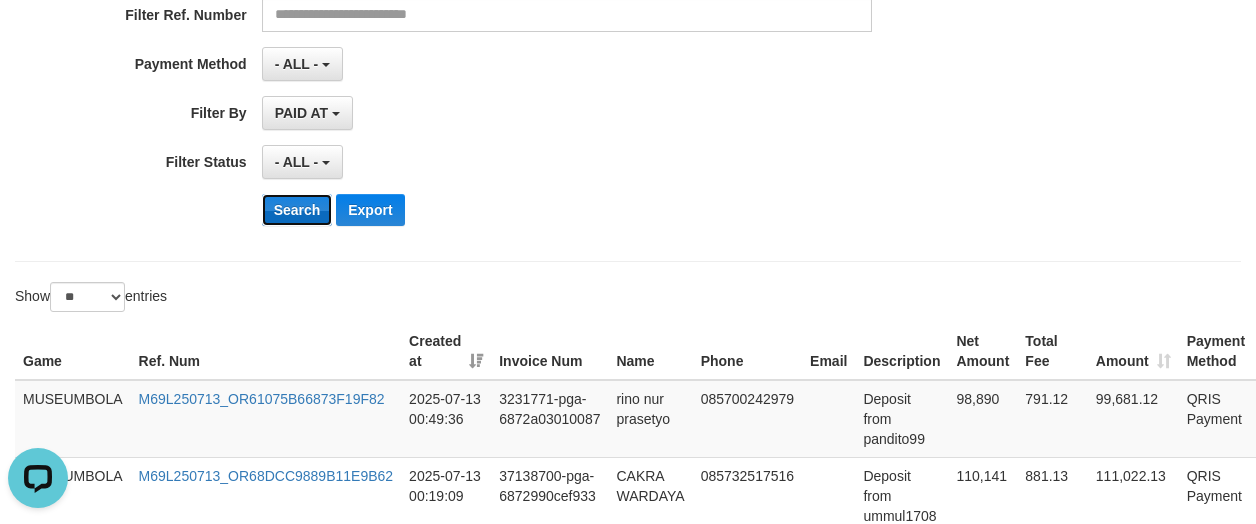 click on "Search" at bounding box center [297, 210] 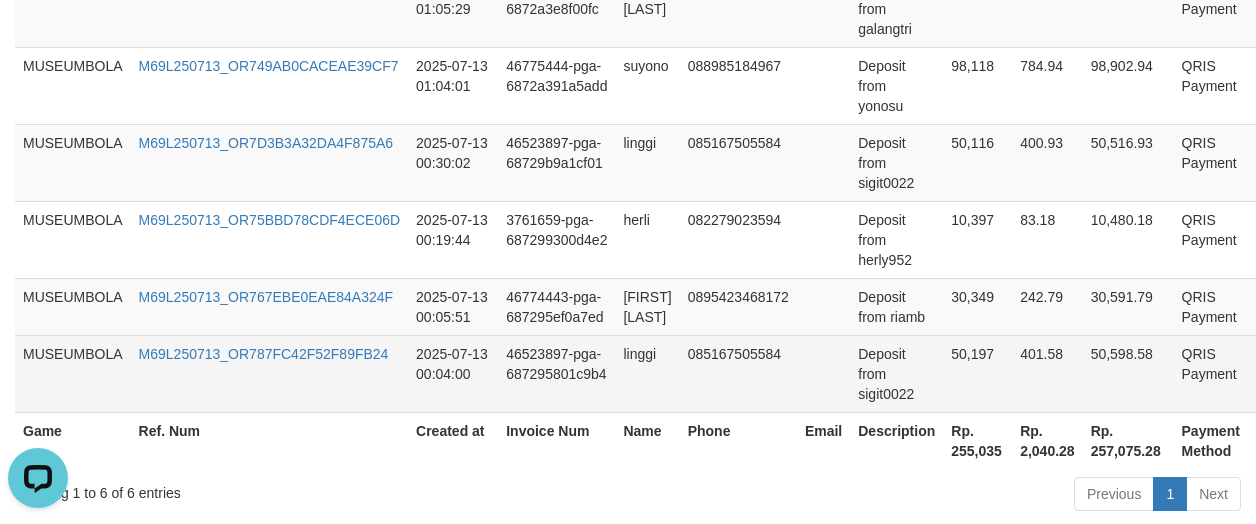 scroll, scrollTop: 915, scrollLeft: 0, axis: vertical 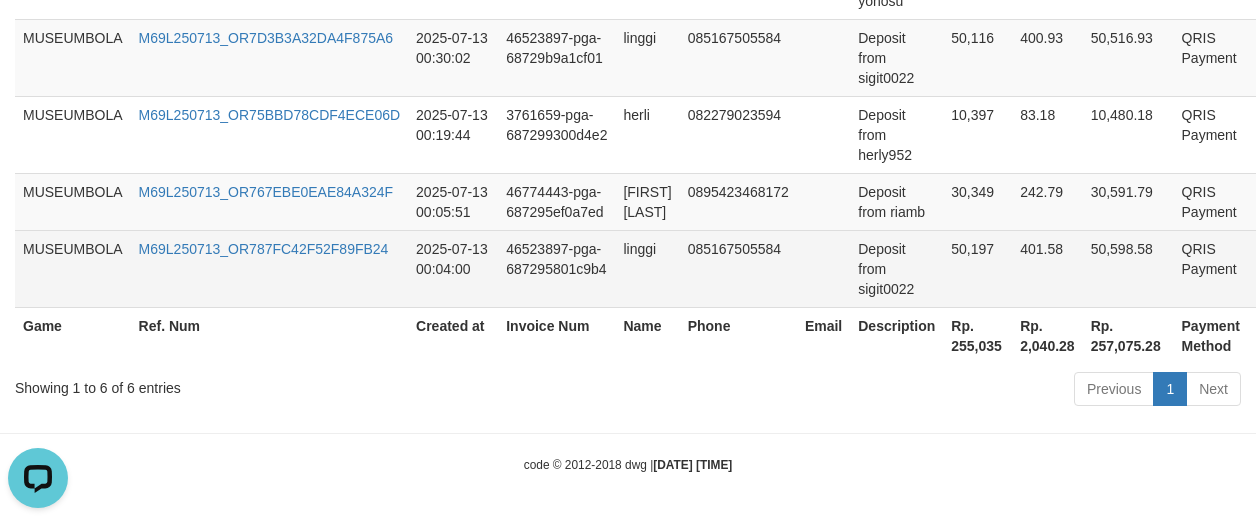 click on "50,197" at bounding box center (977, 268) 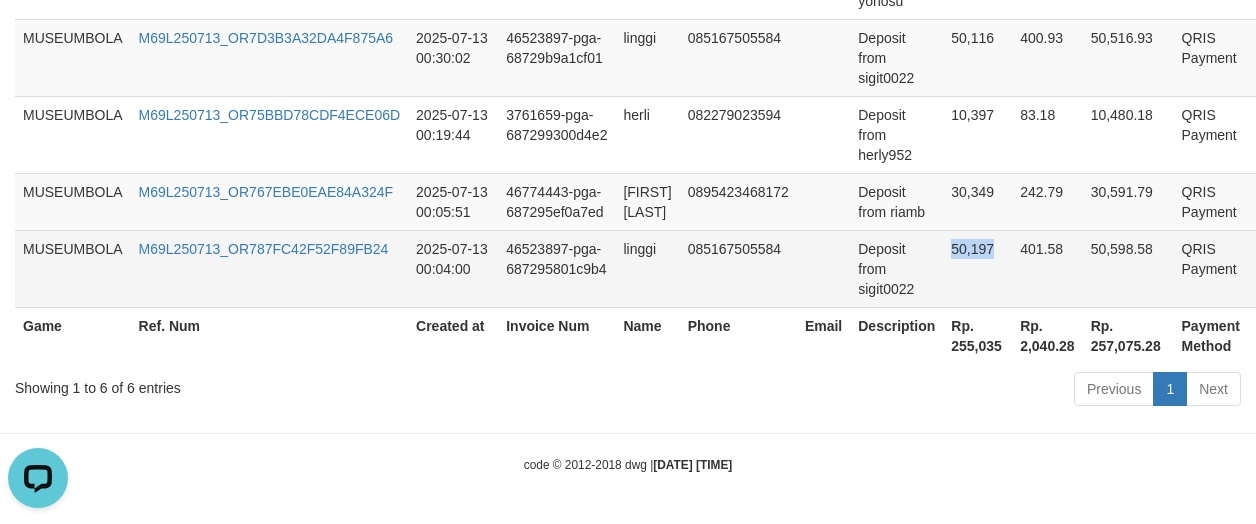 click on "50,197" at bounding box center [977, 268] 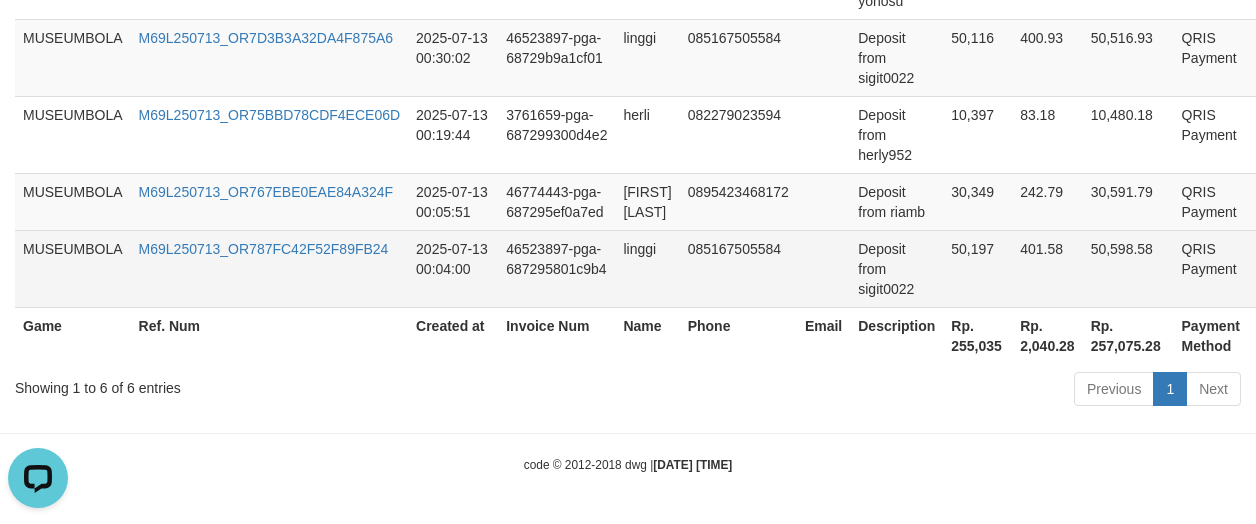 click on "Deposit from sigit0022" at bounding box center [896, 268] 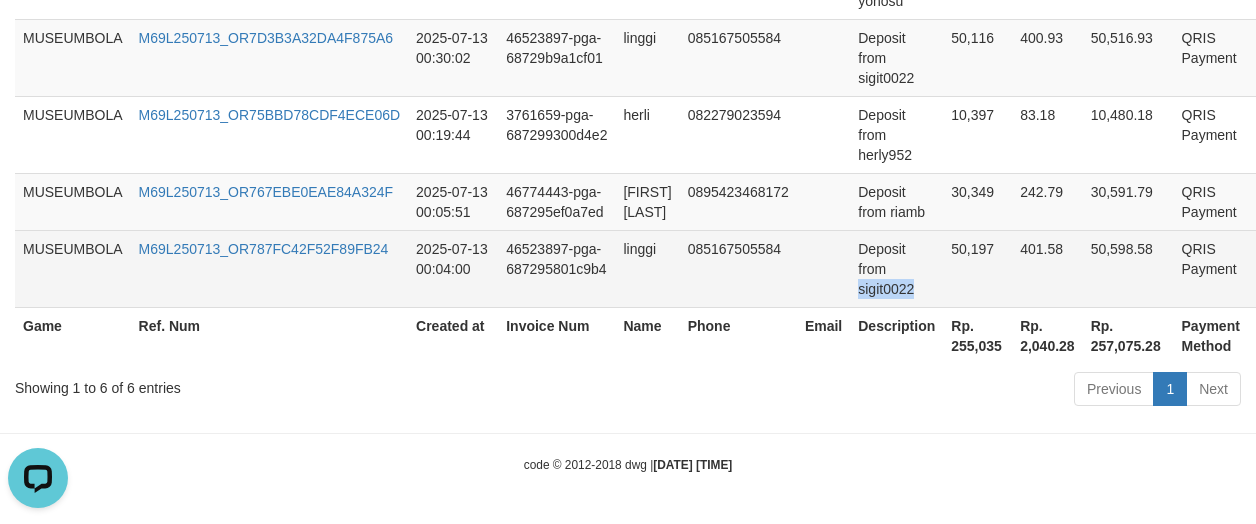 click on "Deposit from sigit0022" at bounding box center [896, 268] 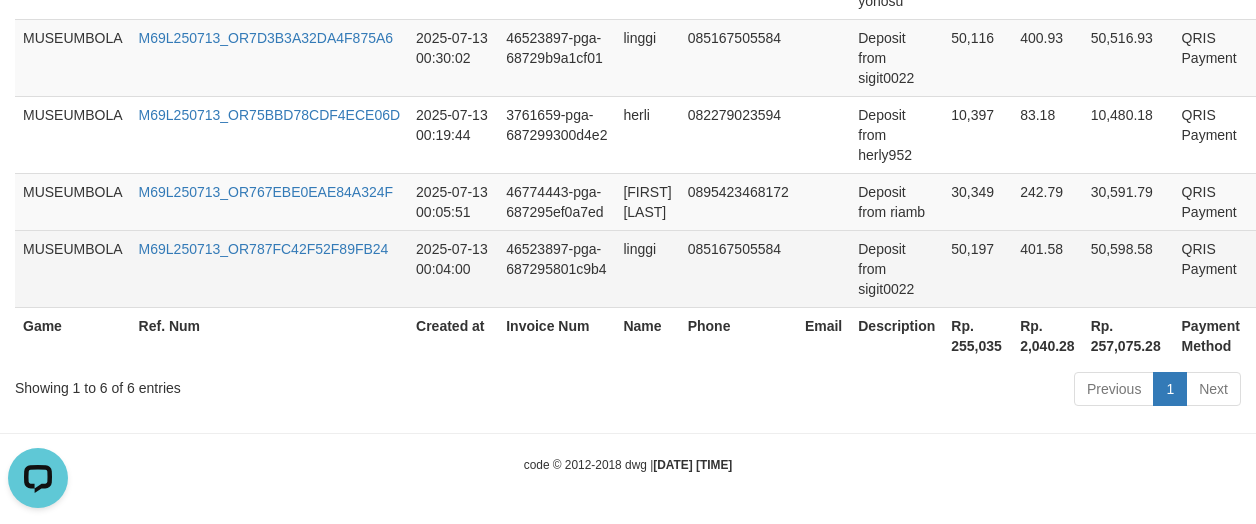 click on "linggi" at bounding box center [647, 268] 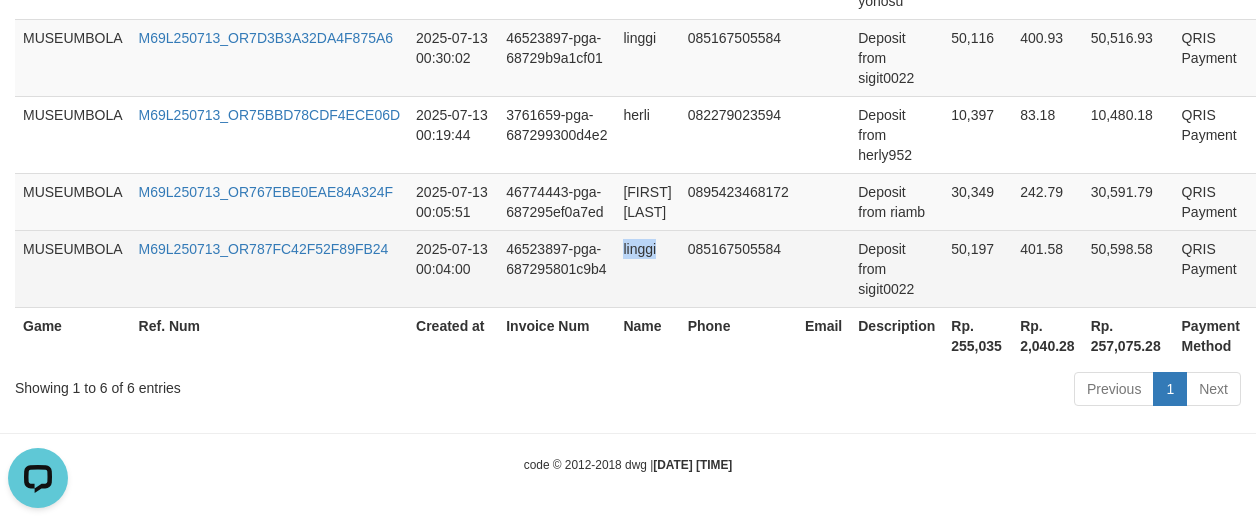click on "linggi" at bounding box center (647, 268) 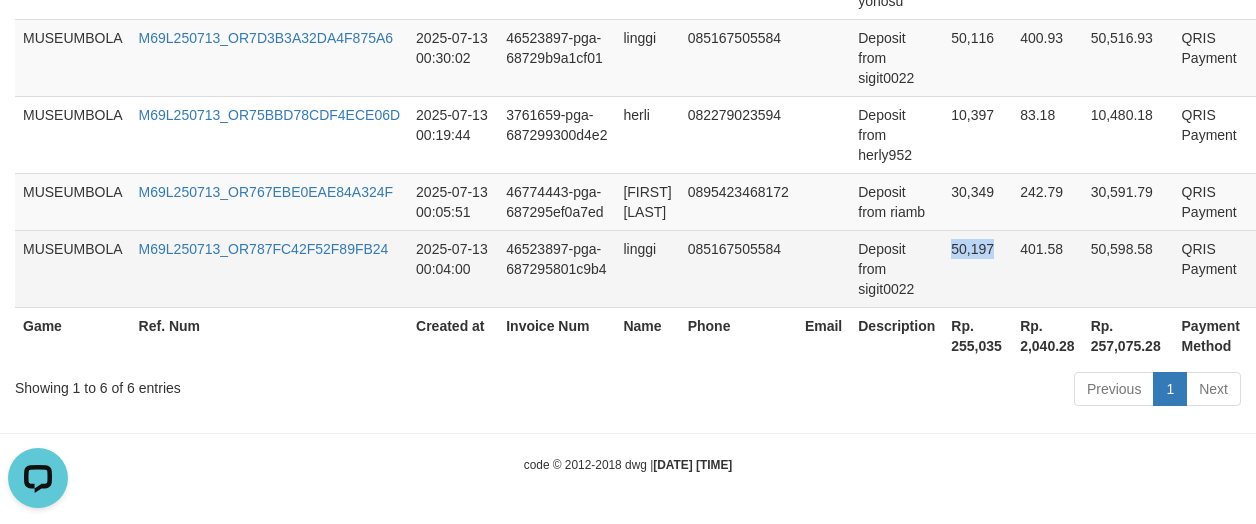 click on "50,197" at bounding box center [977, 268] 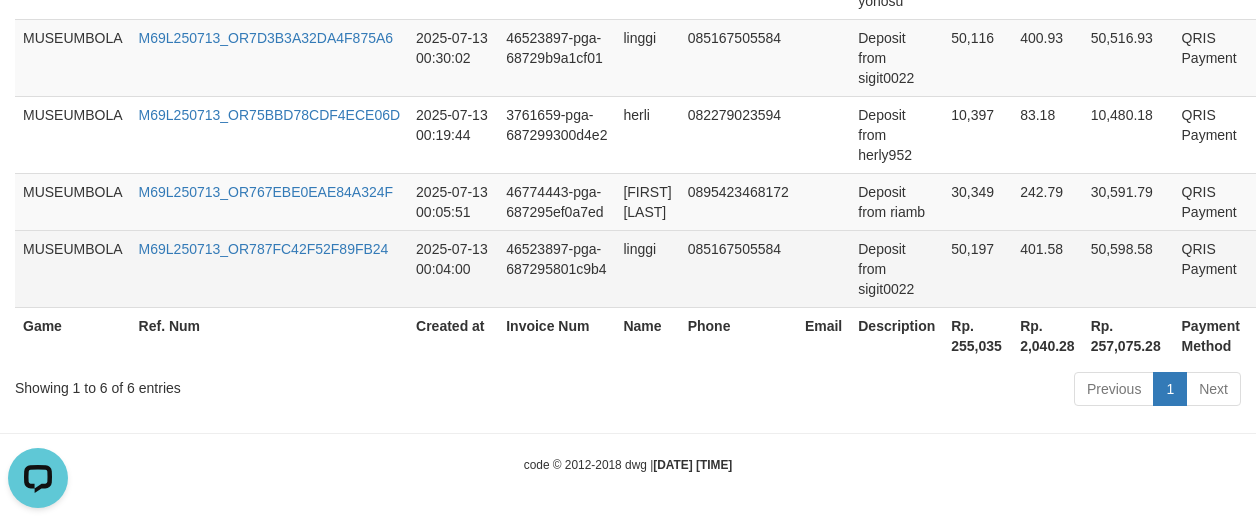 click on "Deposit from sigit0022" at bounding box center (896, 268) 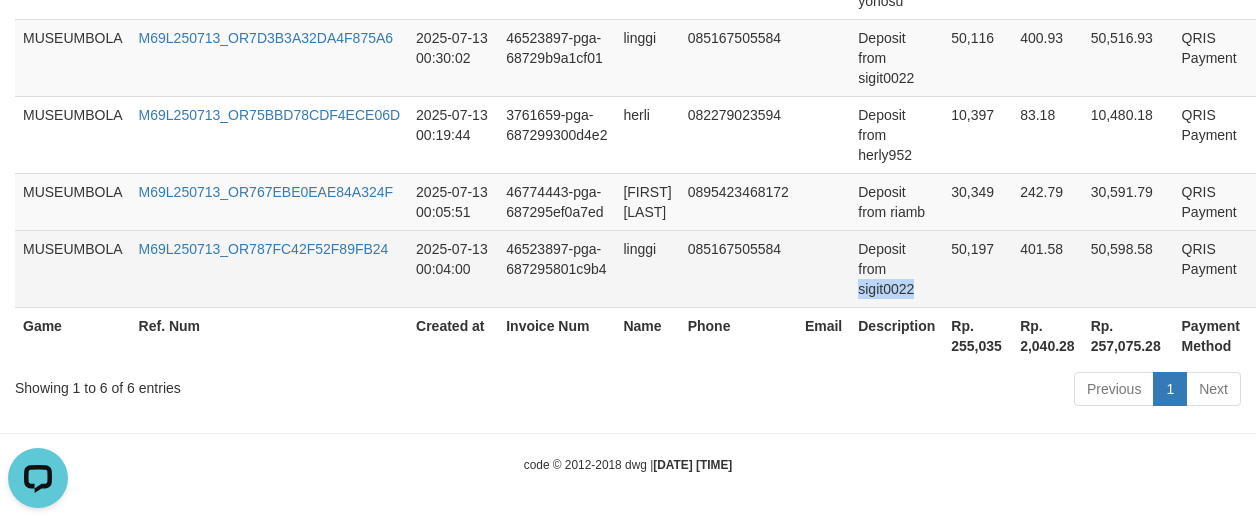 click on "Deposit from sigit0022" at bounding box center [896, 268] 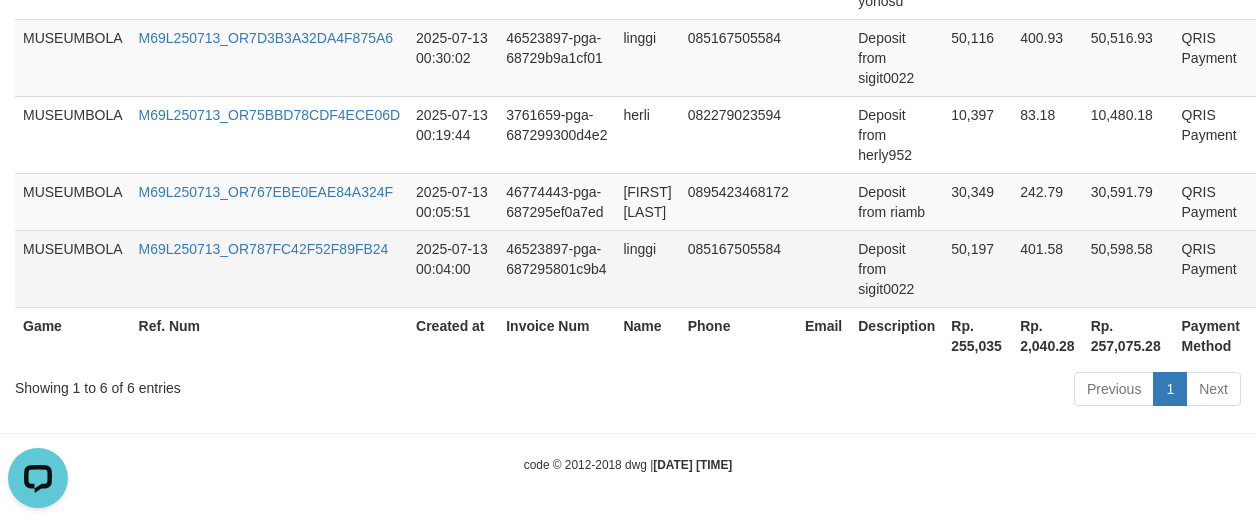 click on "linggi" at bounding box center [647, 268] 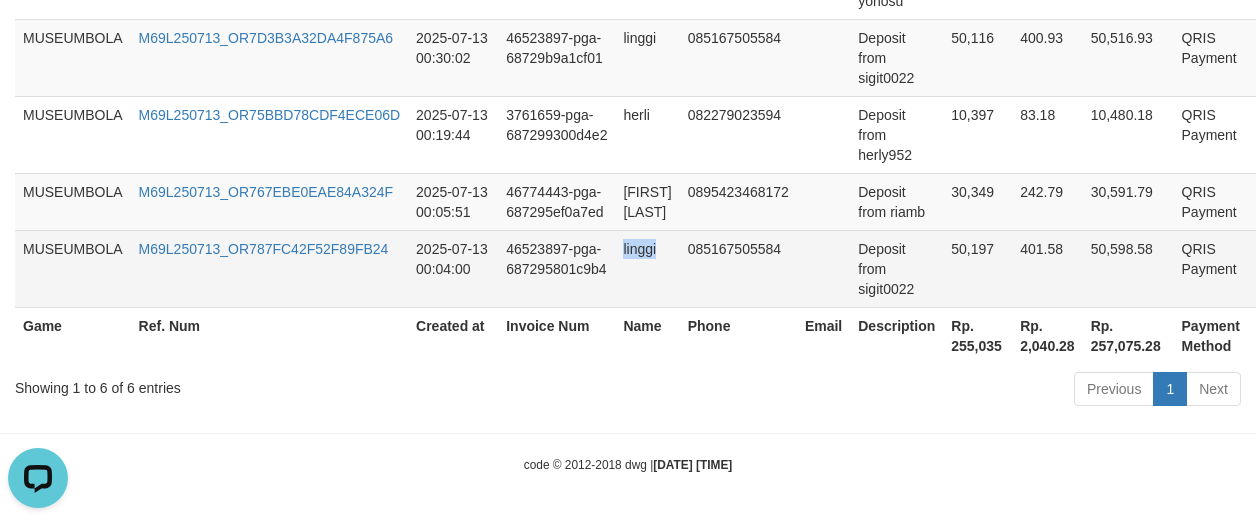 click on "linggi" at bounding box center [647, 268] 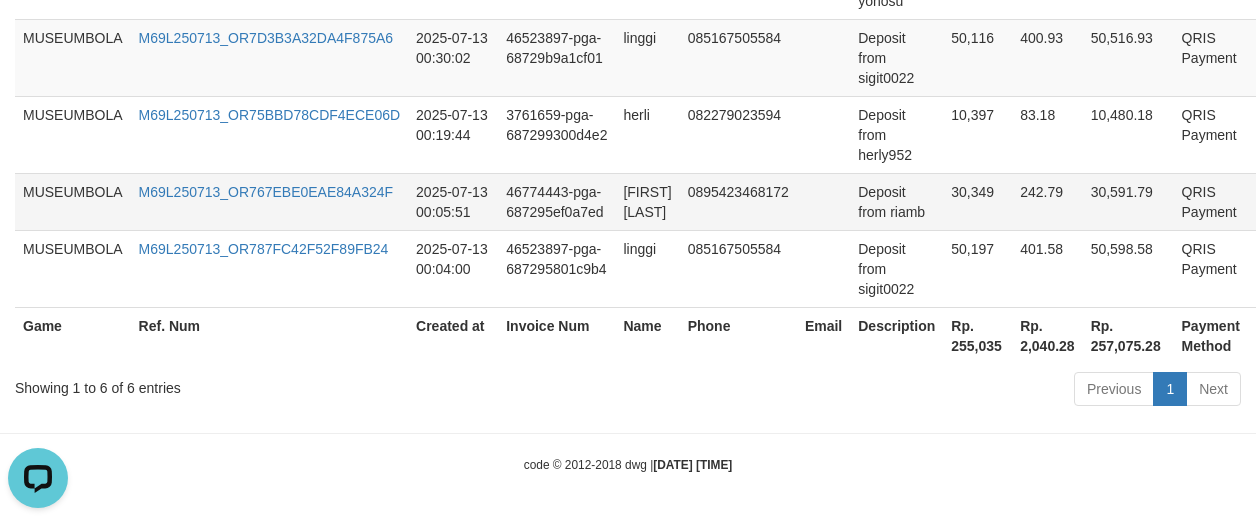 click on "[FIRST] [LAST]" at bounding box center [647, 201] 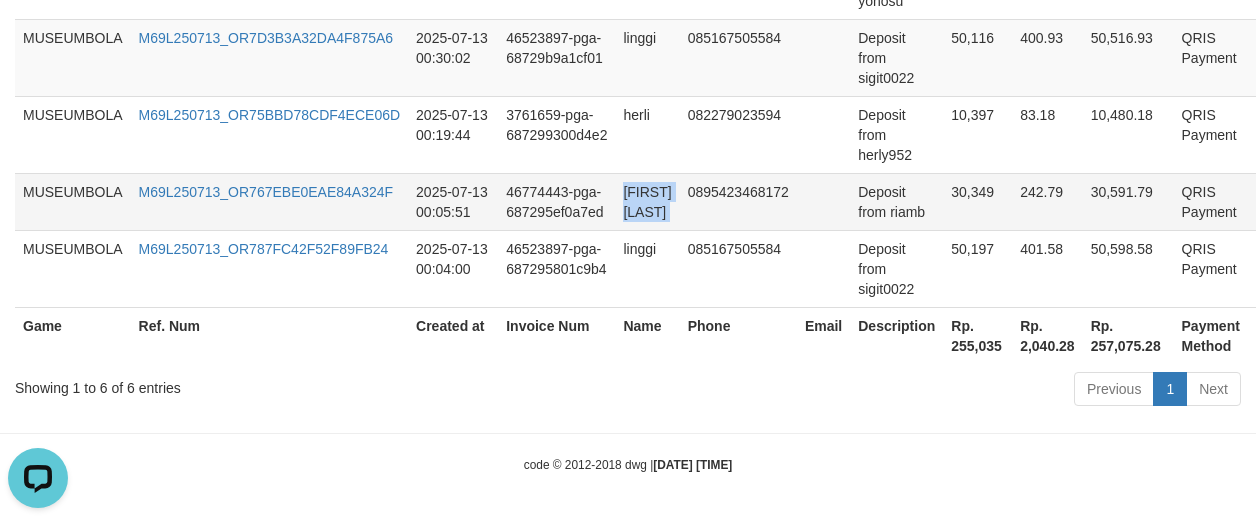 click on "[FIRST] [LAST]" at bounding box center (647, 201) 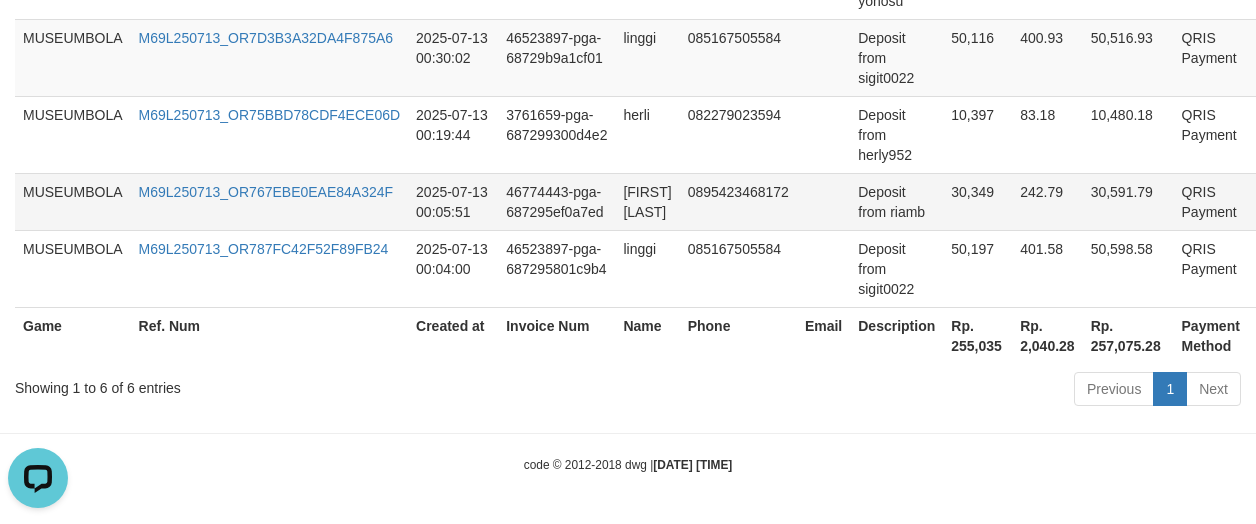 click on "Deposit from riamb" at bounding box center (896, 201) 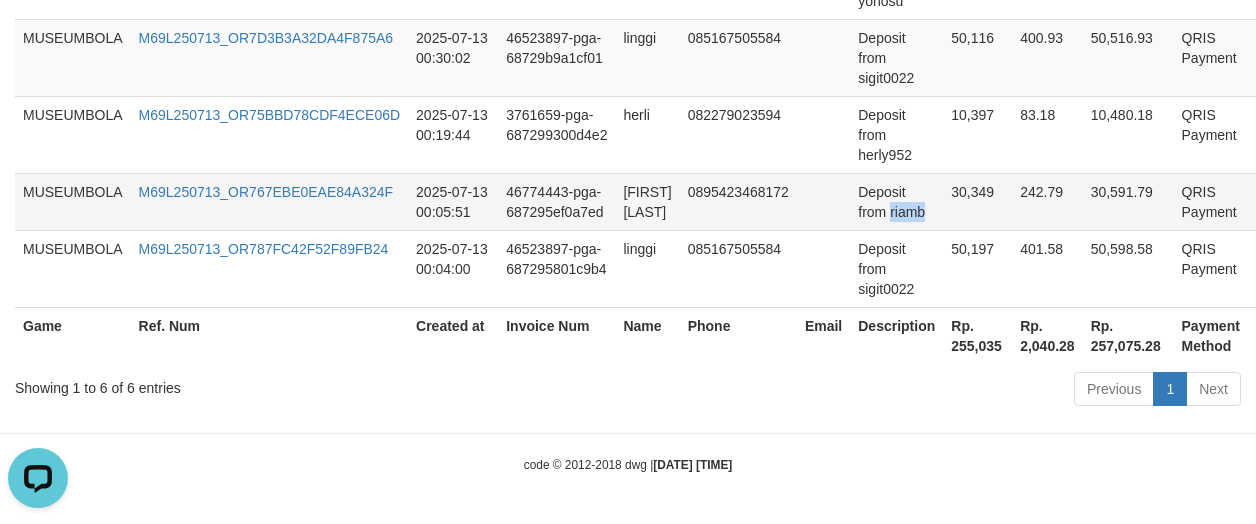 click on "Deposit from riamb" at bounding box center (896, 201) 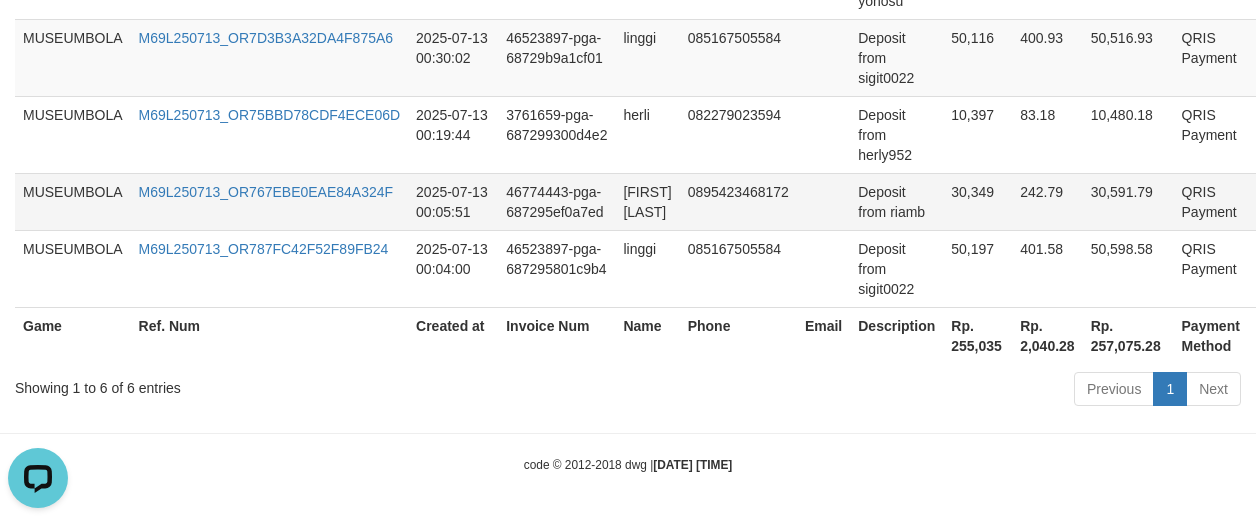 click on "30,349" at bounding box center (977, 201) 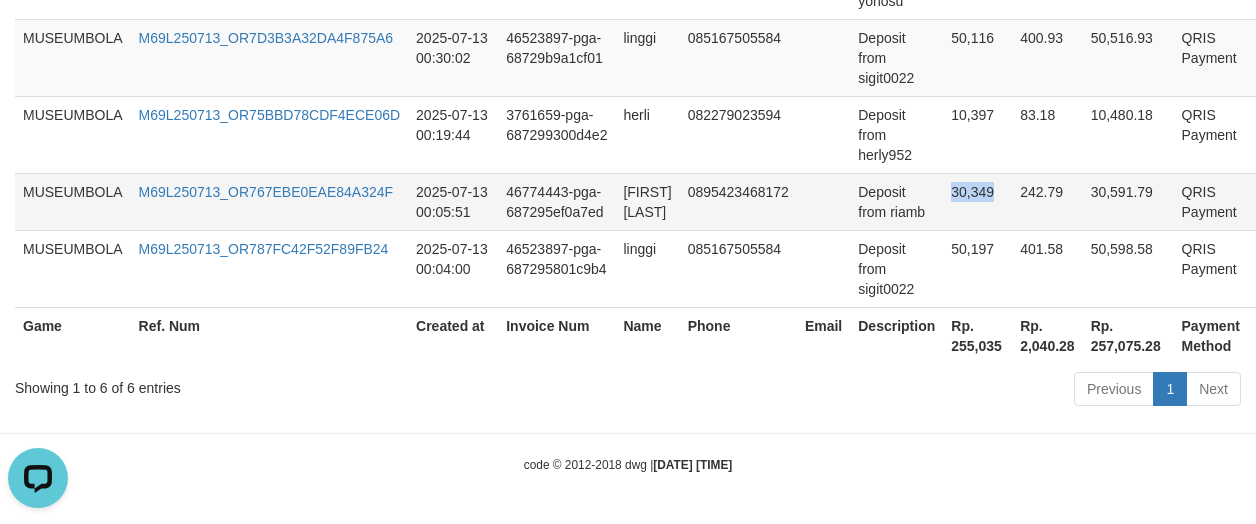 click on "30,349" at bounding box center (977, 201) 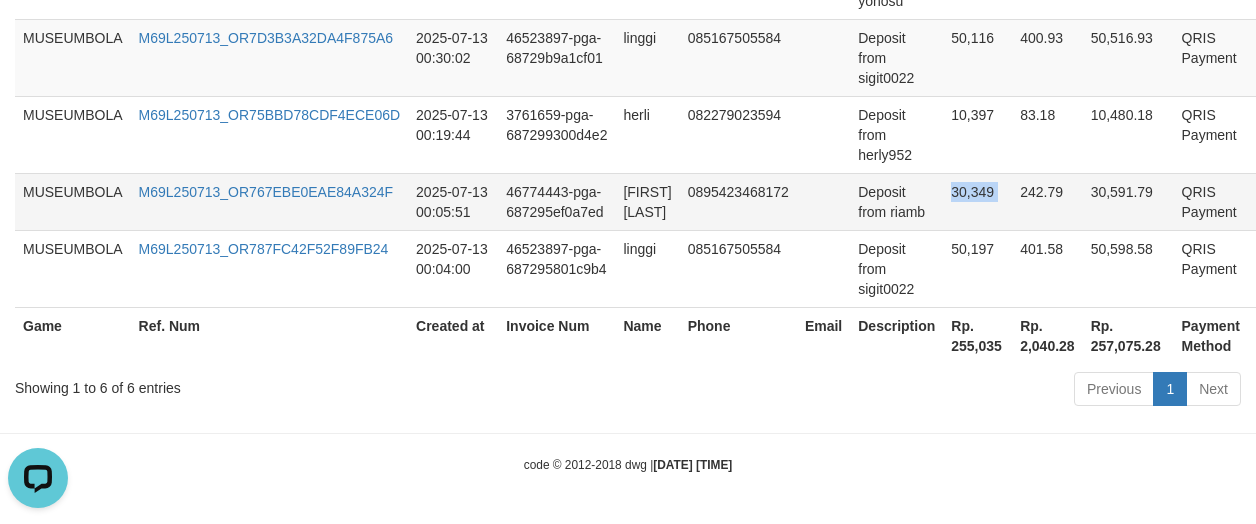 click on "30,349" at bounding box center [977, 201] 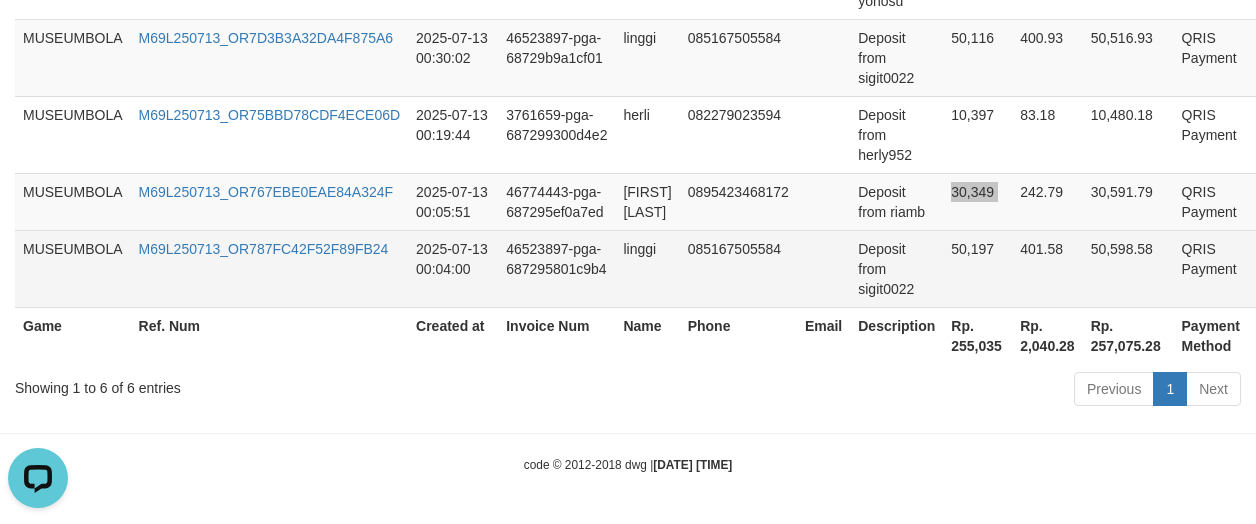 scroll, scrollTop: 815, scrollLeft: 0, axis: vertical 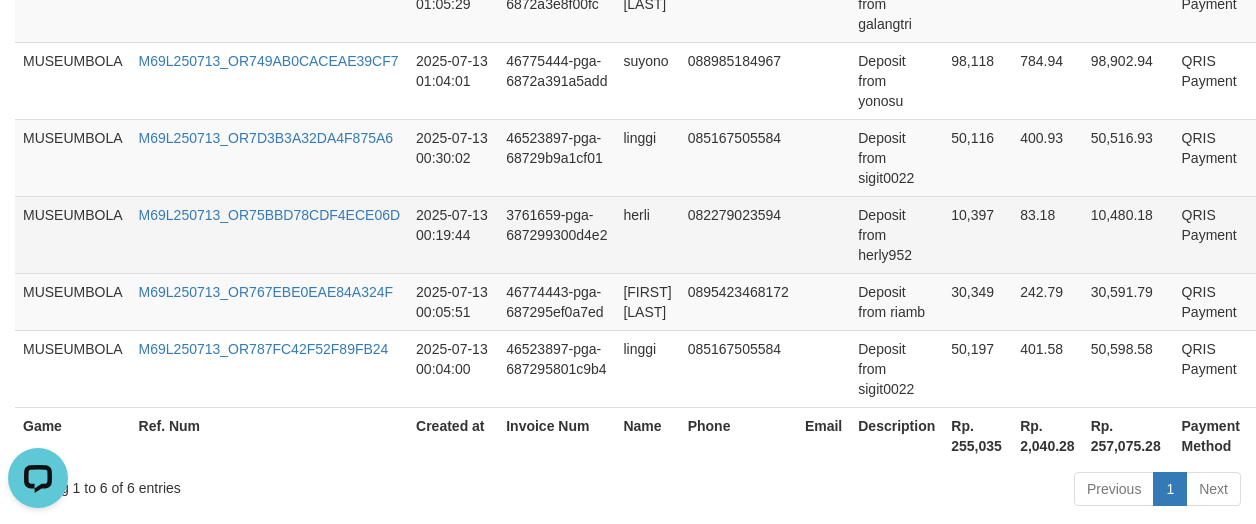 click on "10,397" at bounding box center [977, 234] 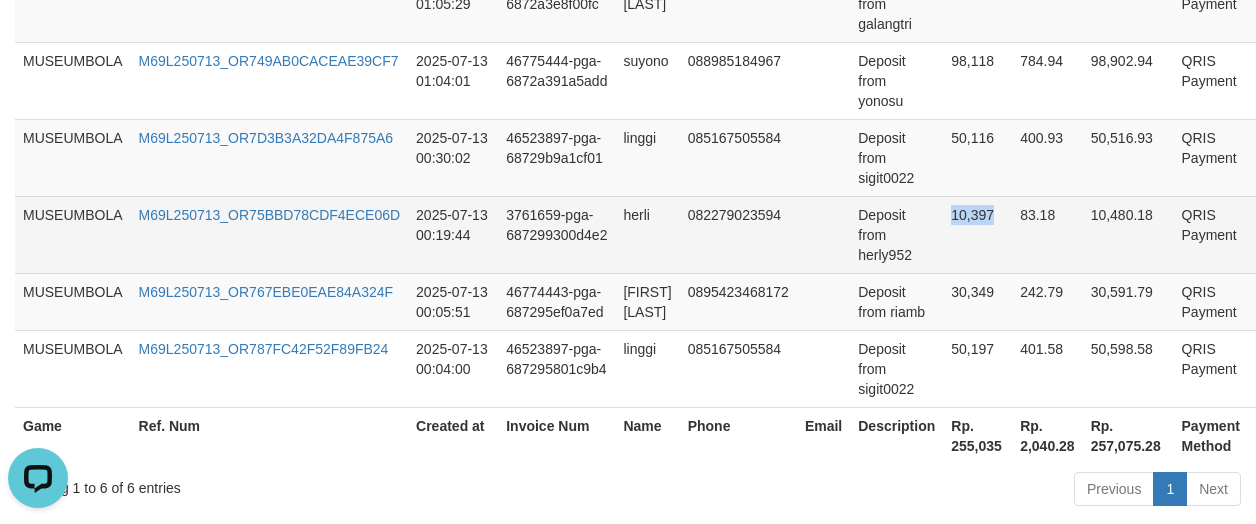 click on "10,397" at bounding box center [977, 234] 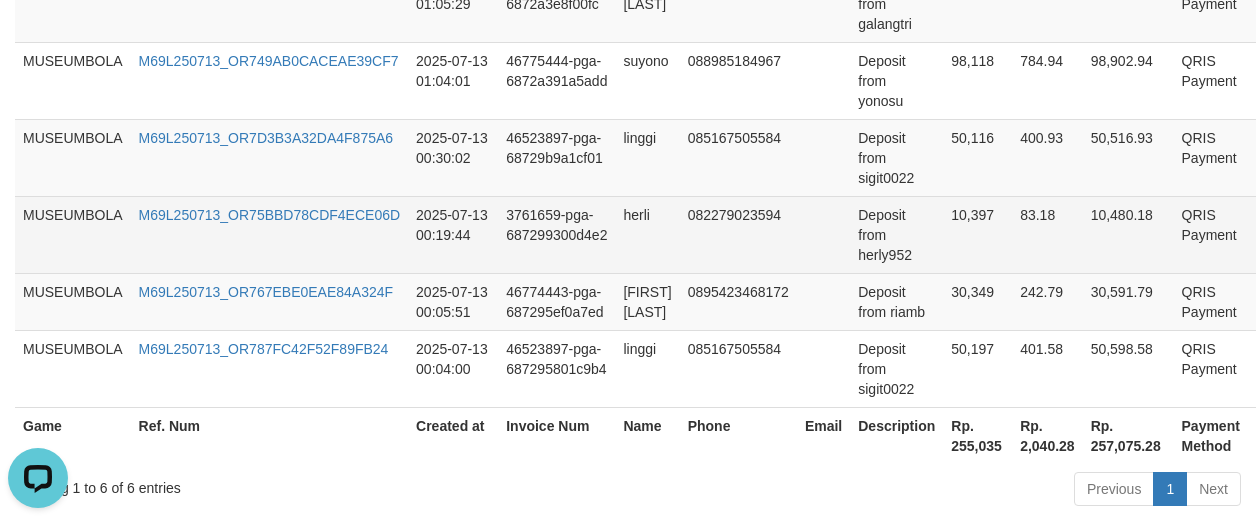 click on "Deposit from herly952" at bounding box center [896, 234] 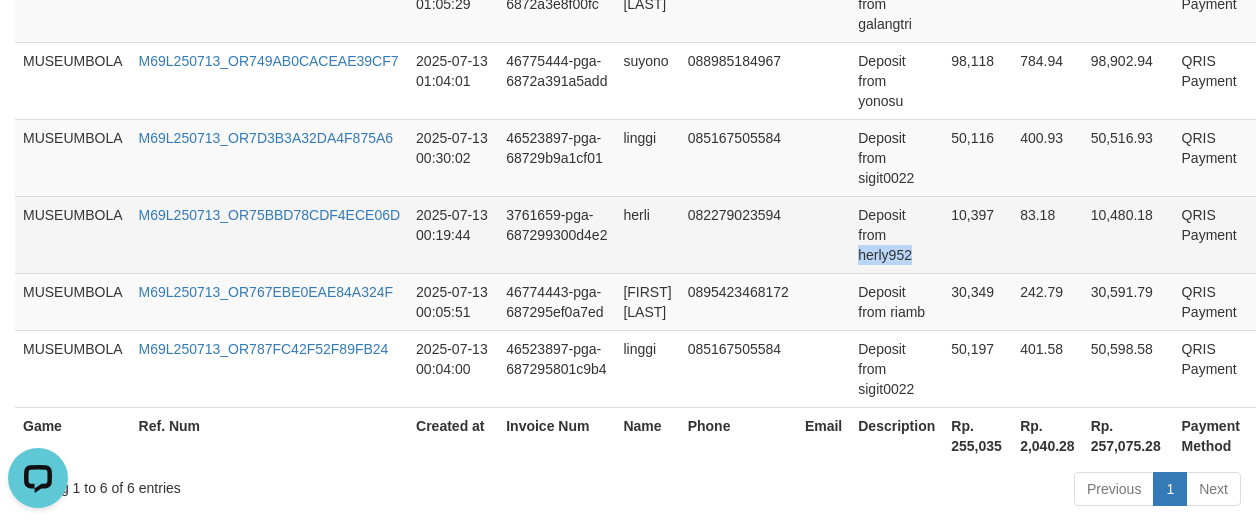 click on "Deposit from herly952" at bounding box center (896, 234) 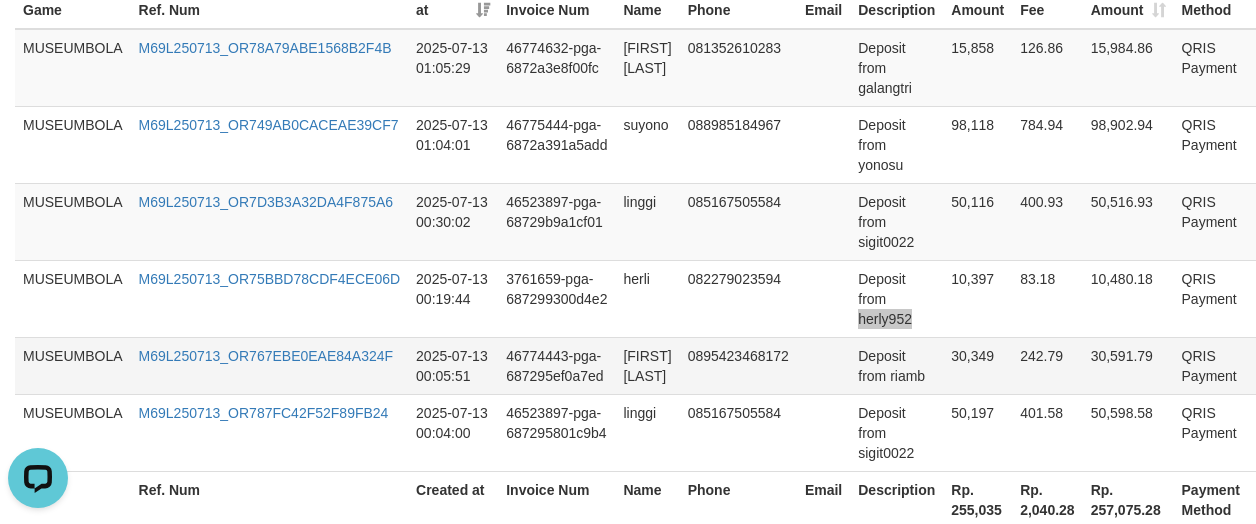 scroll, scrollTop: 715, scrollLeft: 0, axis: vertical 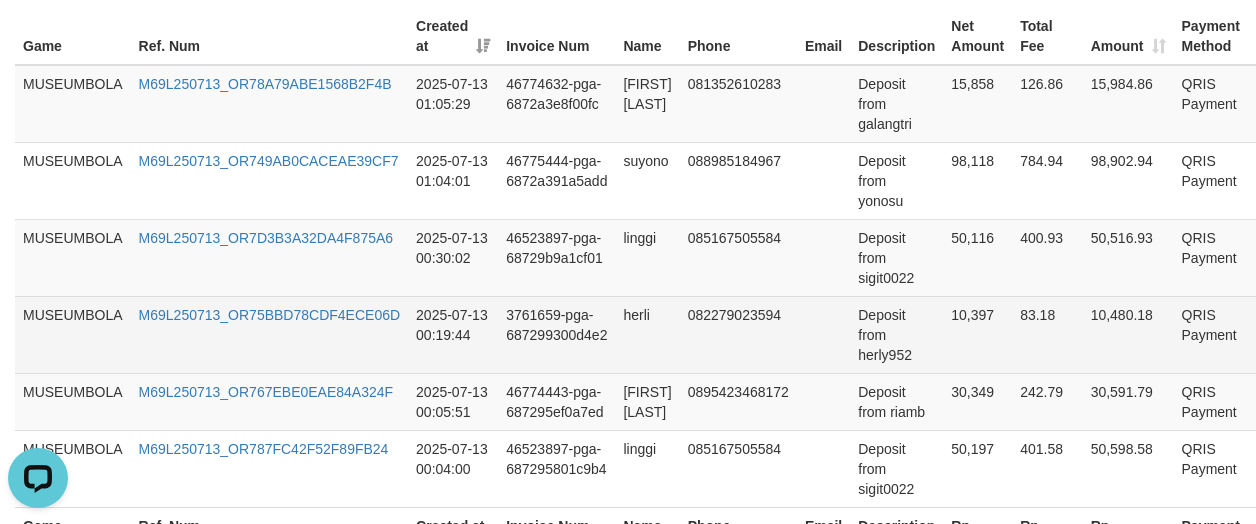 click on "herli" at bounding box center [647, 334] 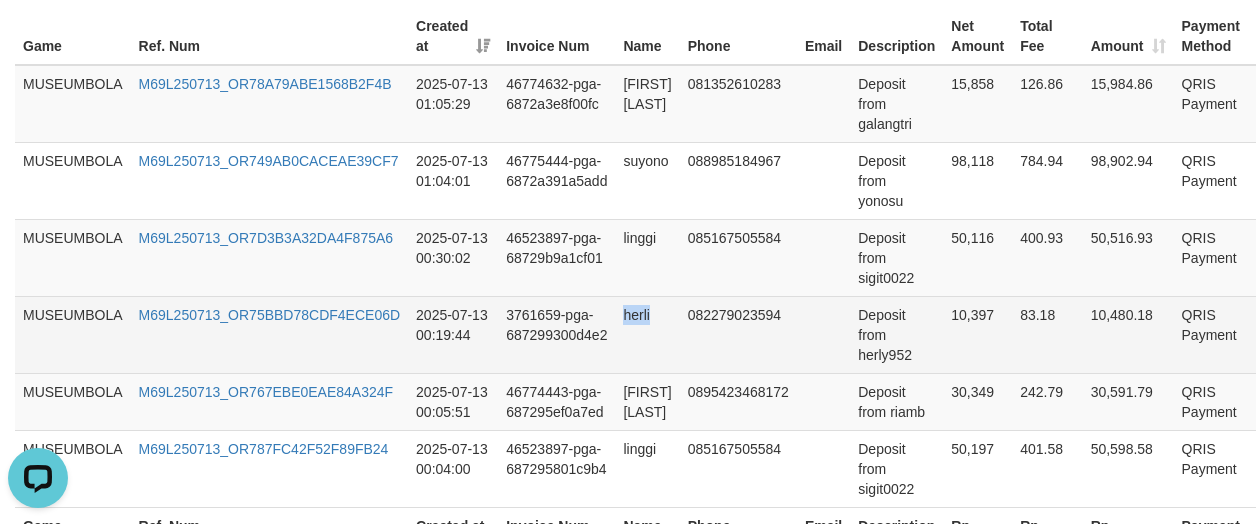 click on "herli" at bounding box center [647, 334] 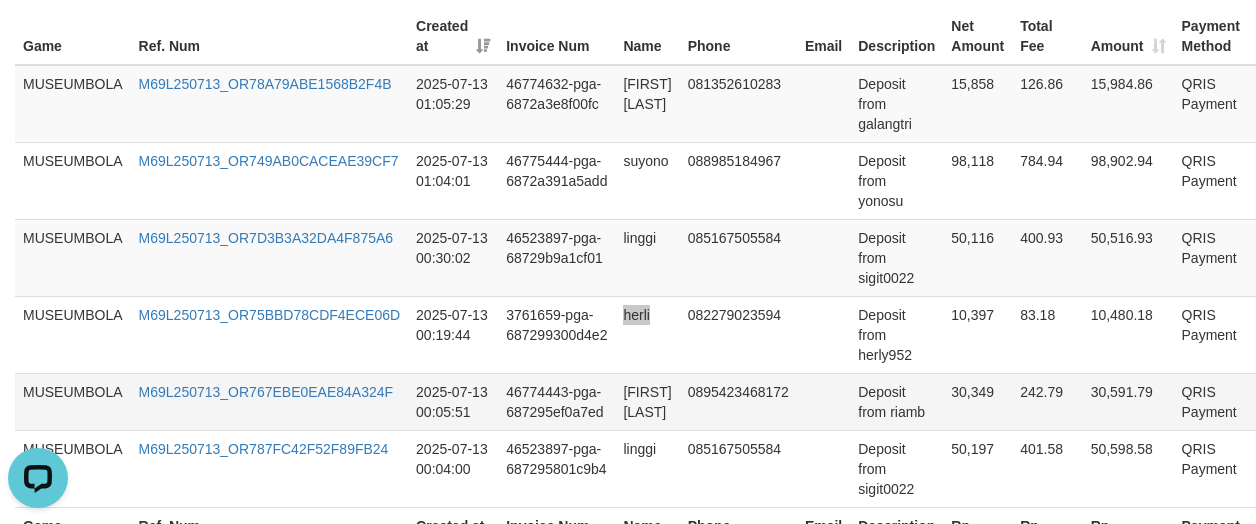 scroll, scrollTop: 615, scrollLeft: 0, axis: vertical 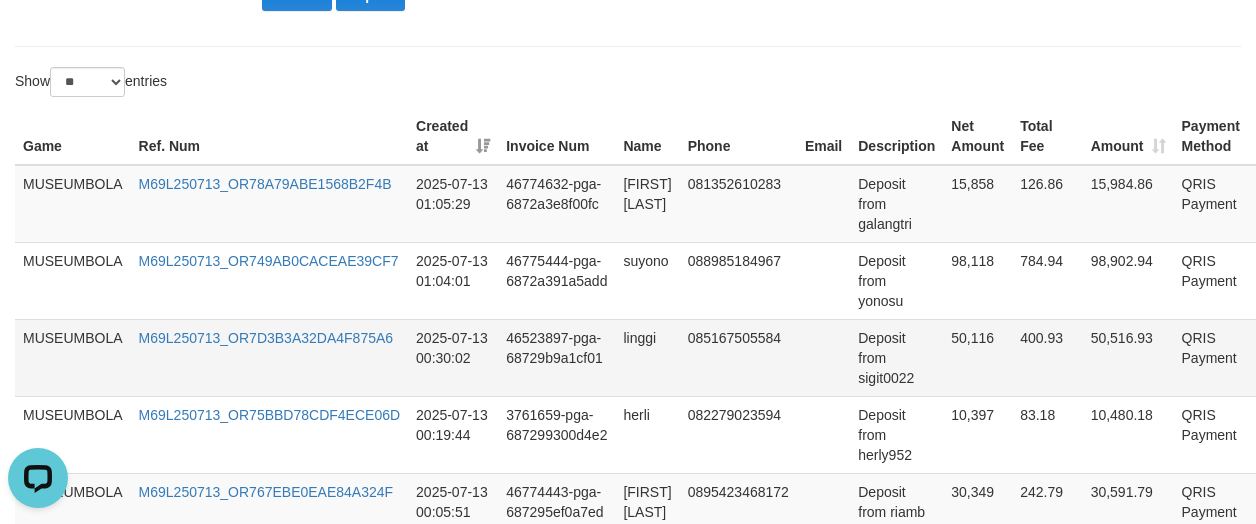click on "linggi" at bounding box center [647, 357] 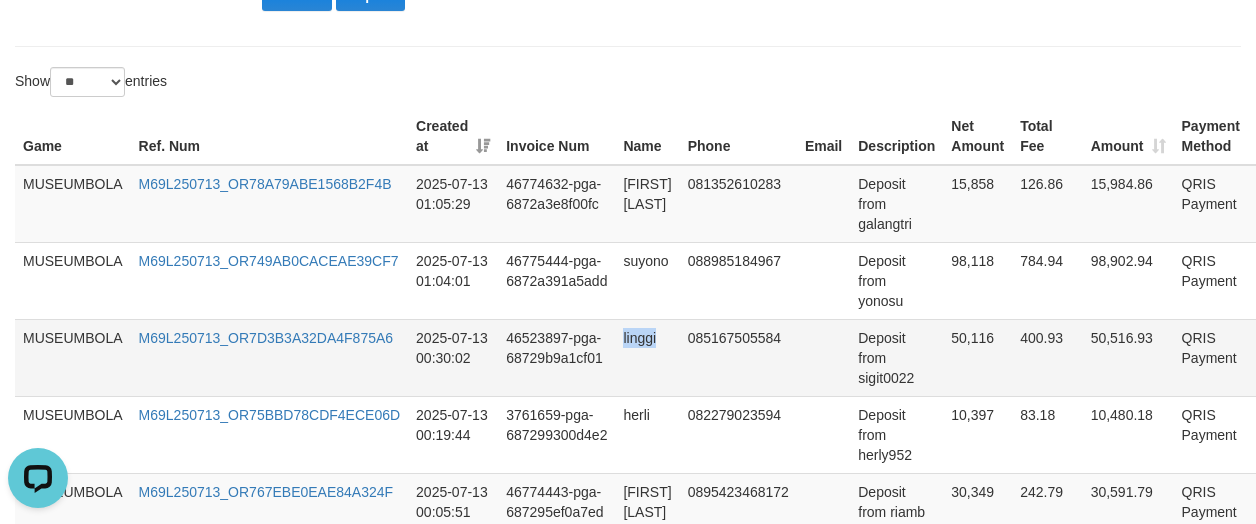 click on "linggi" at bounding box center [647, 357] 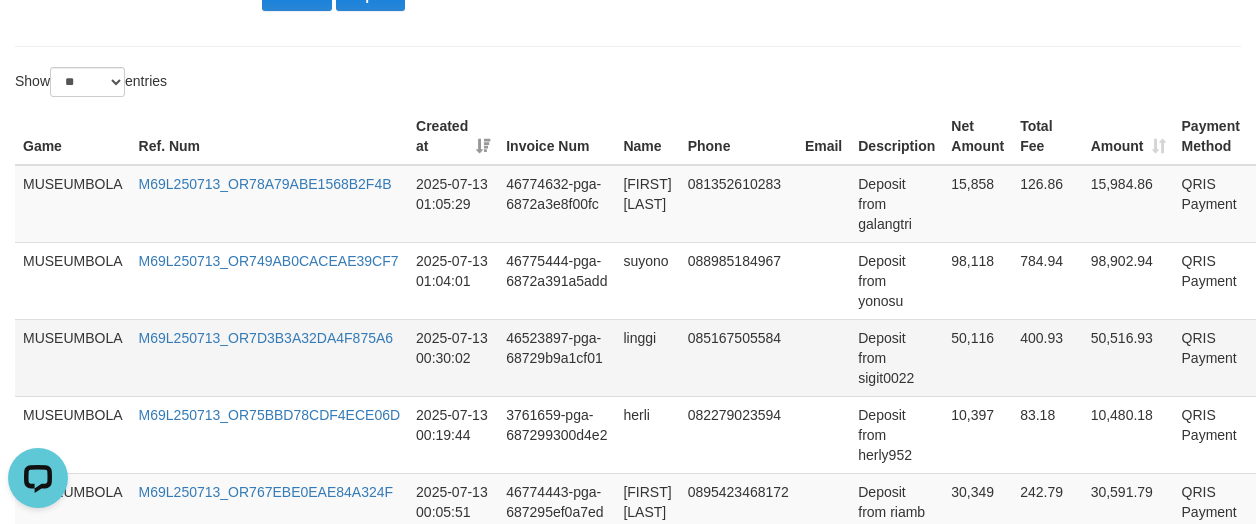 click on "Deposit from sigit0022" at bounding box center [896, 357] 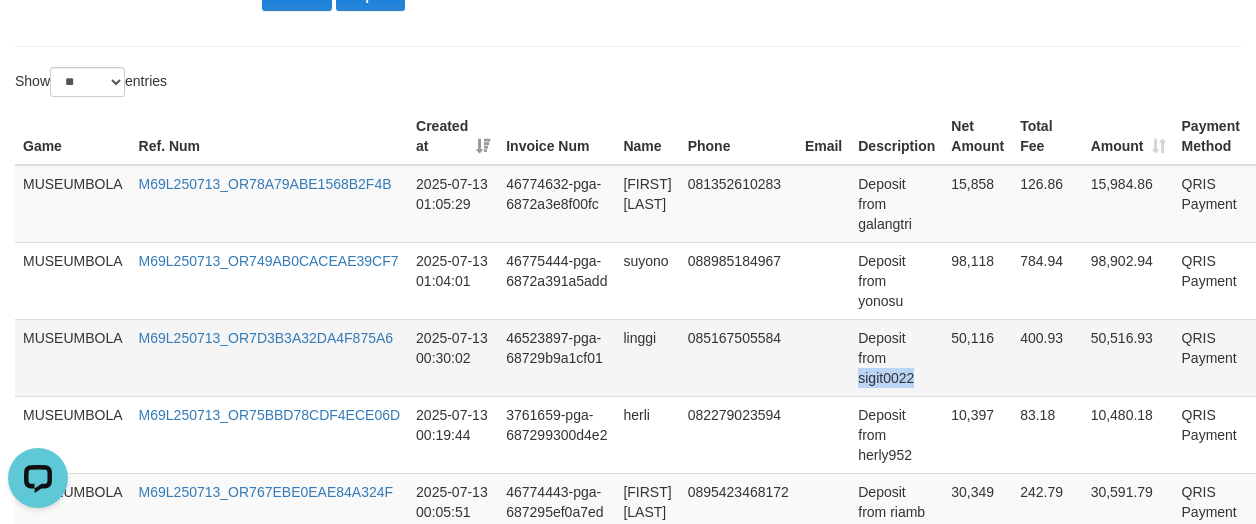 click on "Deposit from sigit0022" at bounding box center (896, 357) 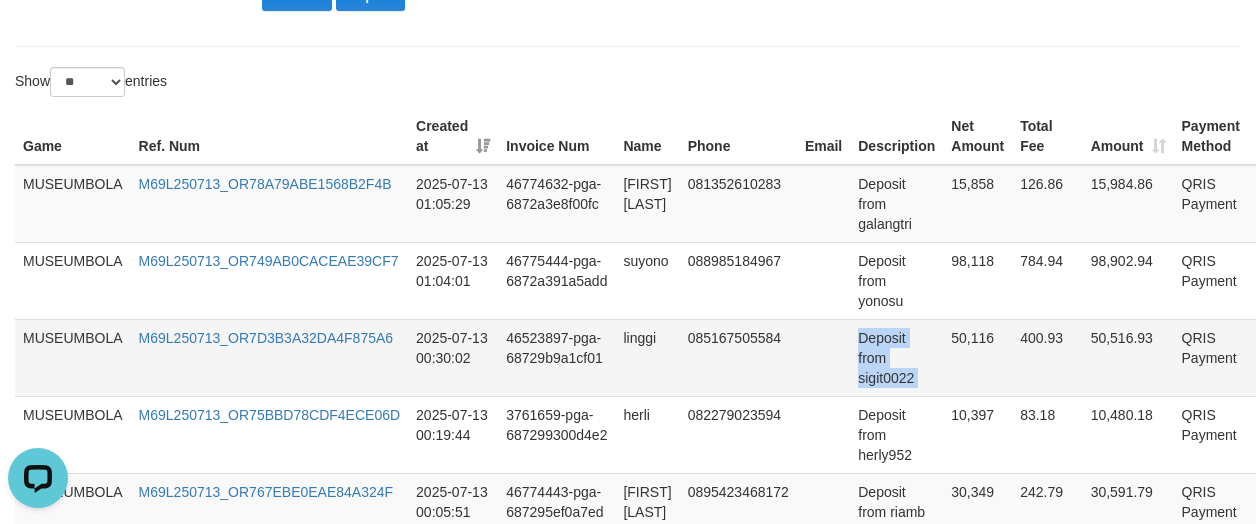 click on "Deposit from sigit0022" at bounding box center [896, 357] 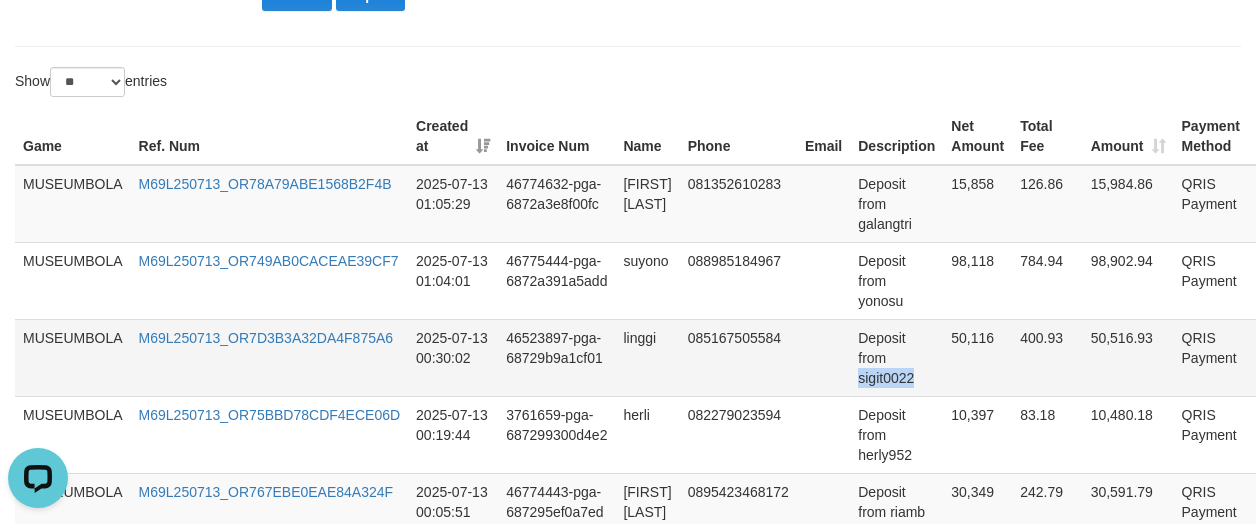 click on "Deposit from sigit0022" at bounding box center [896, 357] 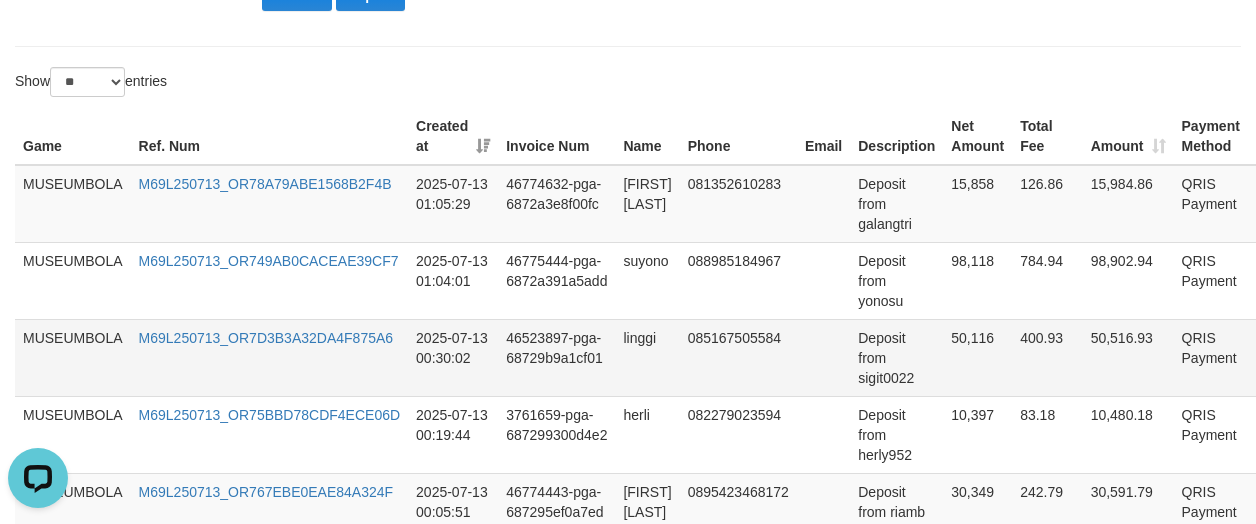 click on "50,116" at bounding box center [977, 357] 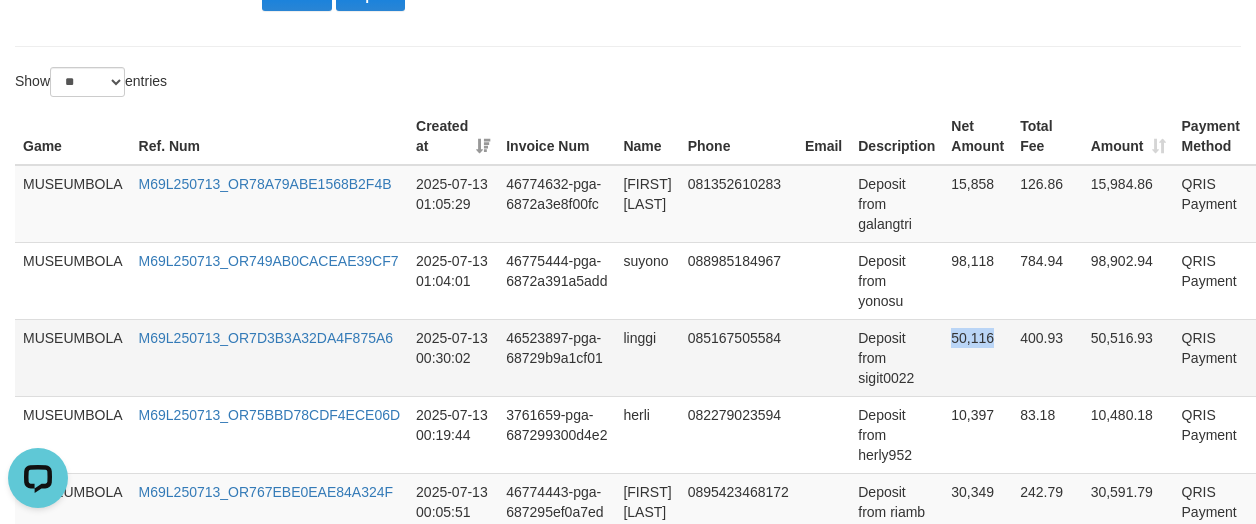 click on "50,116" at bounding box center [977, 357] 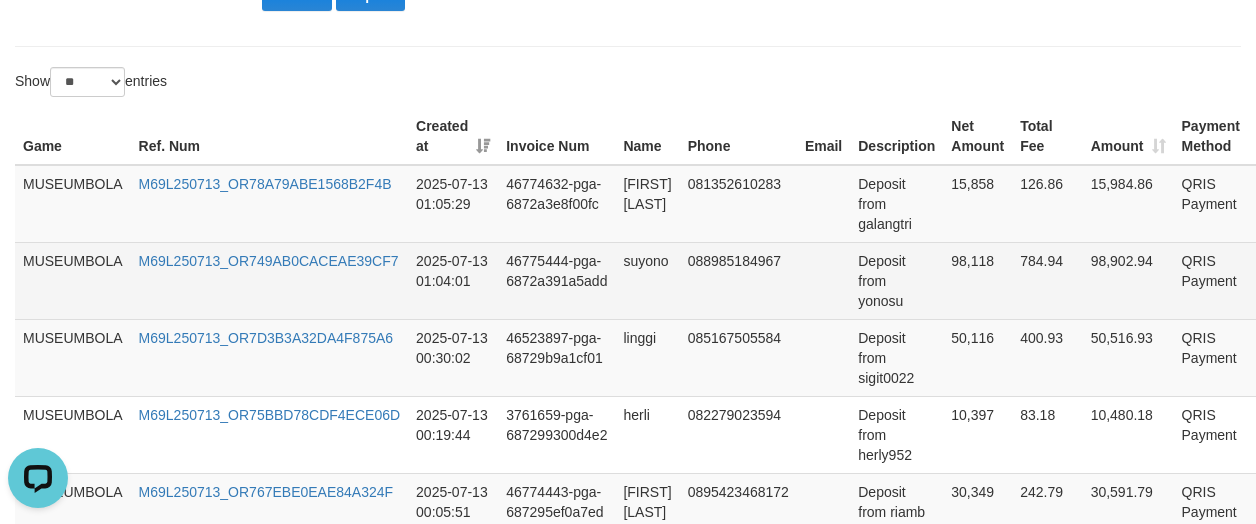 click on "98,118" at bounding box center [977, 280] 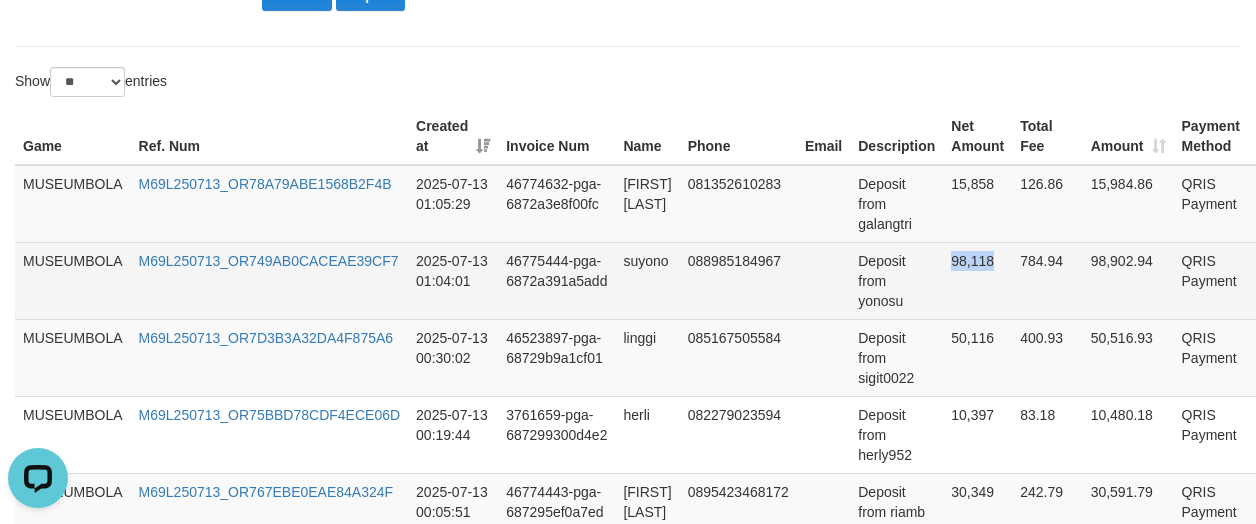 click on "98,118" at bounding box center [977, 280] 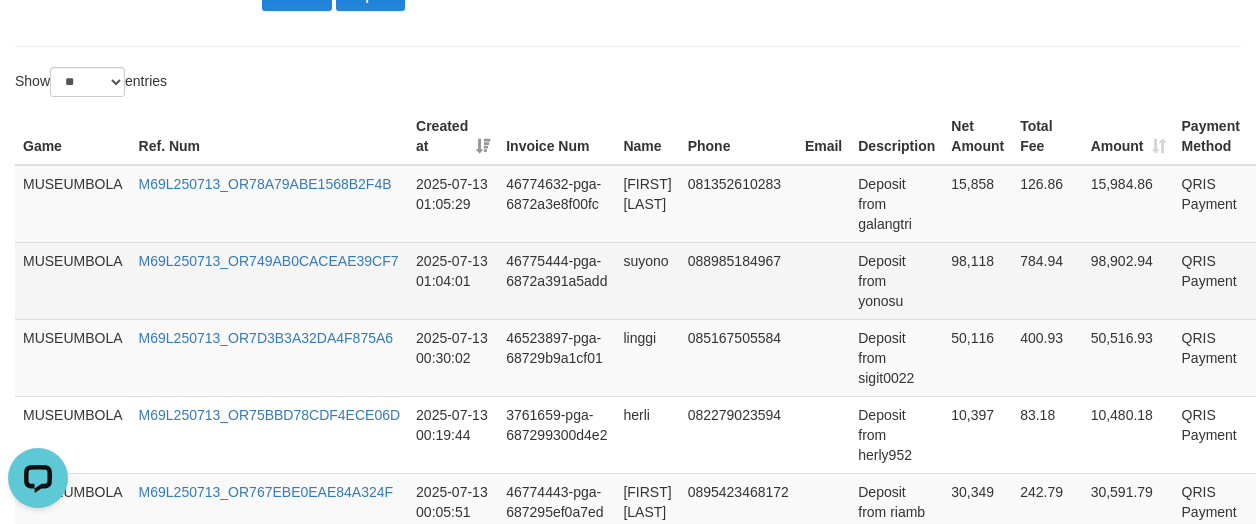 click on "Deposit from yonosu" at bounding box center [896, 280] 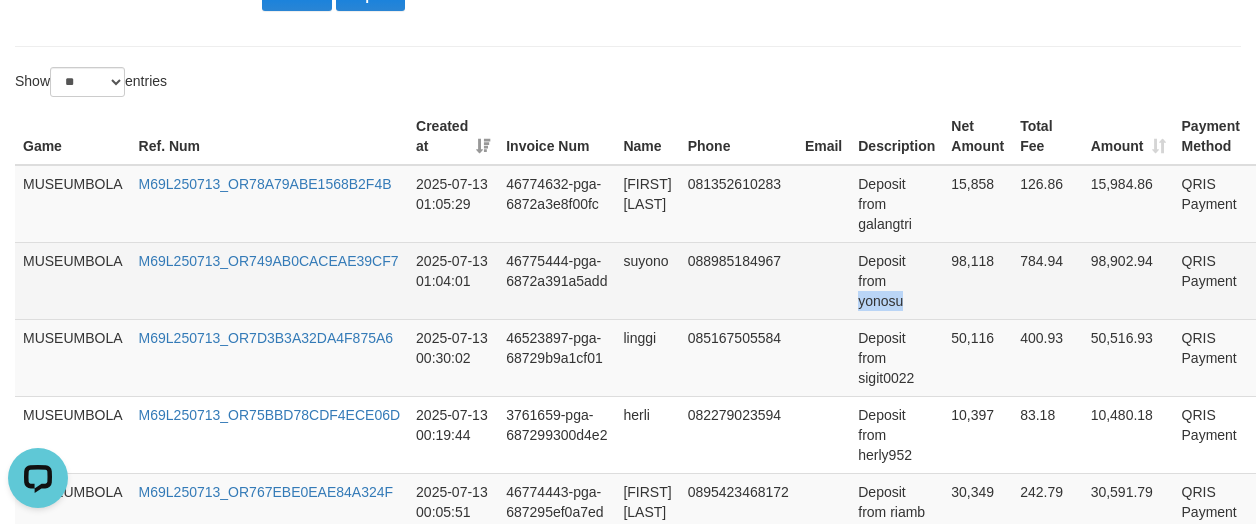 click on "Deposit from yonosu" at bounding box center [896, 280] 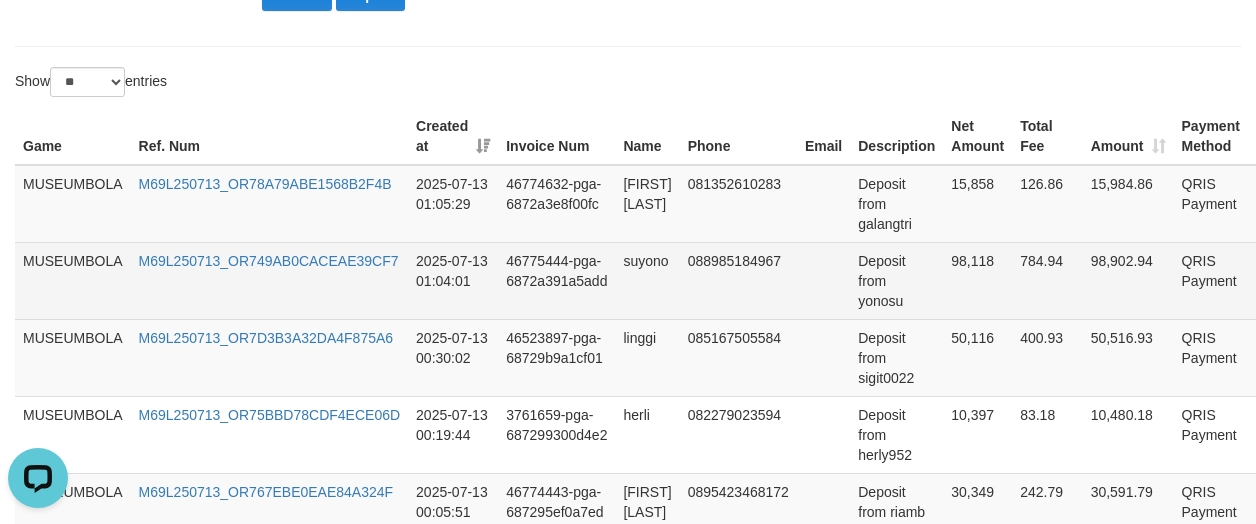 drag, startPoint x: 659, startPoint y: 266, endPoint x: 644, endPoint y: 266, distance: 15 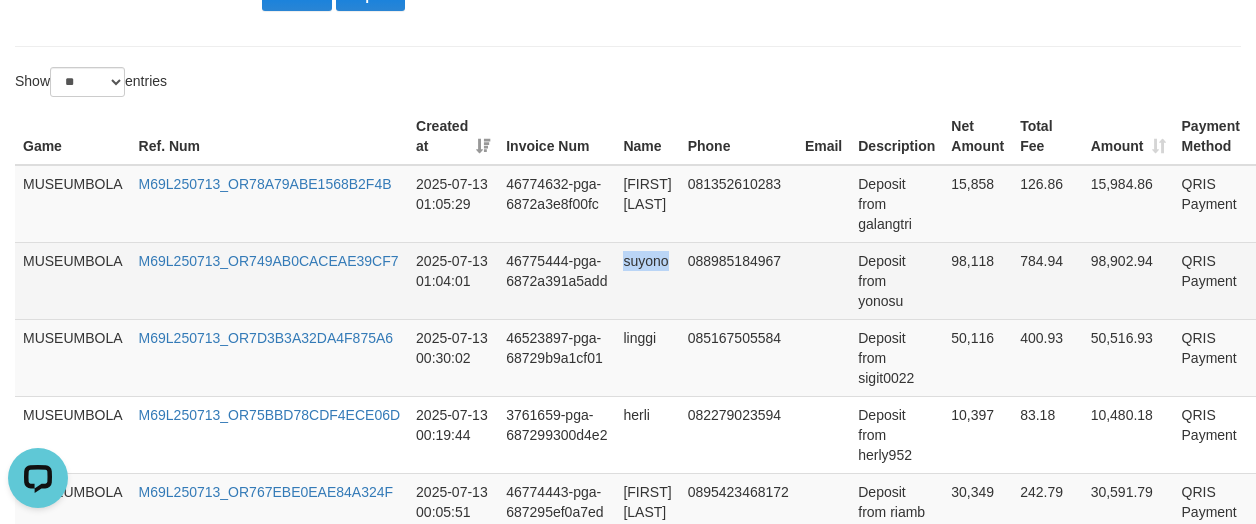 click on "suyono" at bounding box center [647, 280] 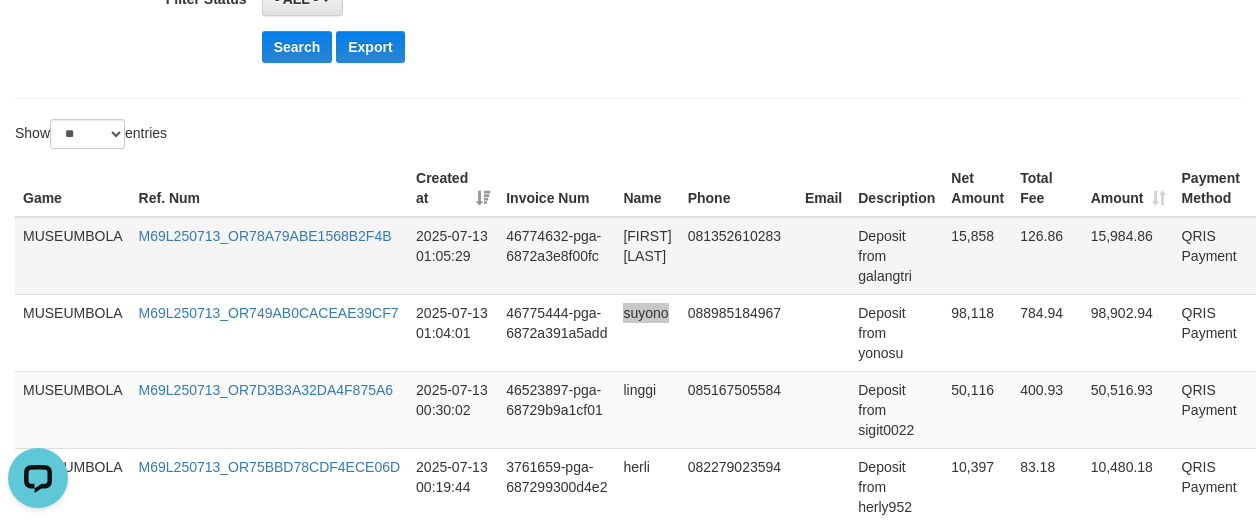 scroll, scrollTop: 515, scrollLeft: 0, axis: vertical 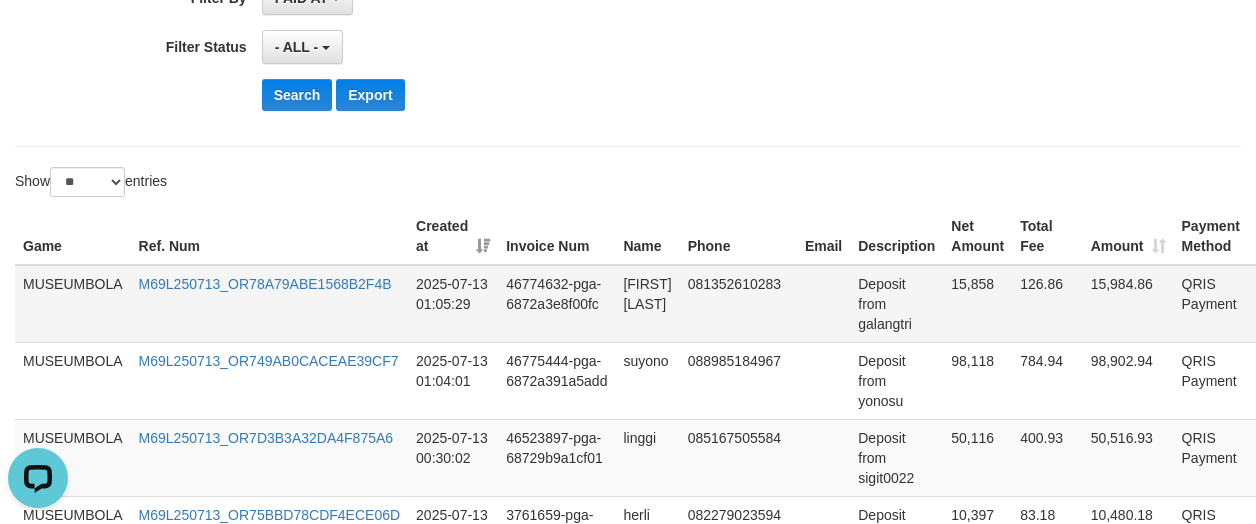 click on "[FIRST] [LAST]" at bounding box center [647, 304] 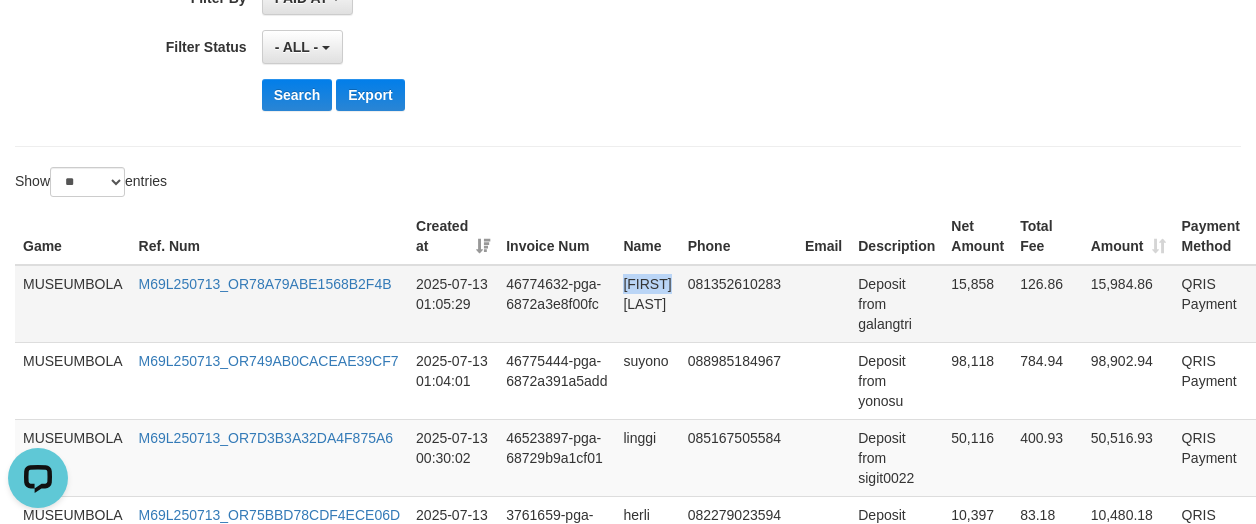 click on "[FIRST] [LAST]" at bounding box center (647, 304) 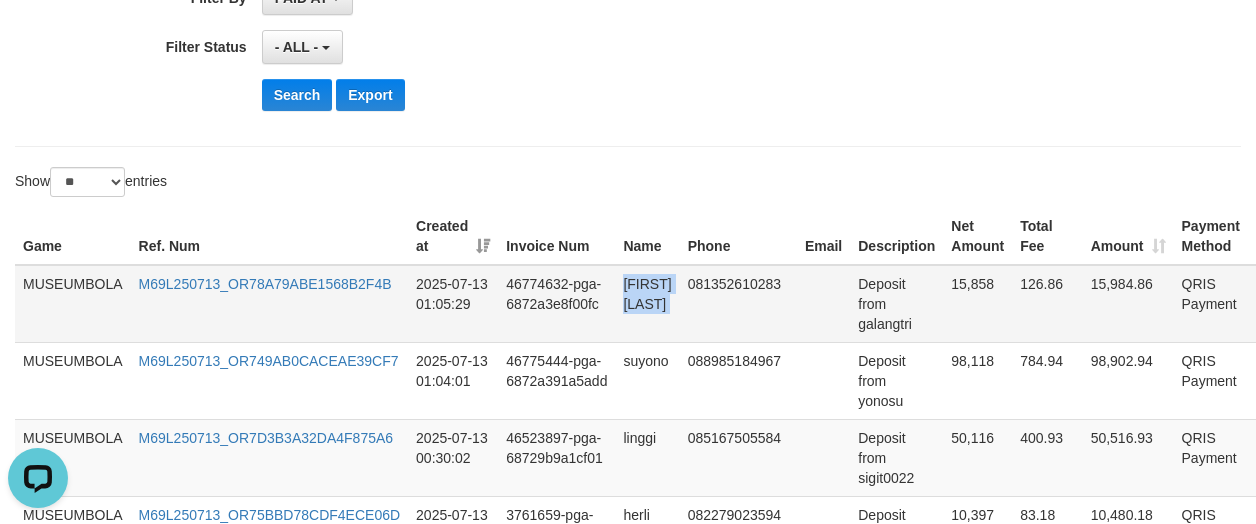 click on "[FIRST] [LAST]" at bounding box center [647, 304] 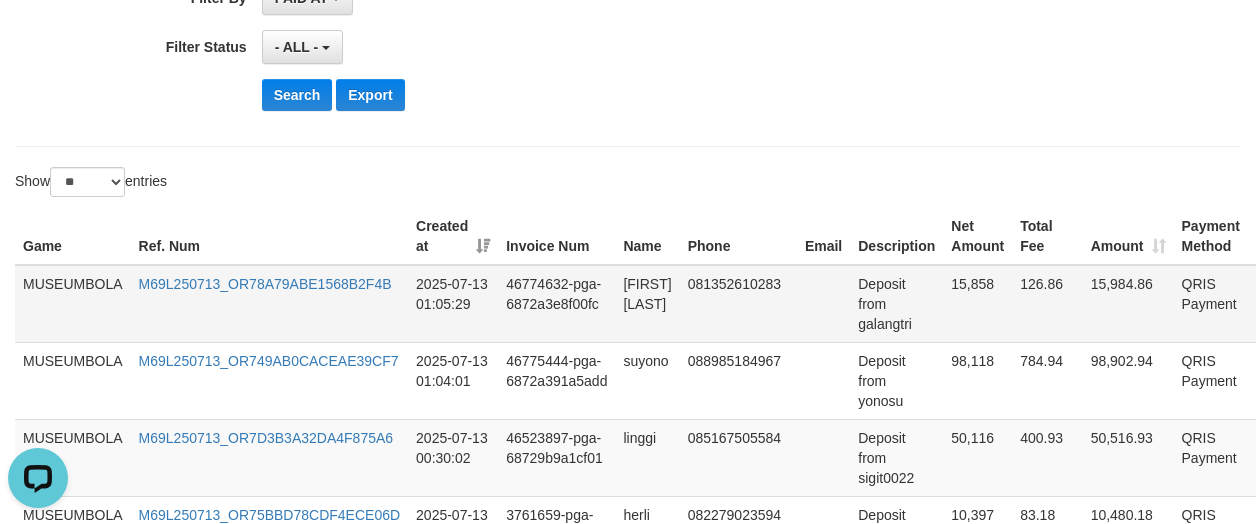 click on "Deposit from galangtri" at bounding box center [896, 304] 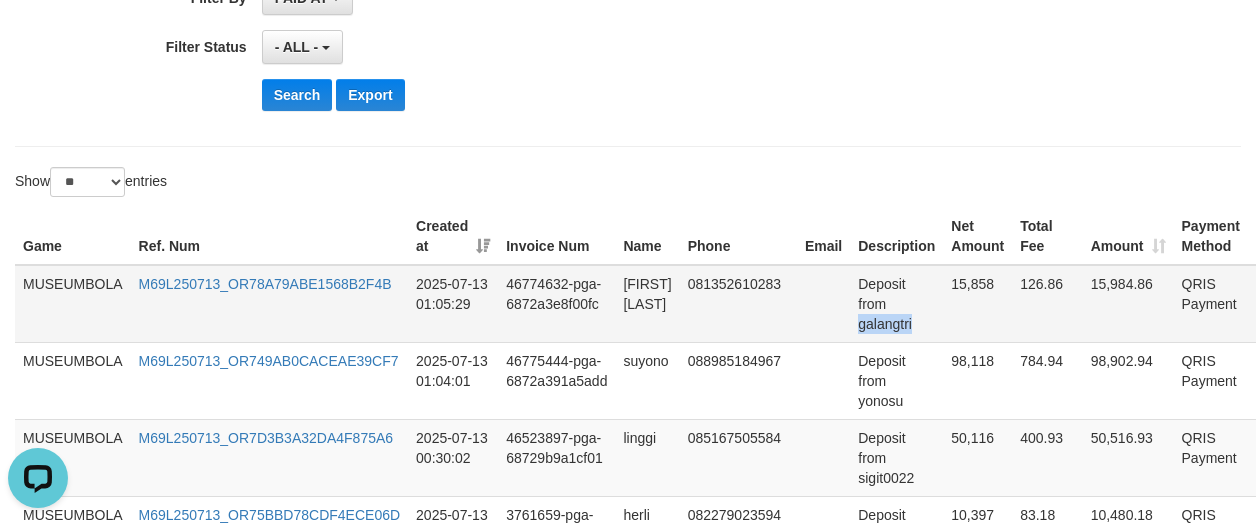 click on "Deposit from galangtri" at bounding box center [896, 304] 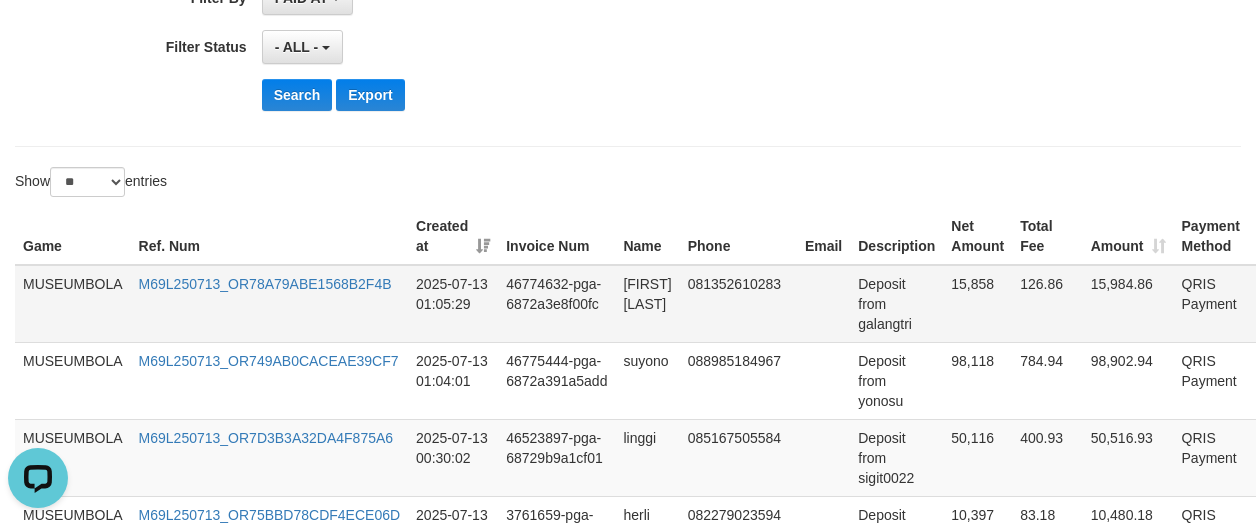 click on "15,858" at bounding box center (977, 304) 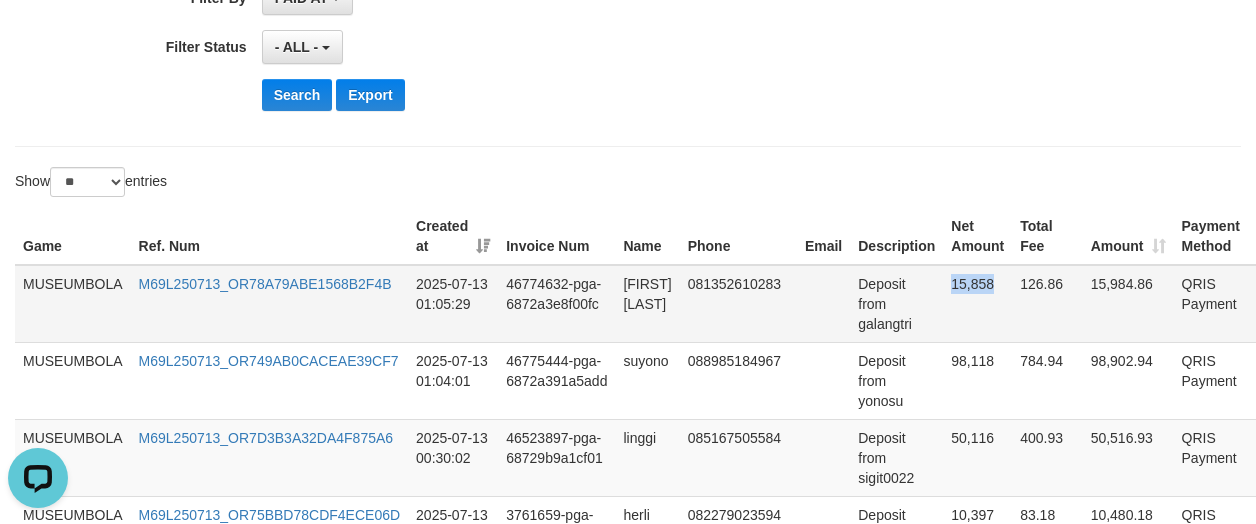 click on "15,858" at bounding box center (977, 304) 